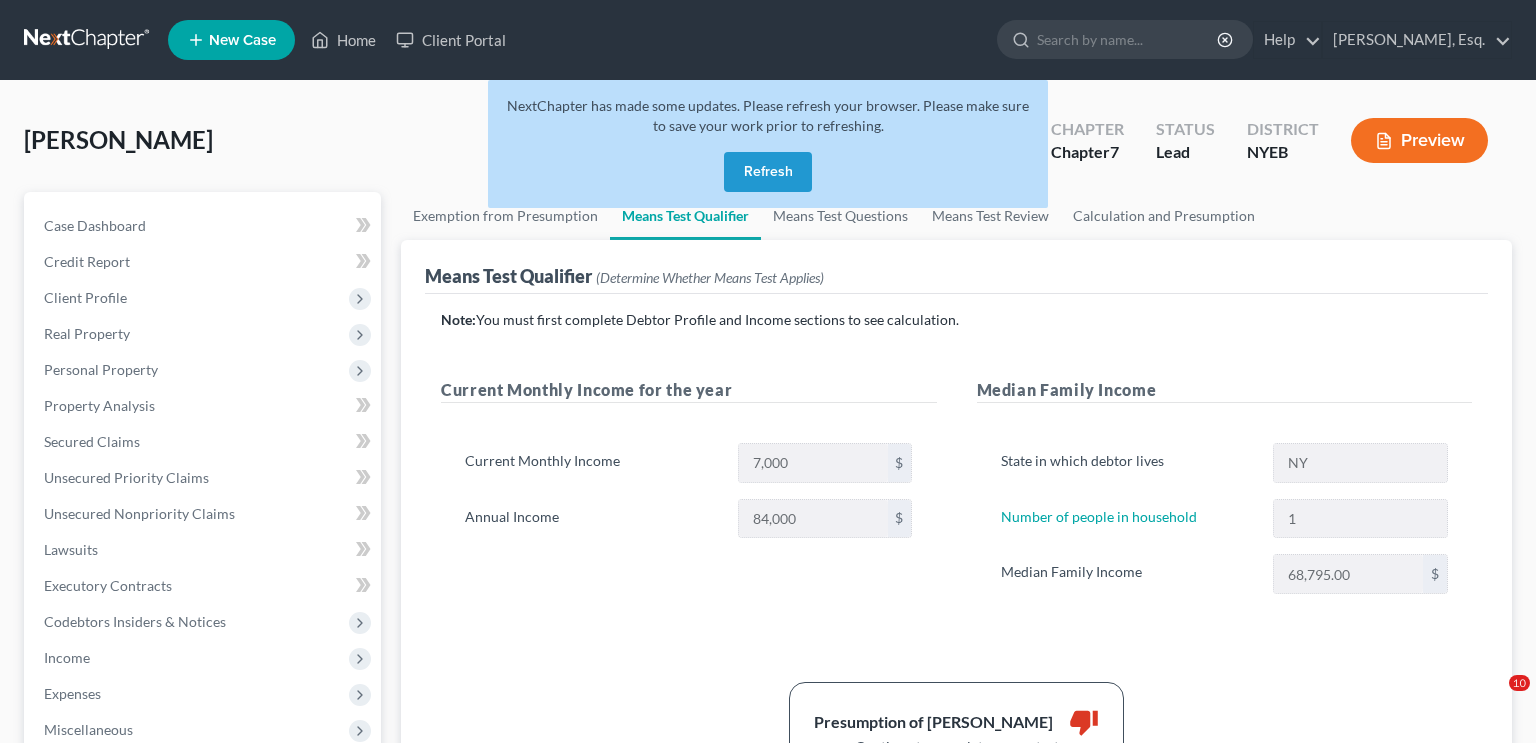 scroll, scrollTop: 315, scrollLeft: 0, axis: vertical 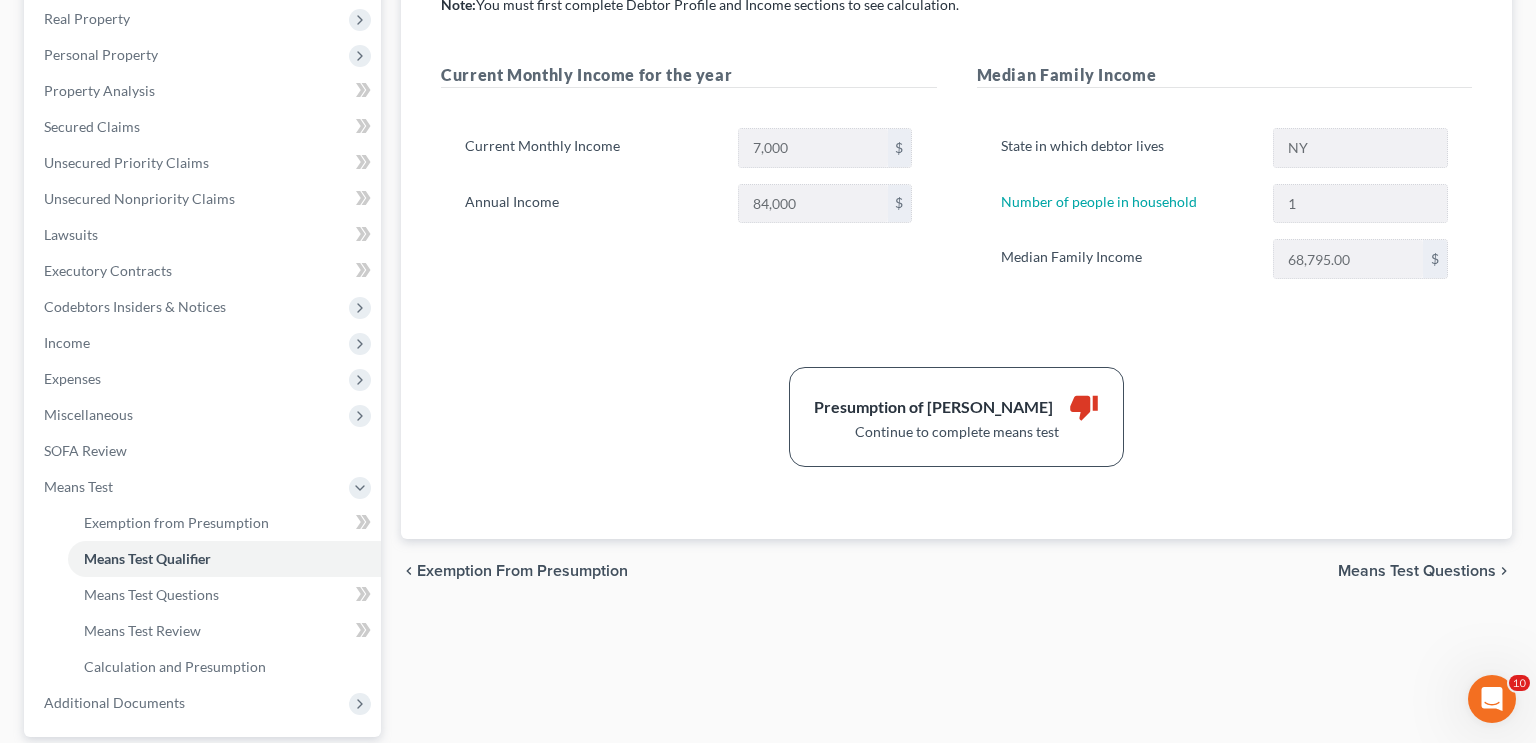 click on "Note:  You must first complete Debtor Profile and Income sections to see calculation. Current Monthly Income for the year Current Monthly Income 7,000 $ Annual Income 84,000 $ Median Family Income State in which debtor lives NY Number of people in household 1 Median Family Income 68,795.00 $ Presumption of Abuse Arises thumb_down Continue to complete means test" at bounding box center (956, 259) 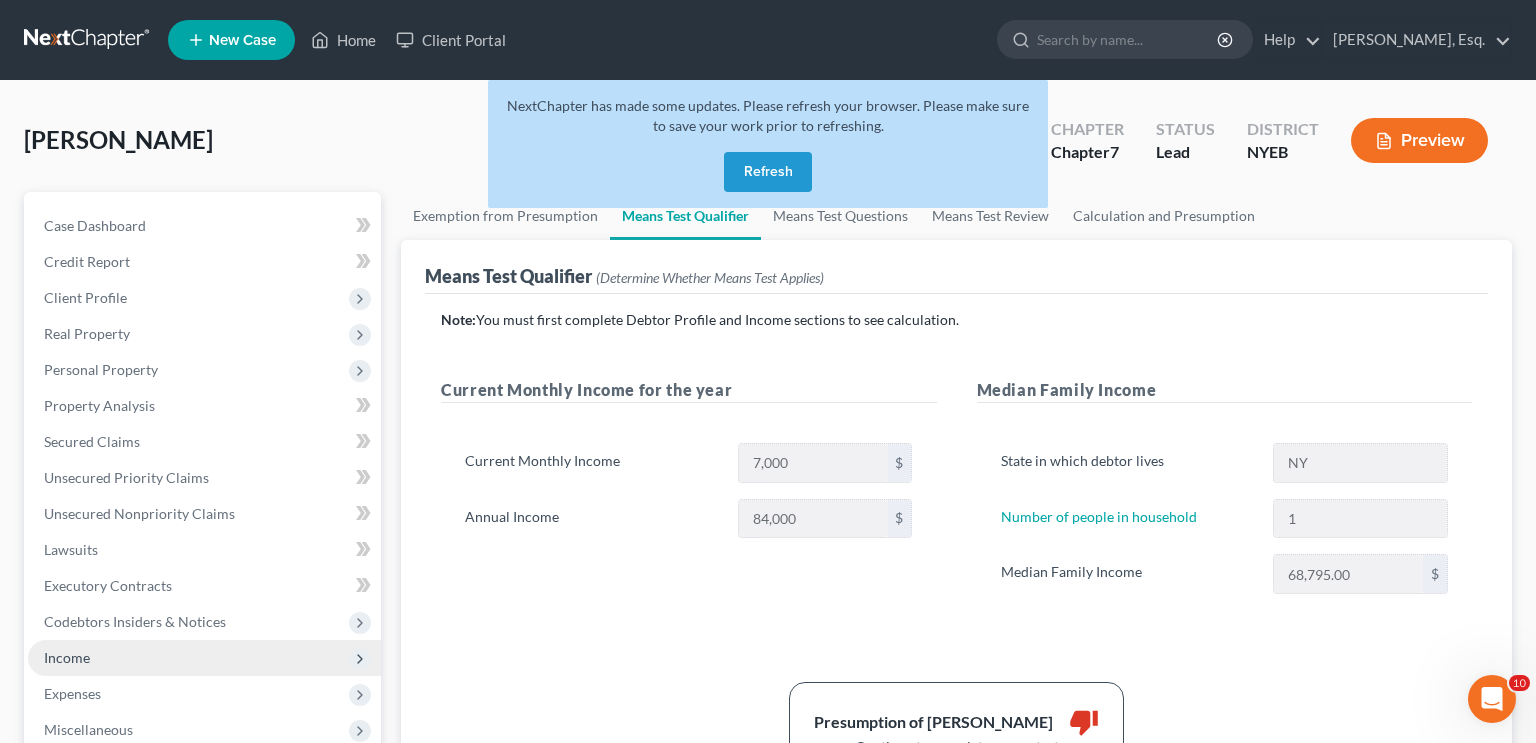 click on "Income" at bounding box center (67, 657) 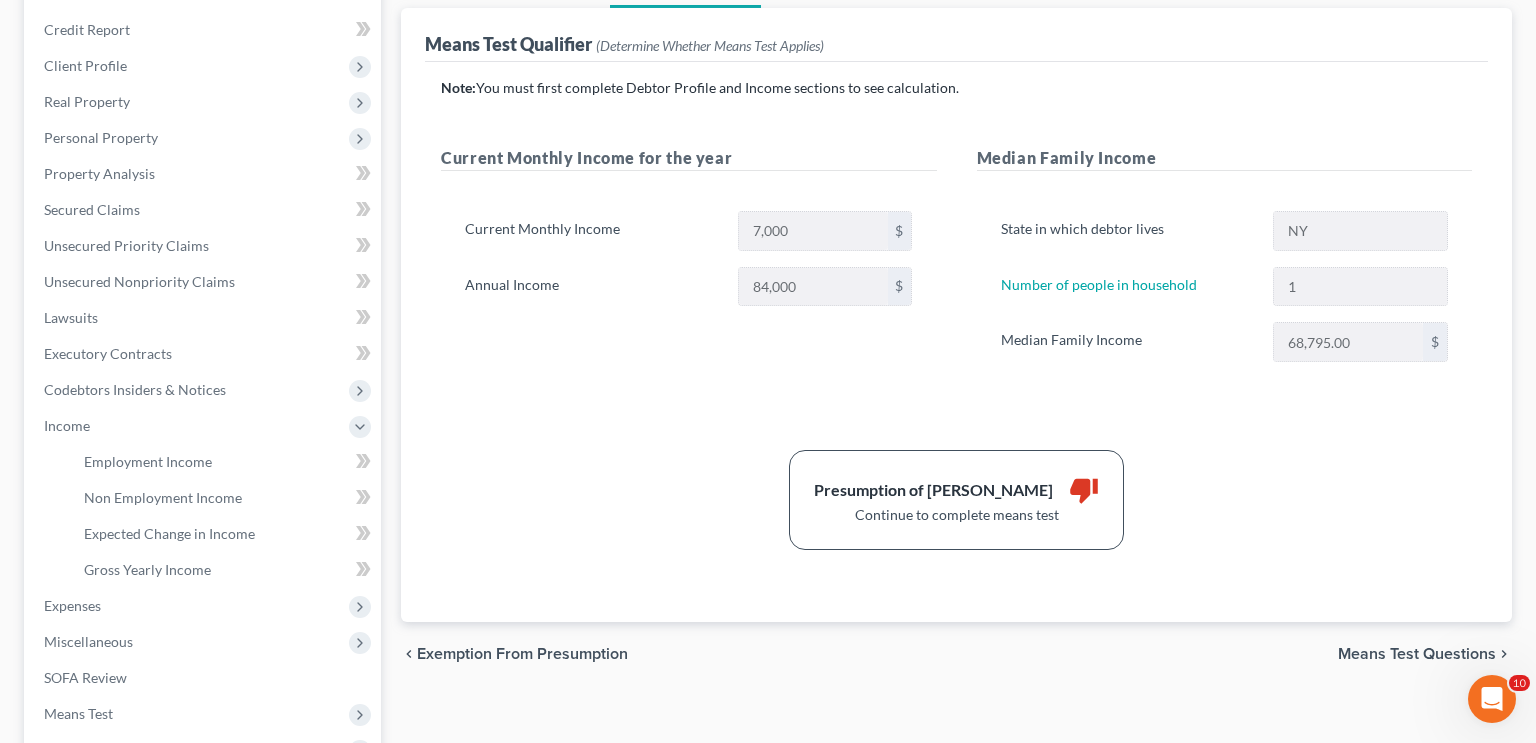scroll, scrollTop: 236, scrollLeft: 0, axis: vertical 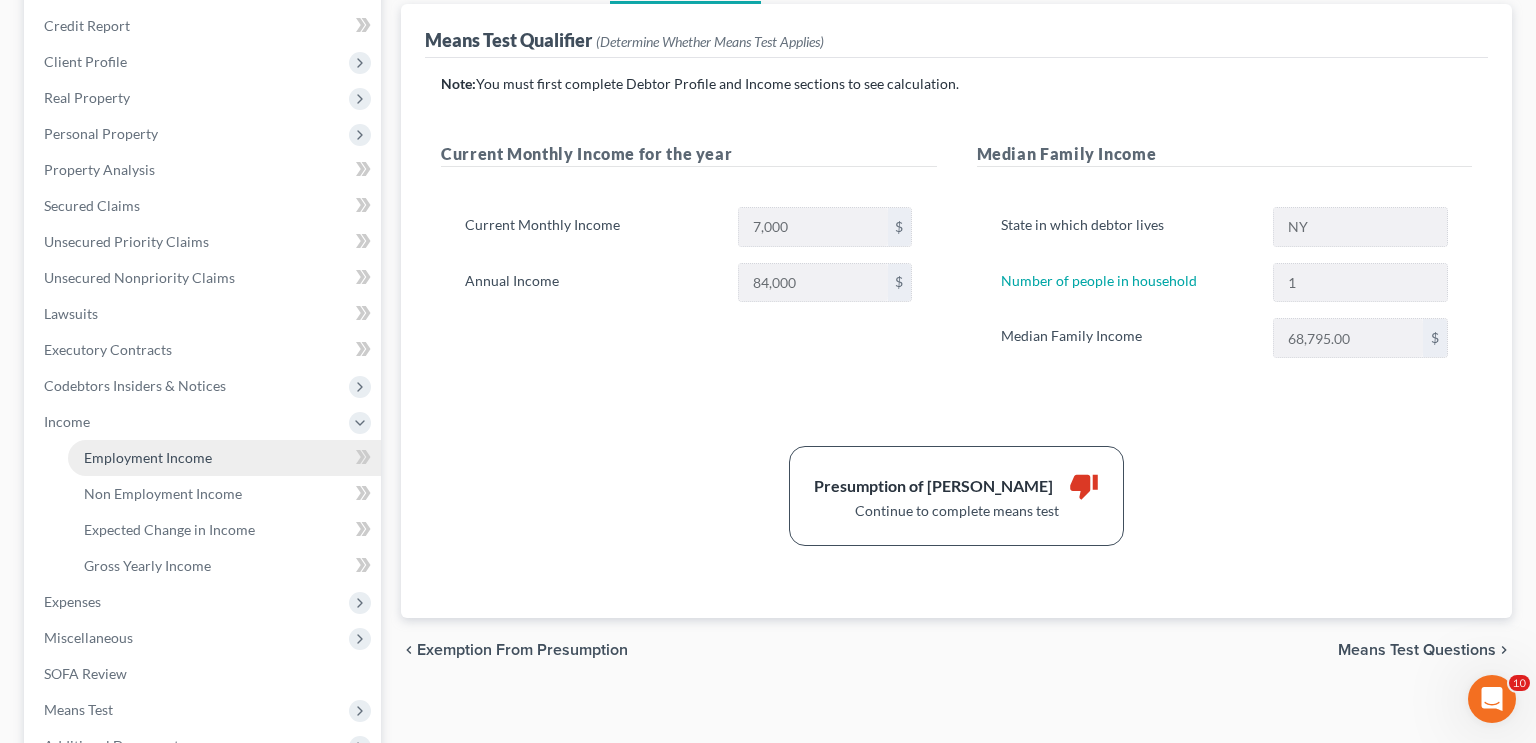 click on "Employment Income" at bounding box center (148, 457) 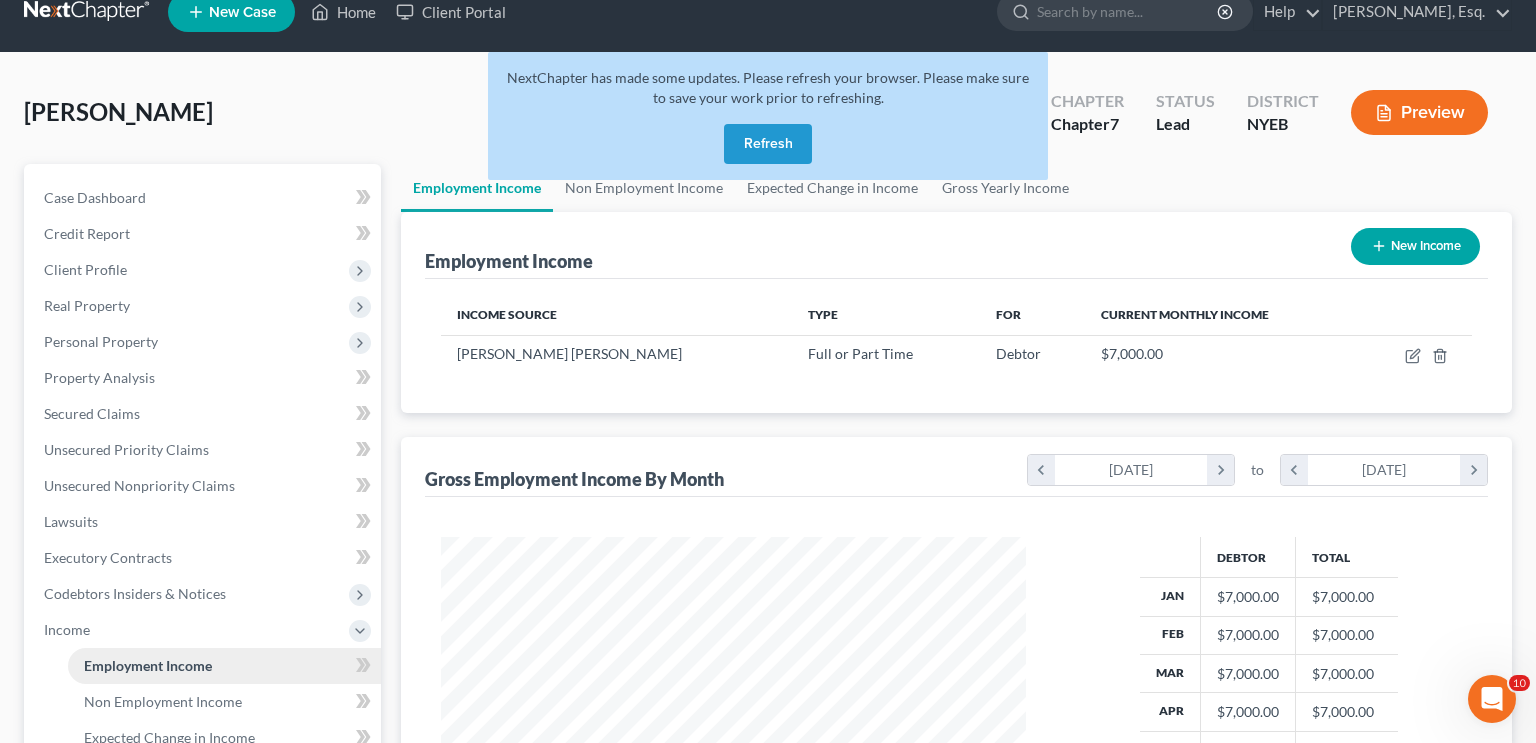 scroll, scrollTop: 0, scrollLeft: 0, axis: both 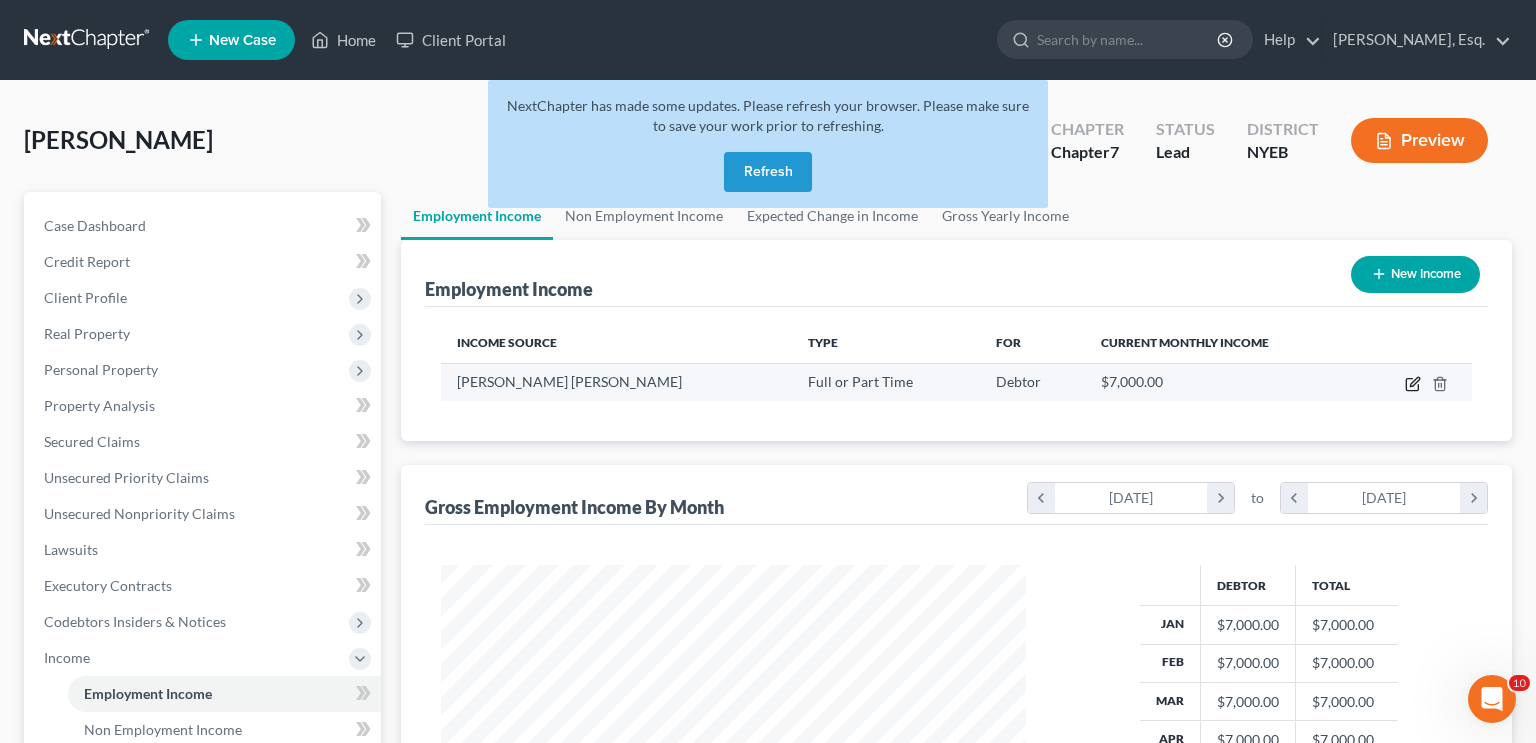click 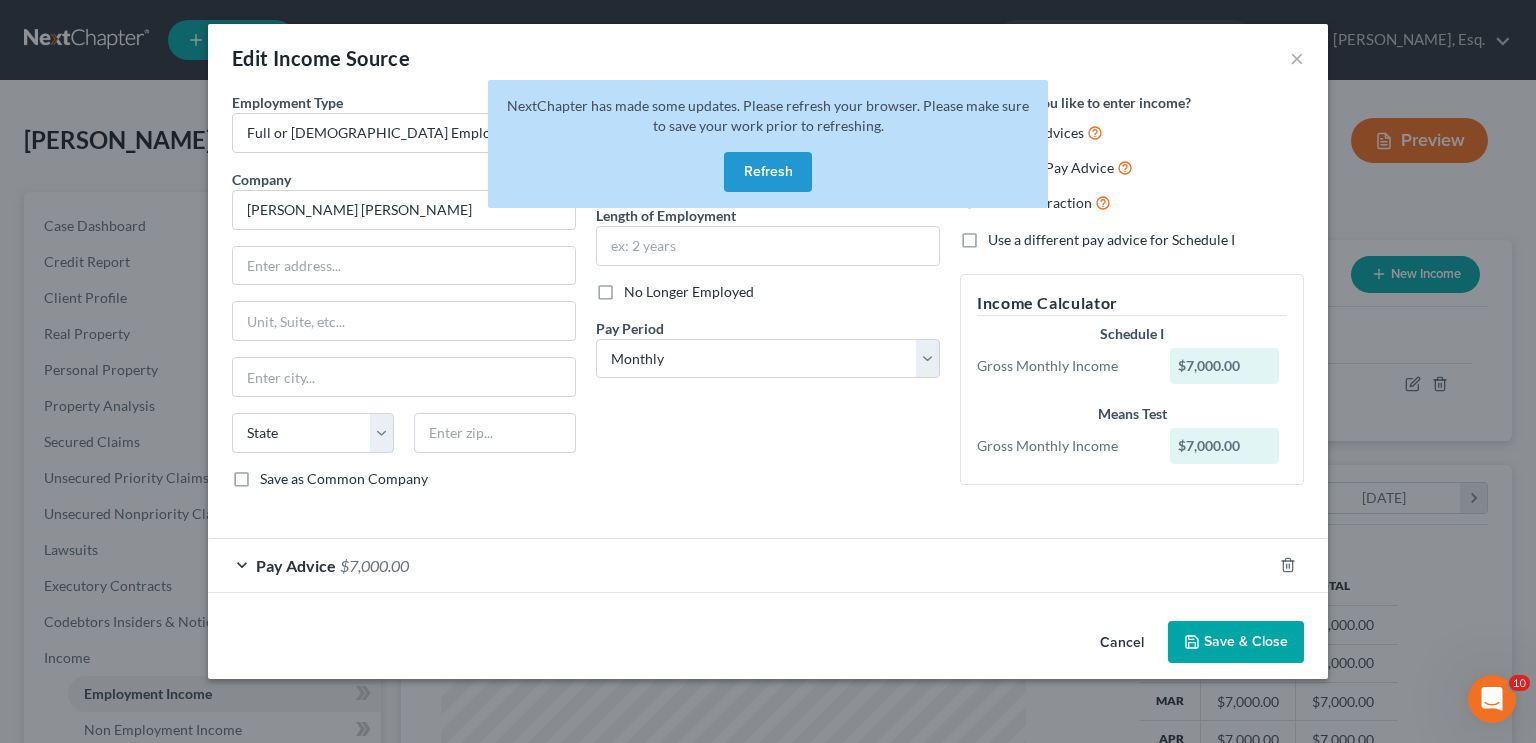 click on "Cancel" at bounding box center [1122, 643] 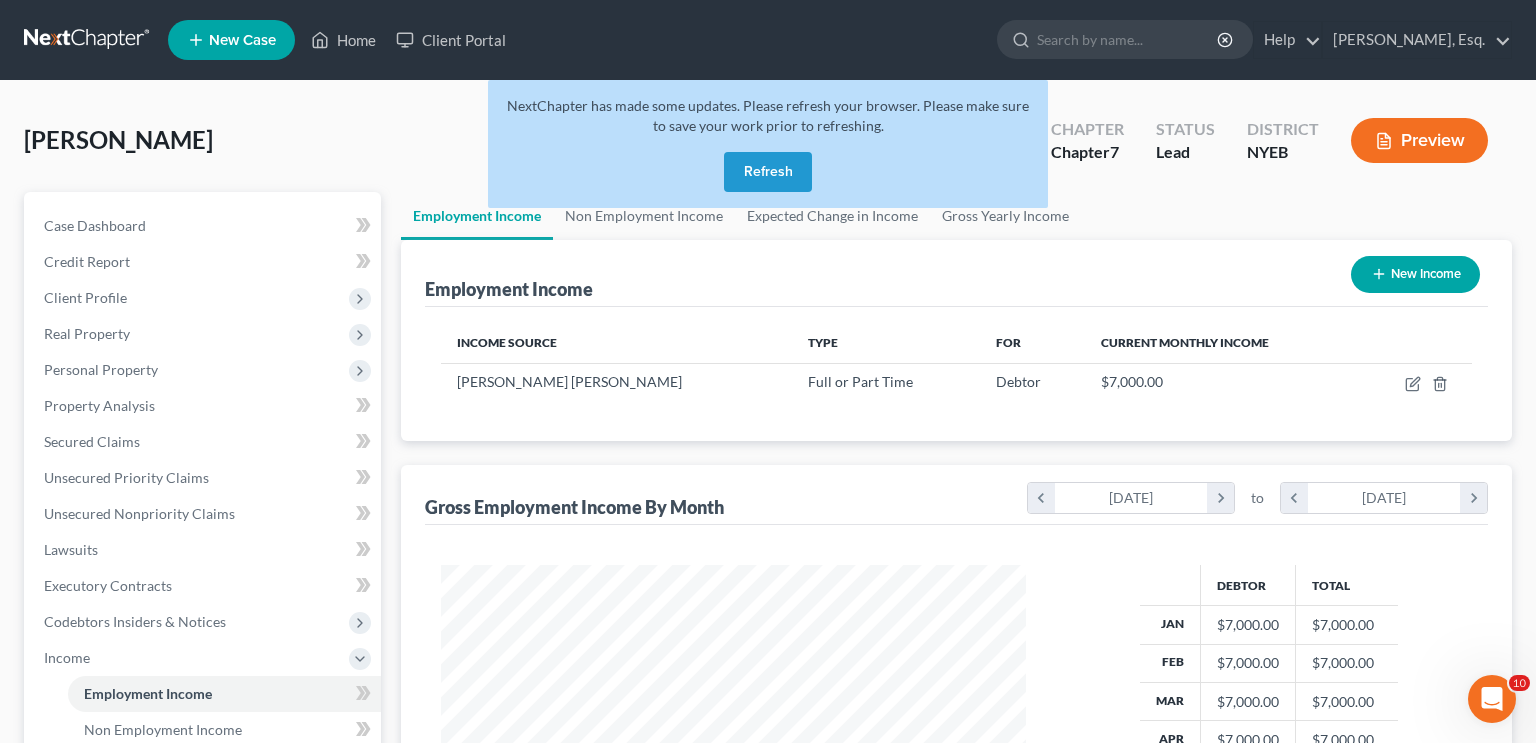 click on "Refresh" at bounding box center [768, 172] 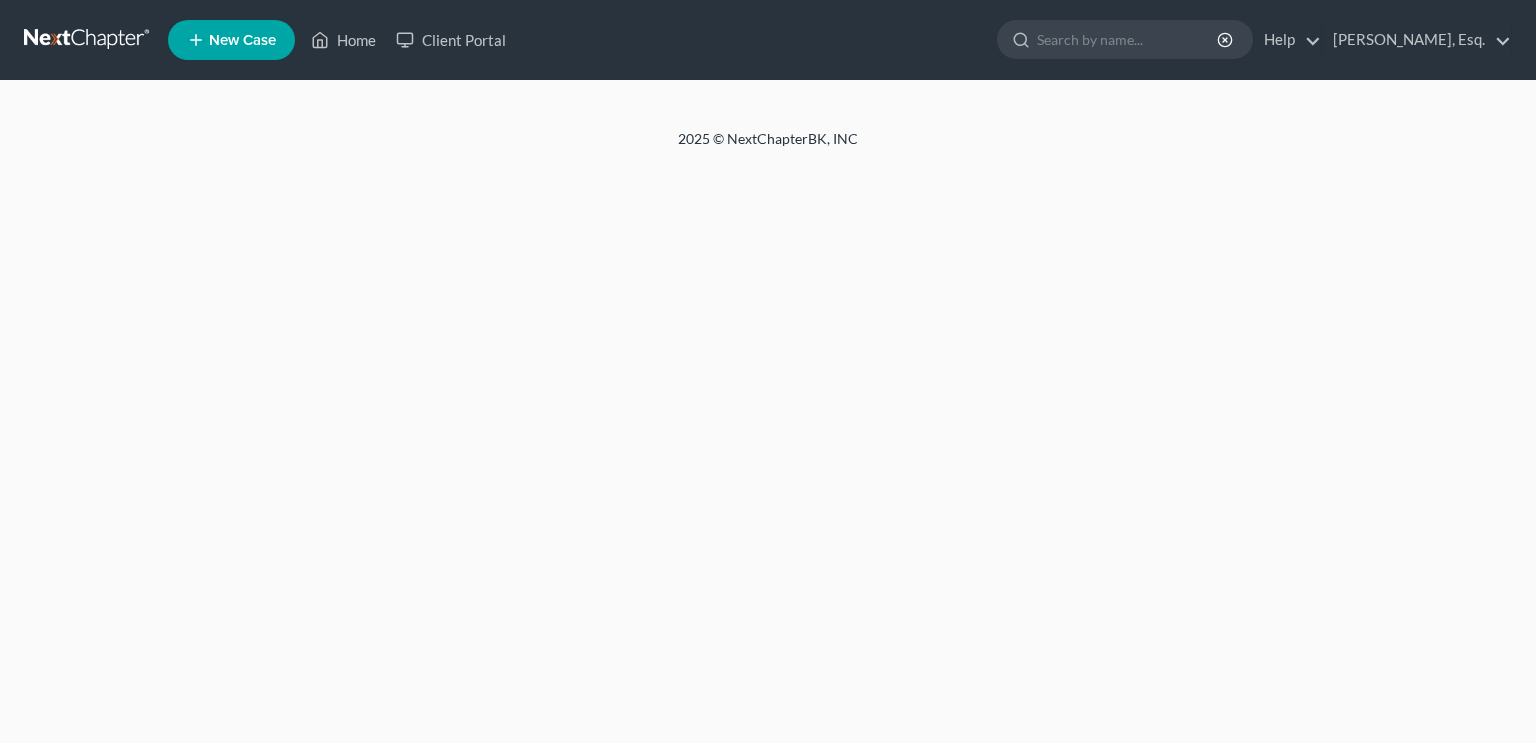 scroll, scrollTop: 0, scrollLeft: 0, axis: both 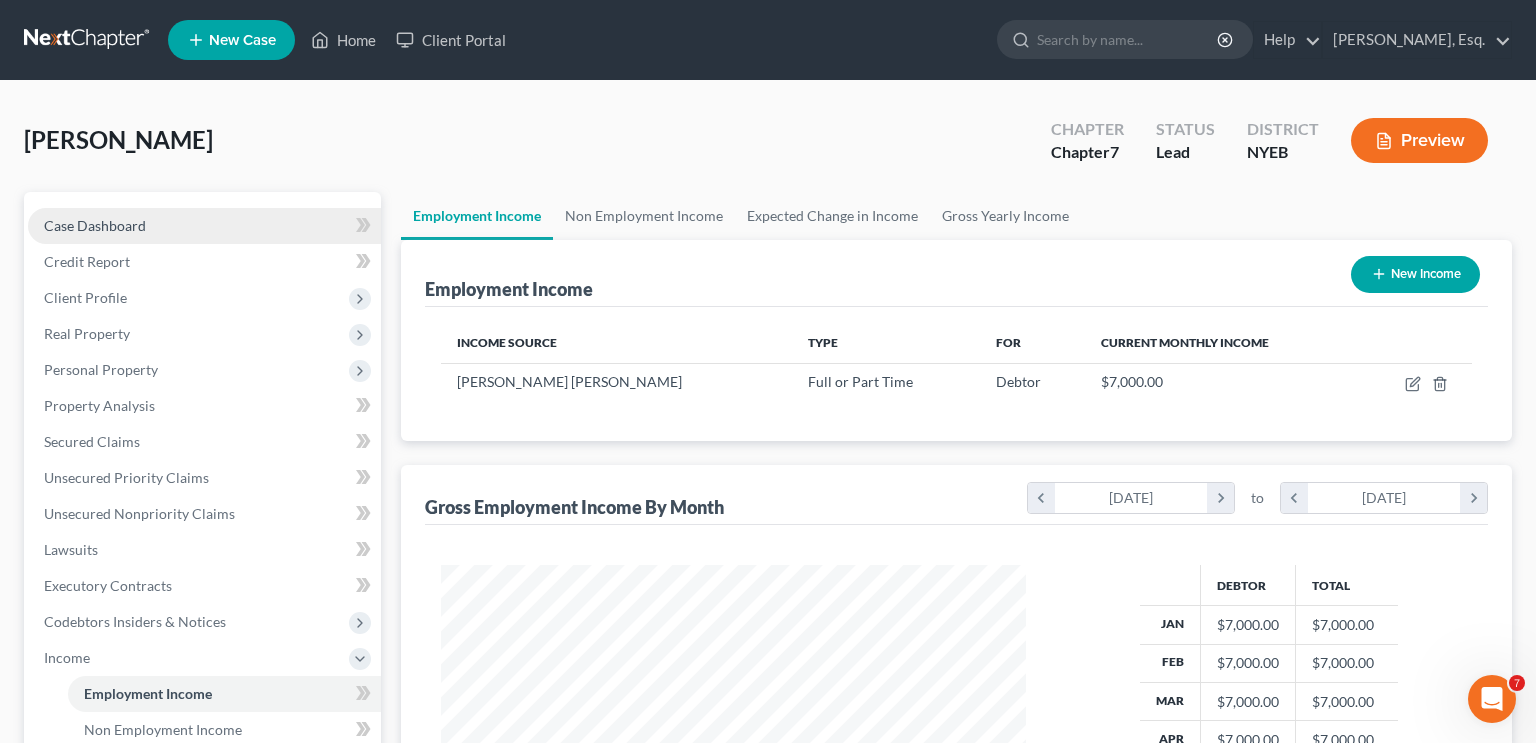 click on "Case Dashboard" at bounding box center [95, 225] 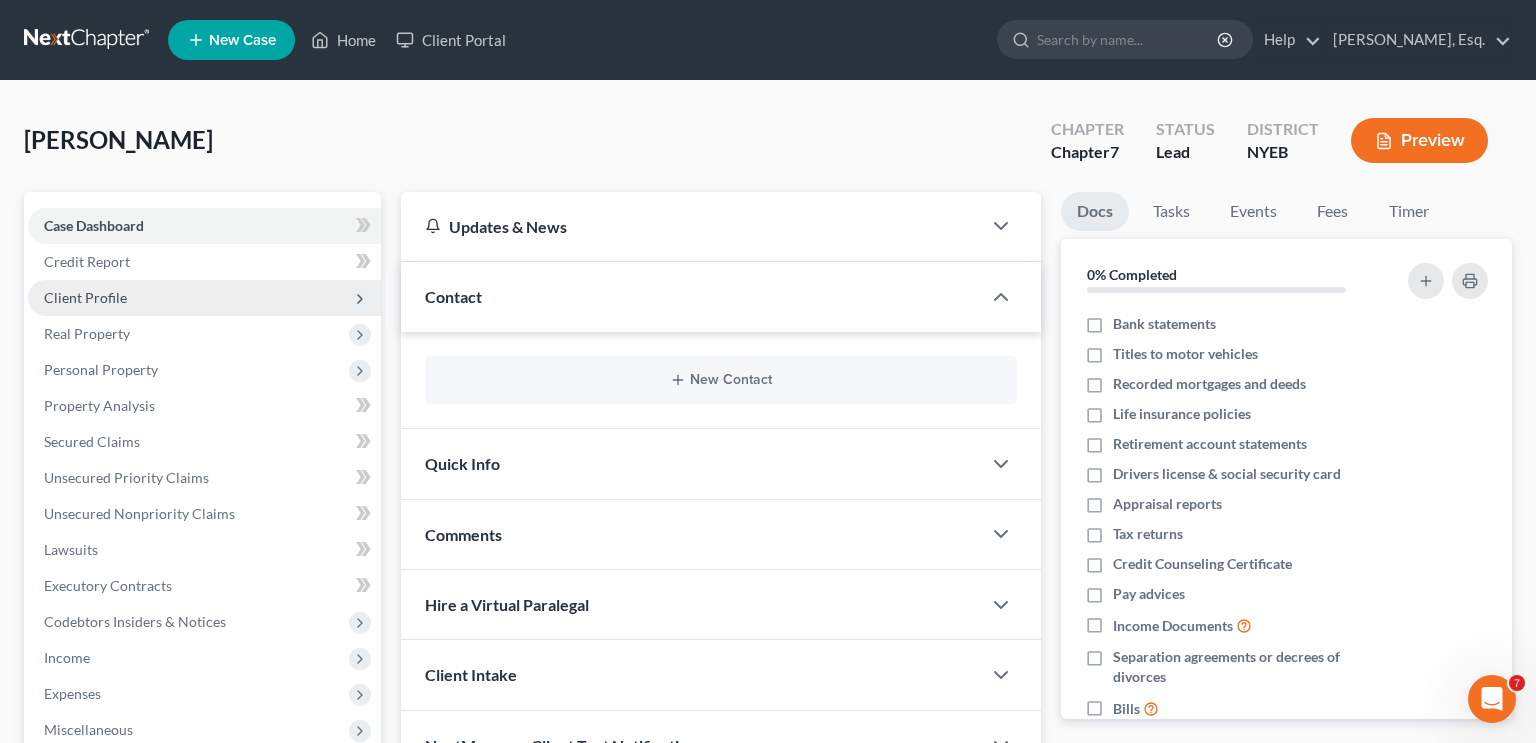click on "Client Profile" at bounding box center (85, 297) 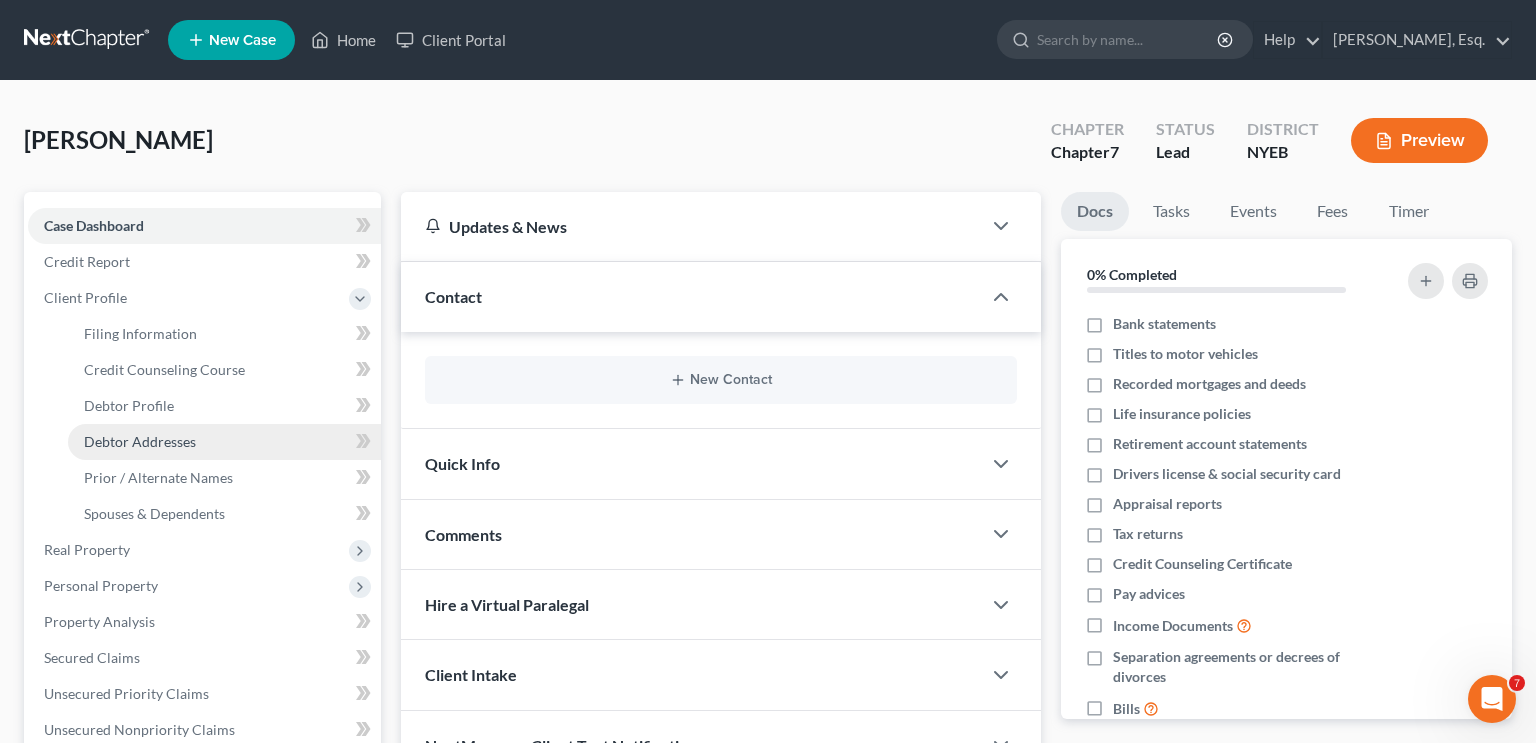 click on "Debtor Addresses" at bounding box center (140, 441) 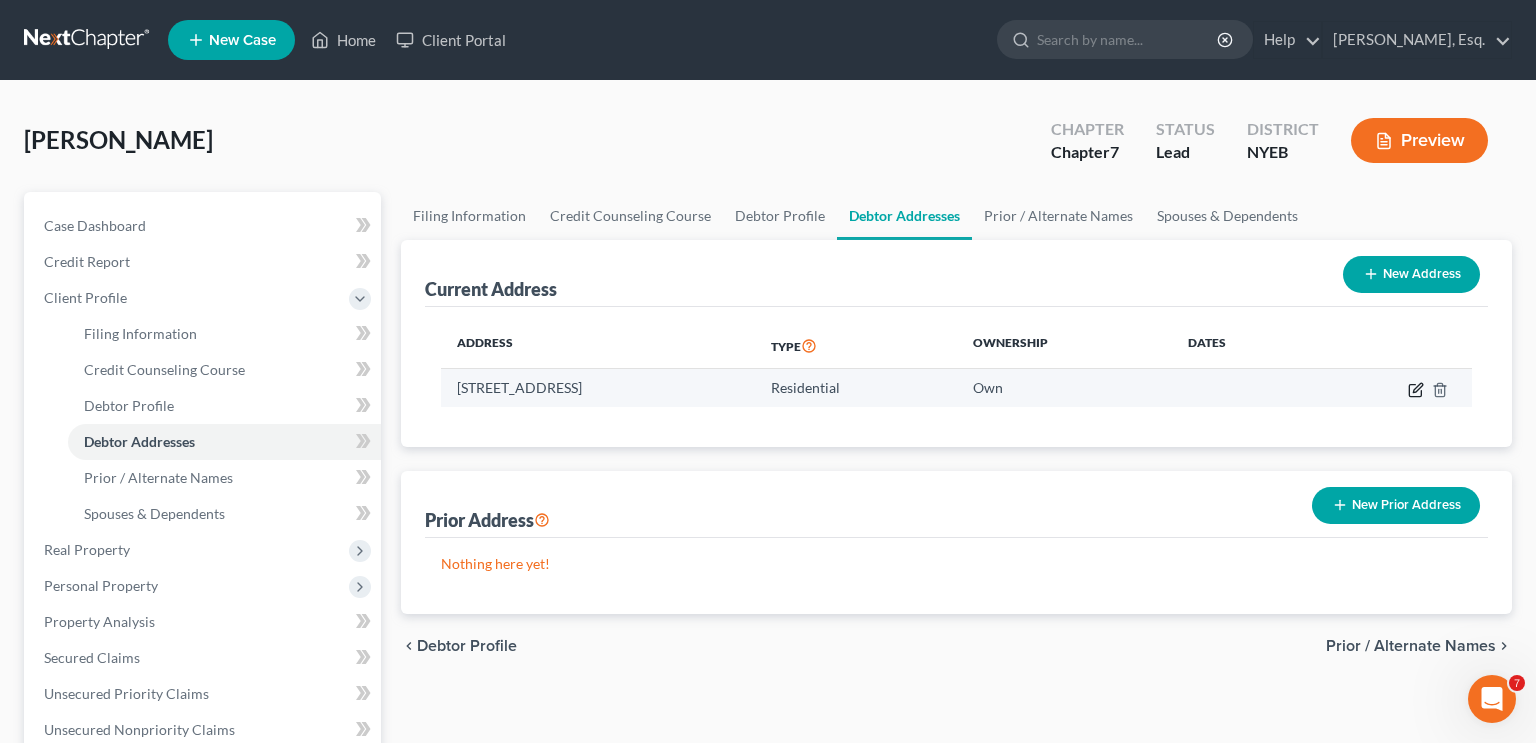 click 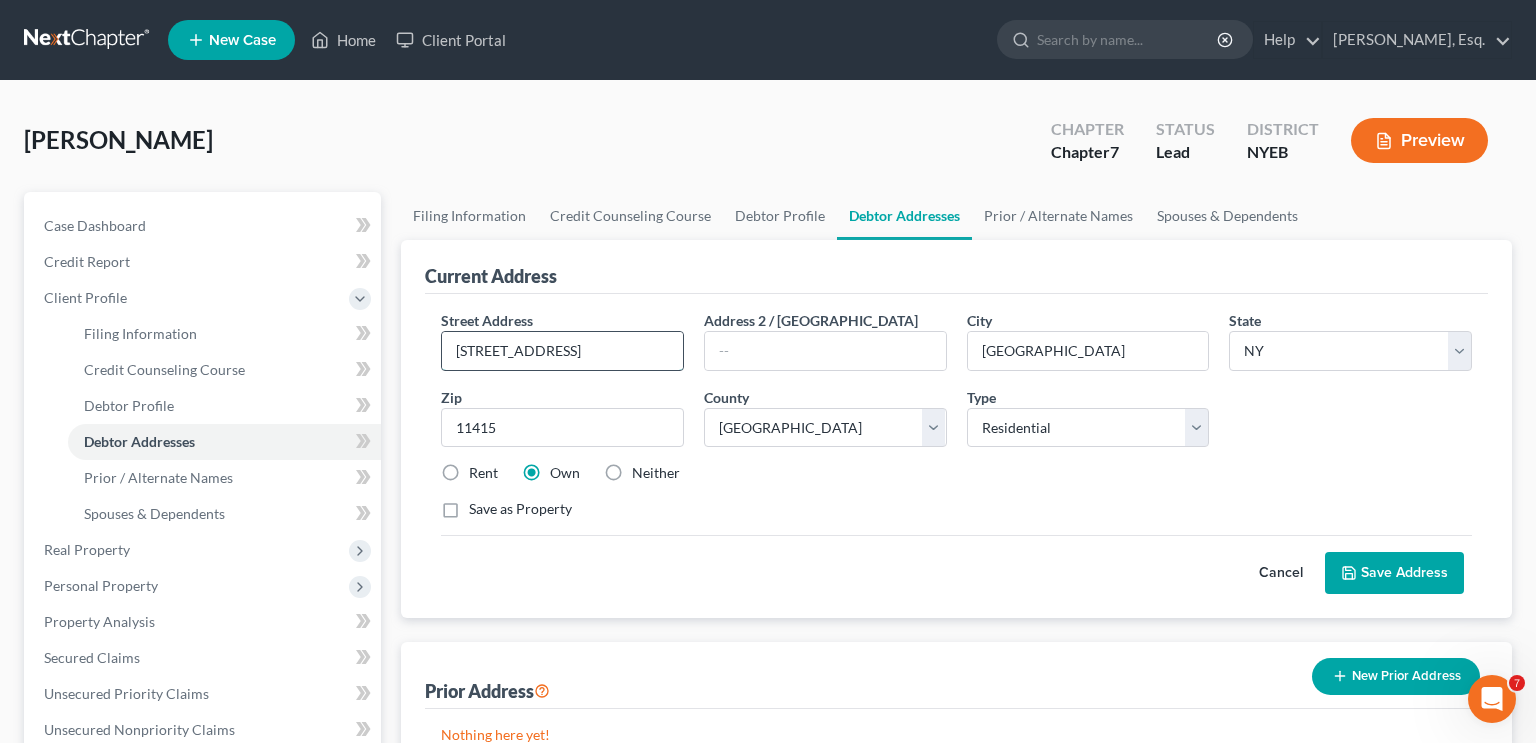 click on "[STREET_ADDRESS]" at bounding box center [562, 351] 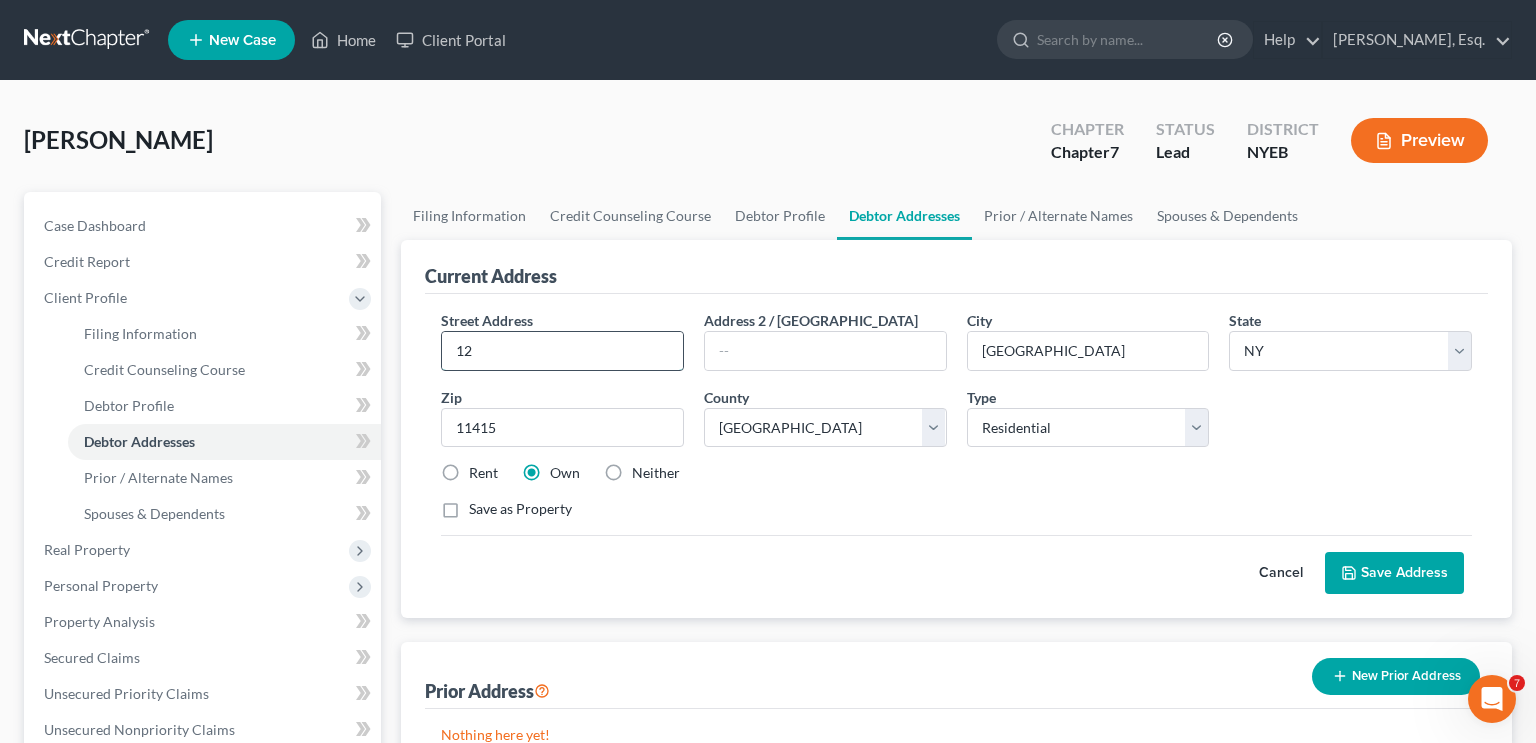 type on "1" 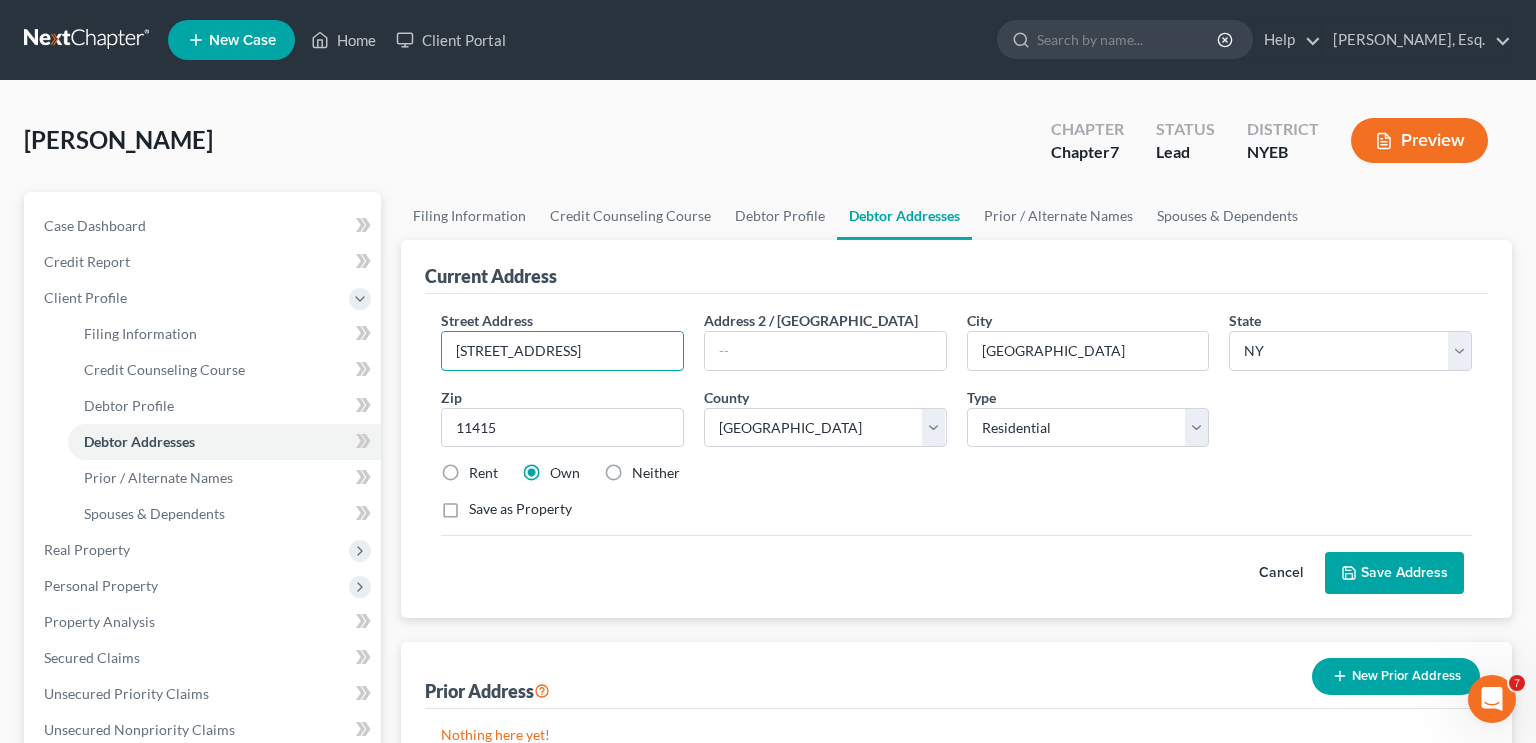 type on "[STREET_ADDRESS]" 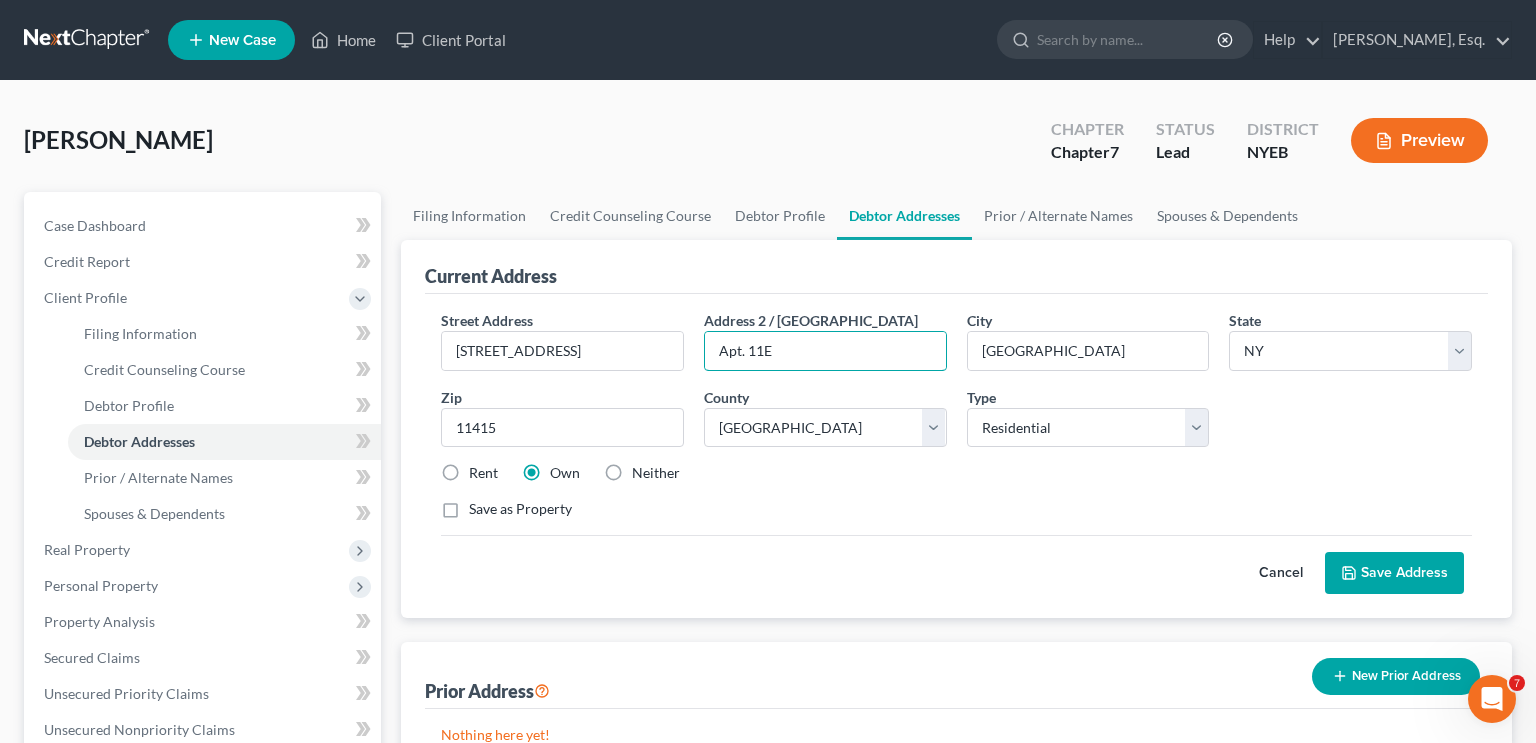 type on "Apt. 11E" 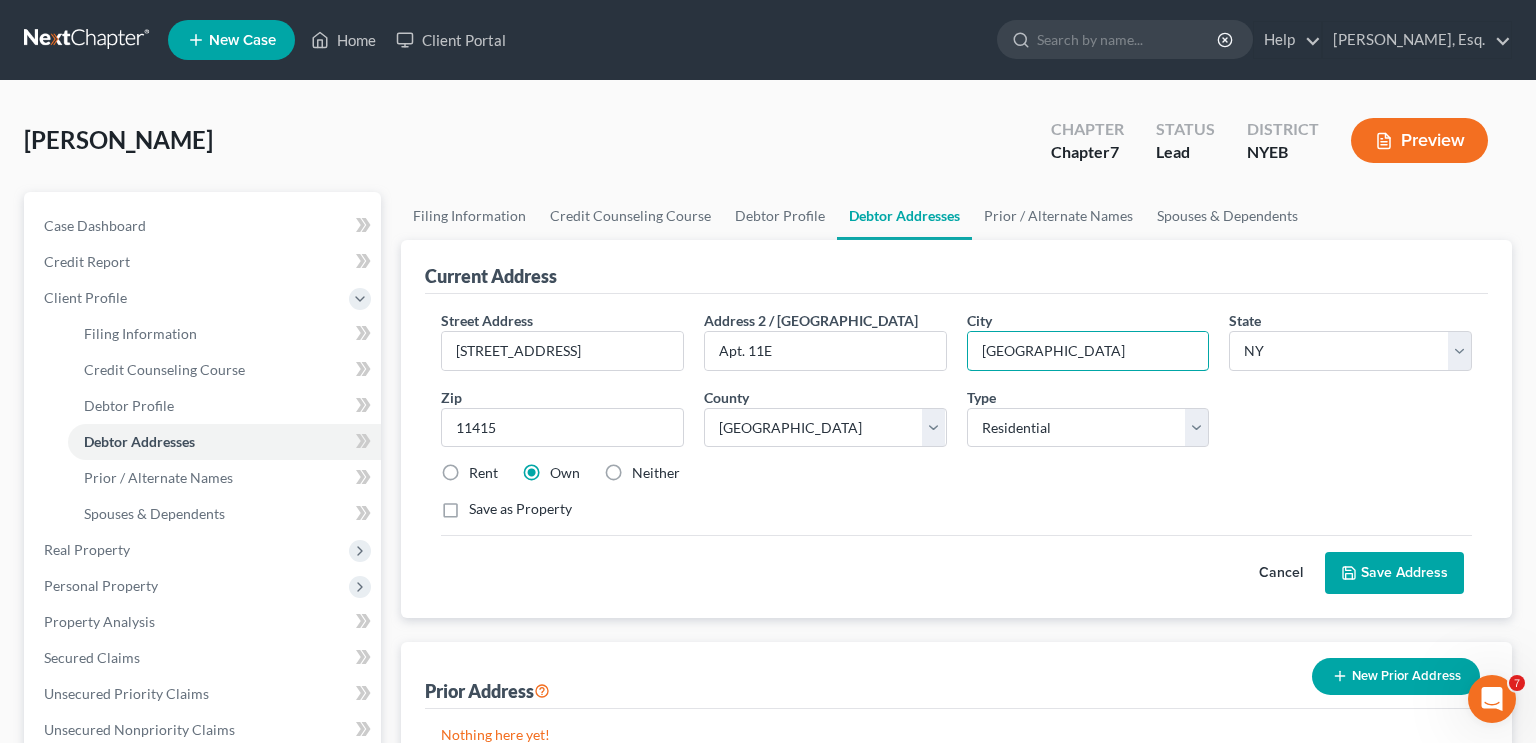 type on "[GEOGRAPHIC_DATA]" 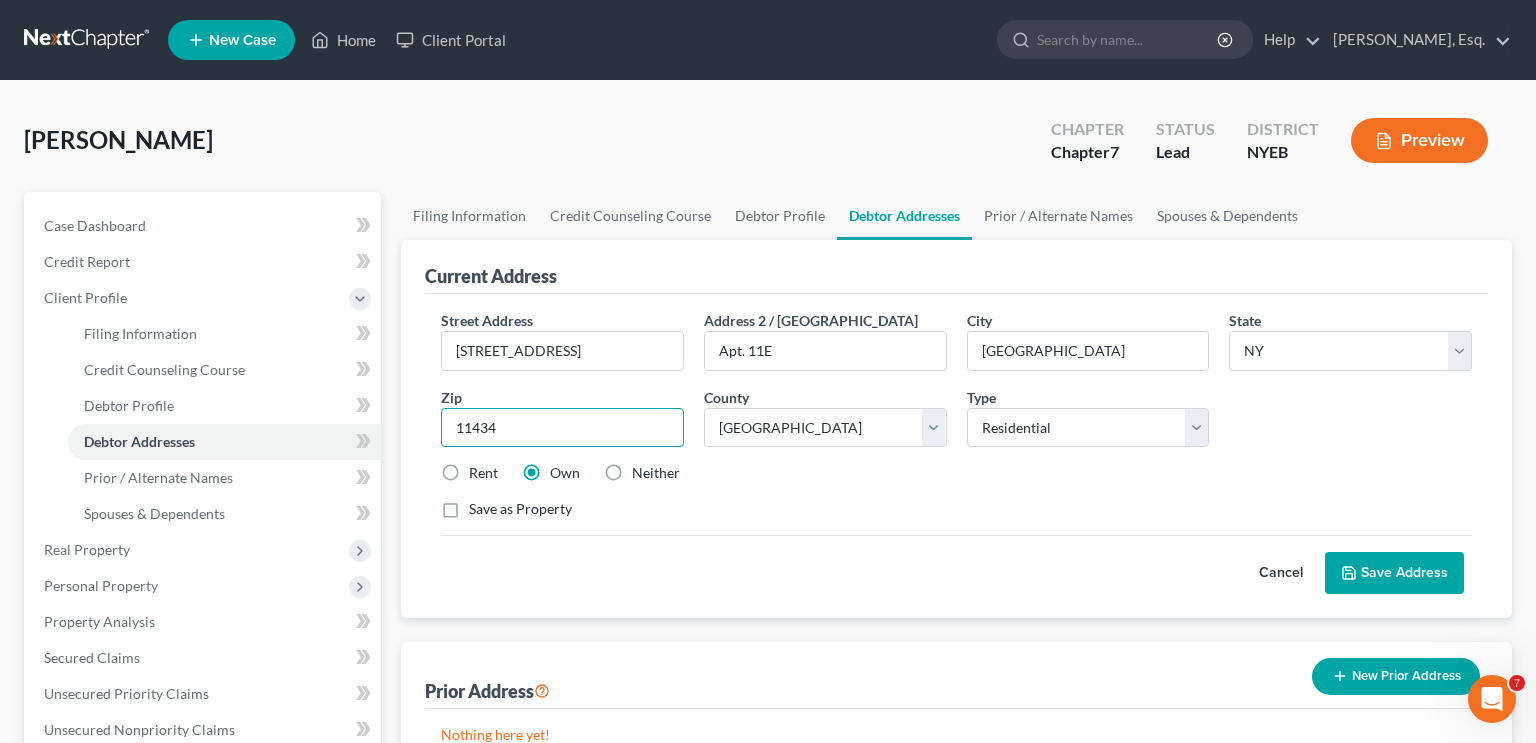 type on "11434" 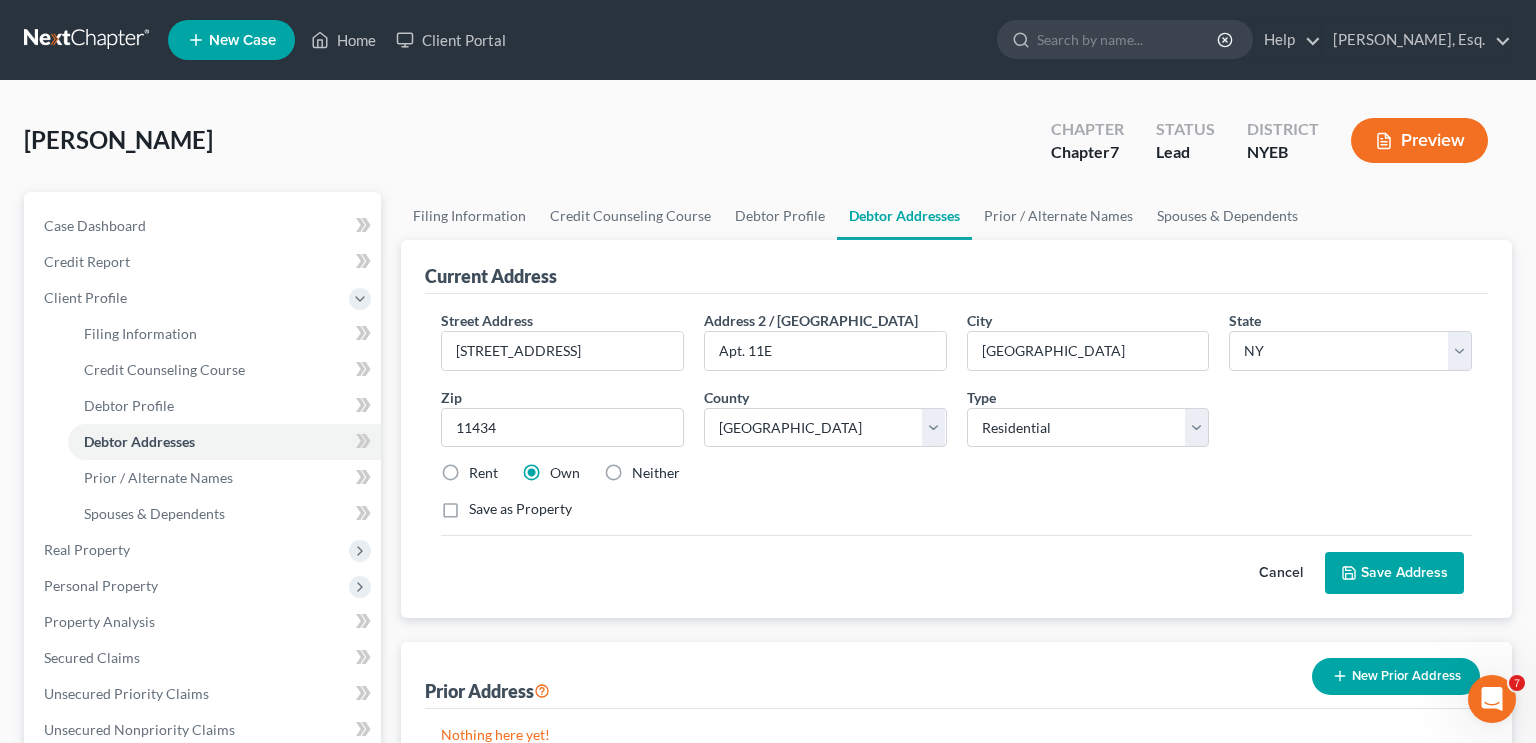 click on "Save as Property" at bounding box center (956, 509) 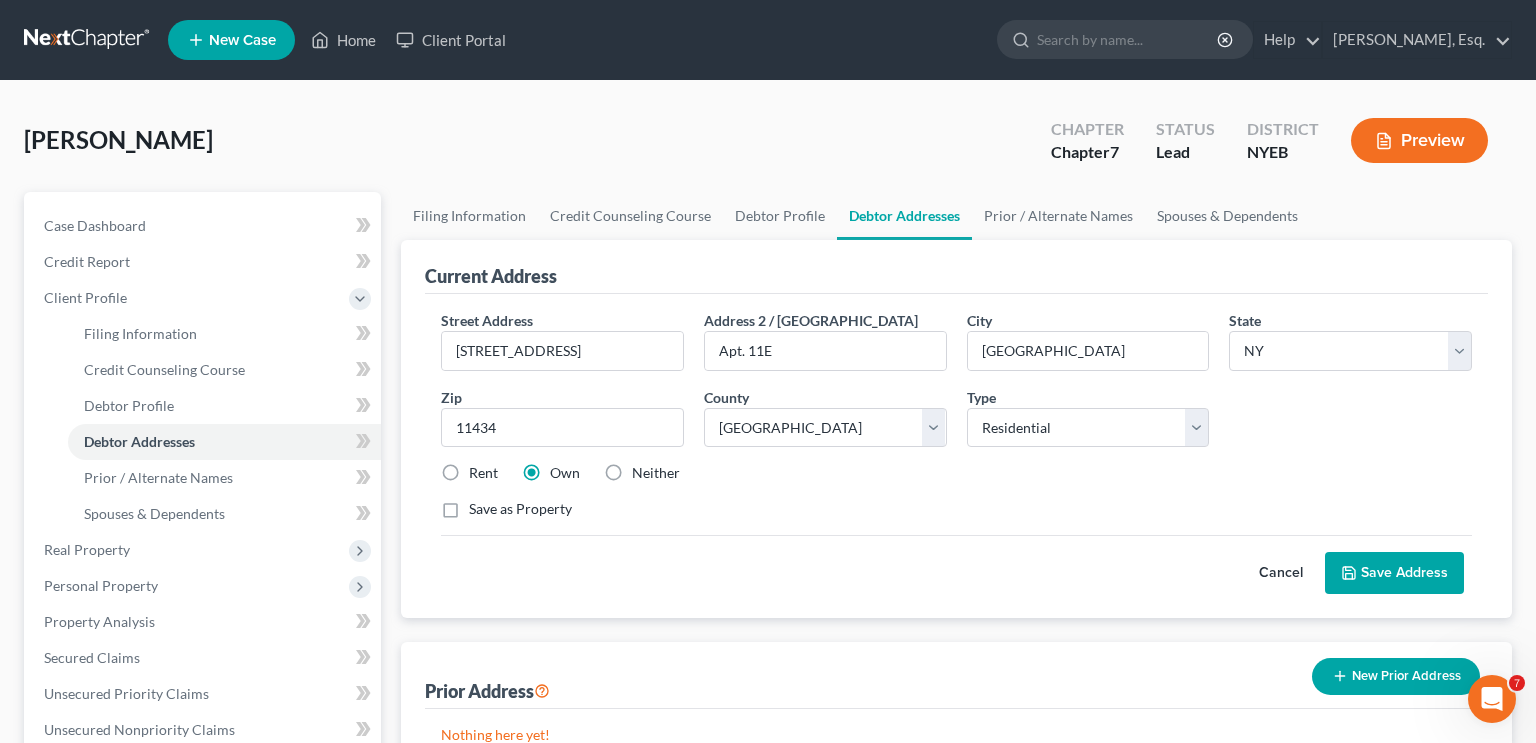 click on "Save Address" at bounding box center (1394, 573) 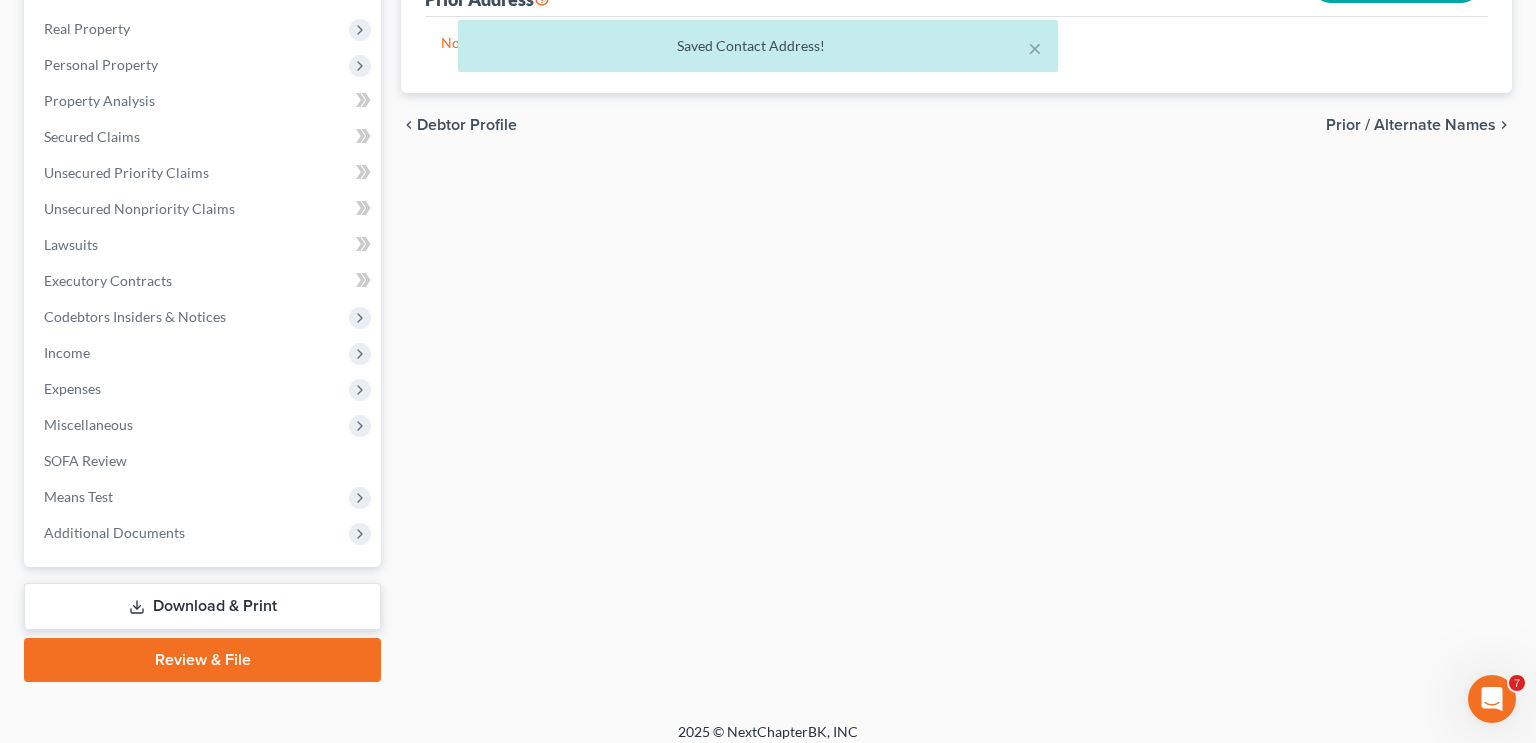 scroll, scrollTop: 533, scrollLeft: 0, axis: vertical 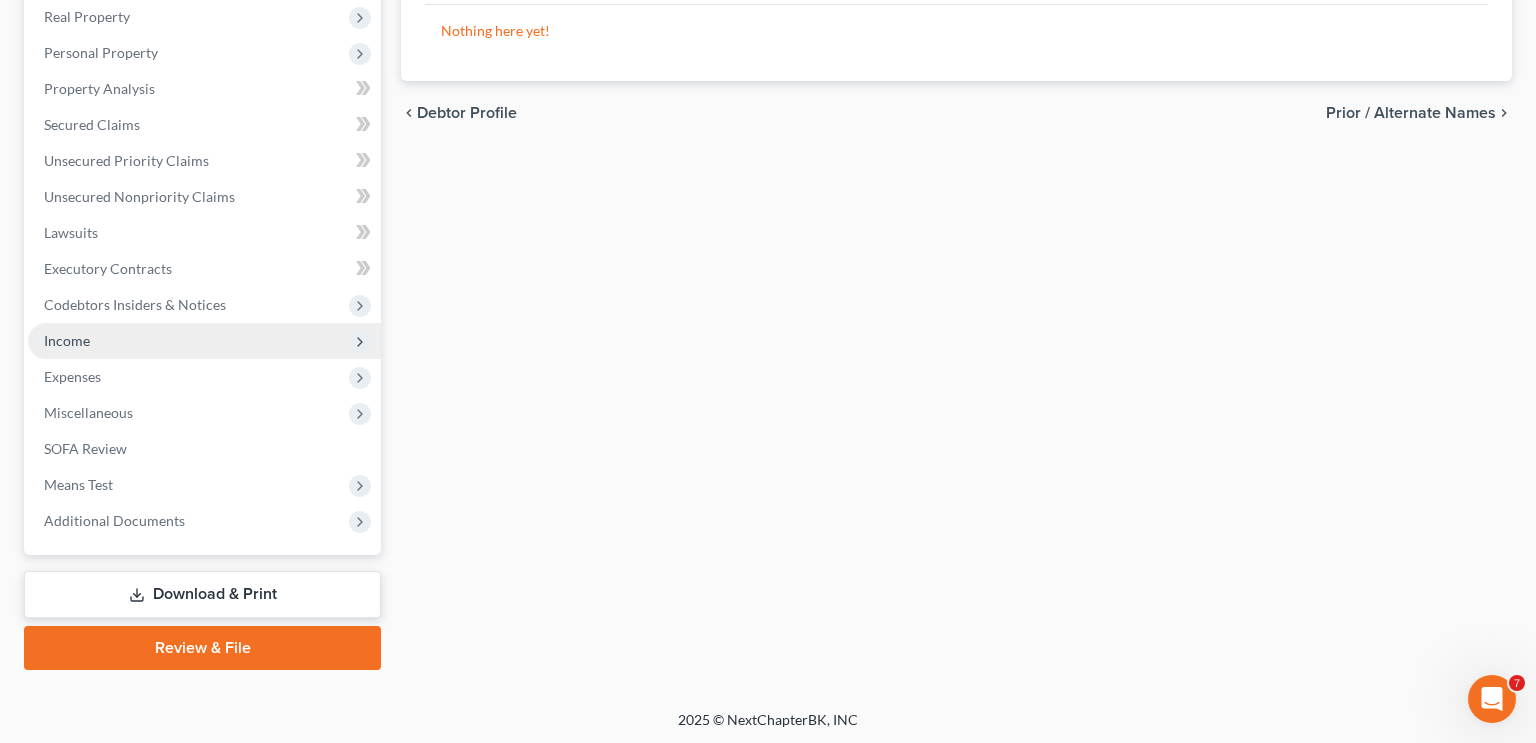 click on "Income" at bounding box center [67, 340] 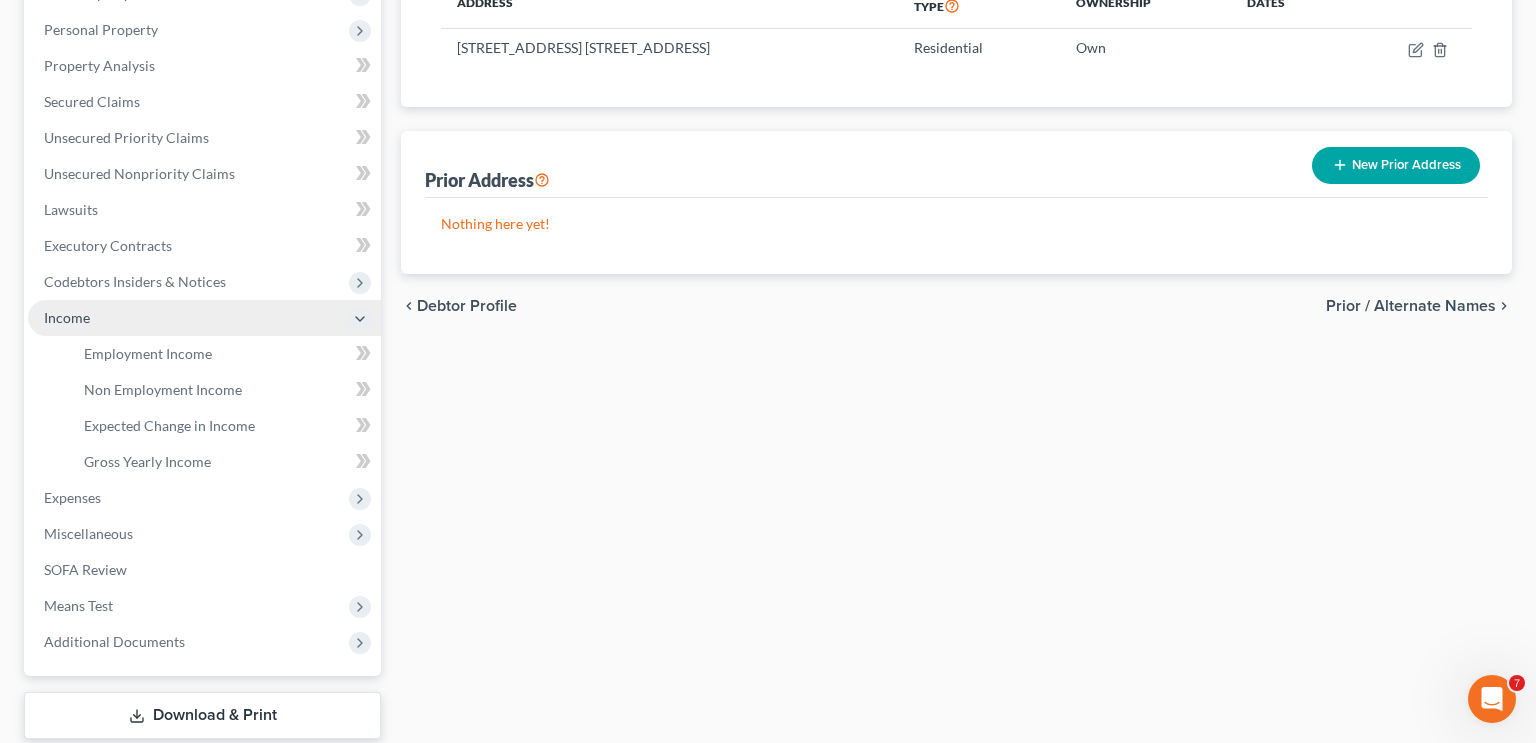 scroll, scrollTop: 317, scrollLeft: 0, axis: vertical 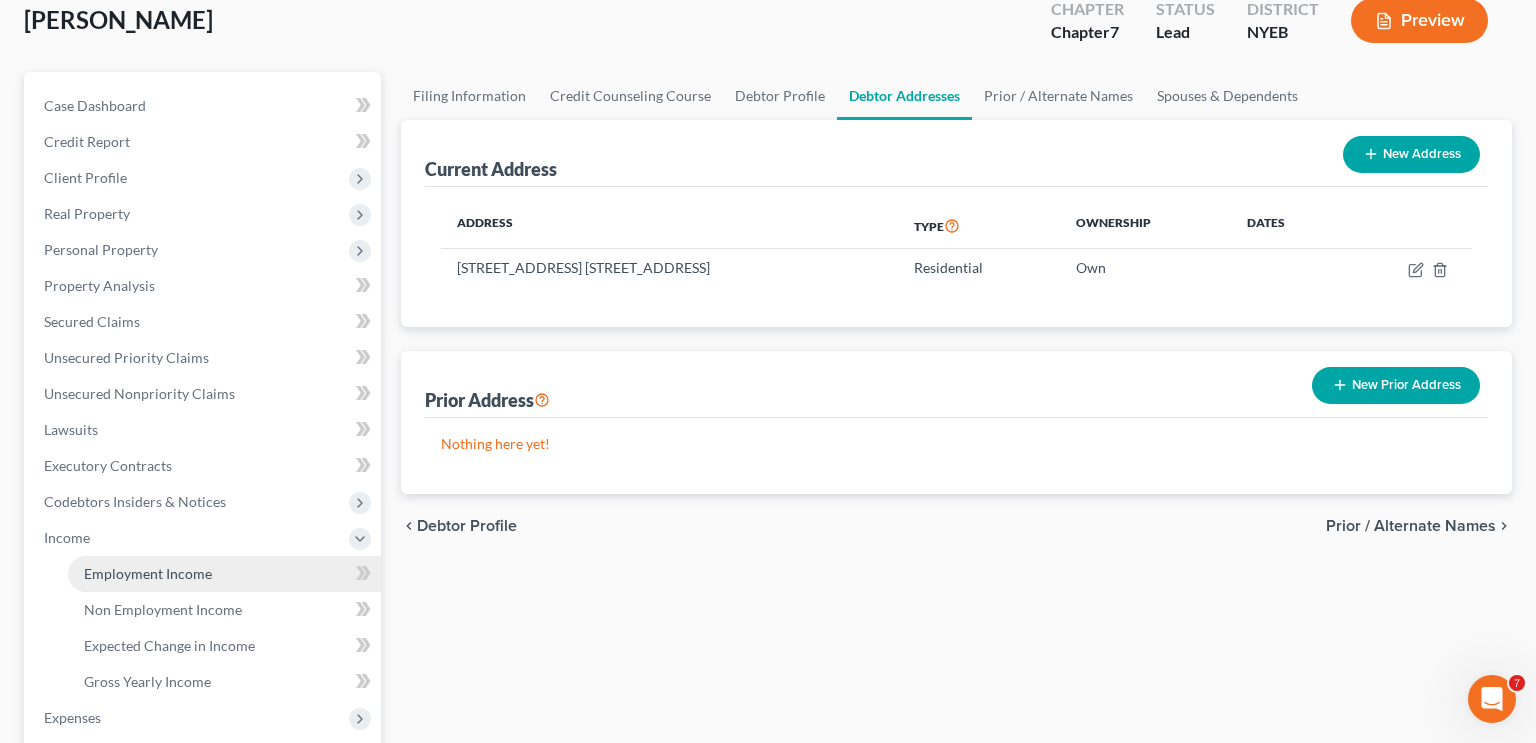 click on "Employment Income" at bounding box center (148, 573) 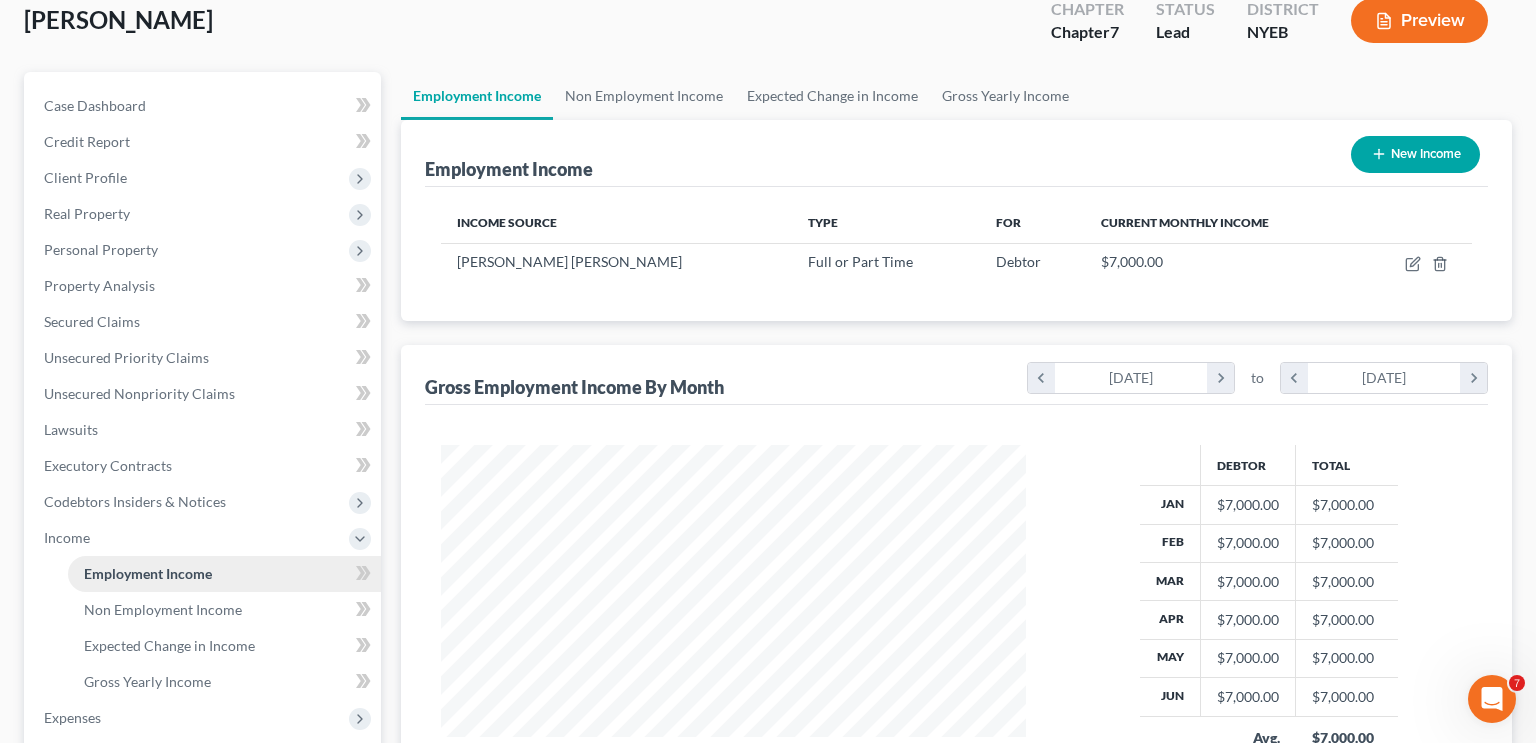 scroll, scrollTop: 0, scrollLeft: 0, axis: both 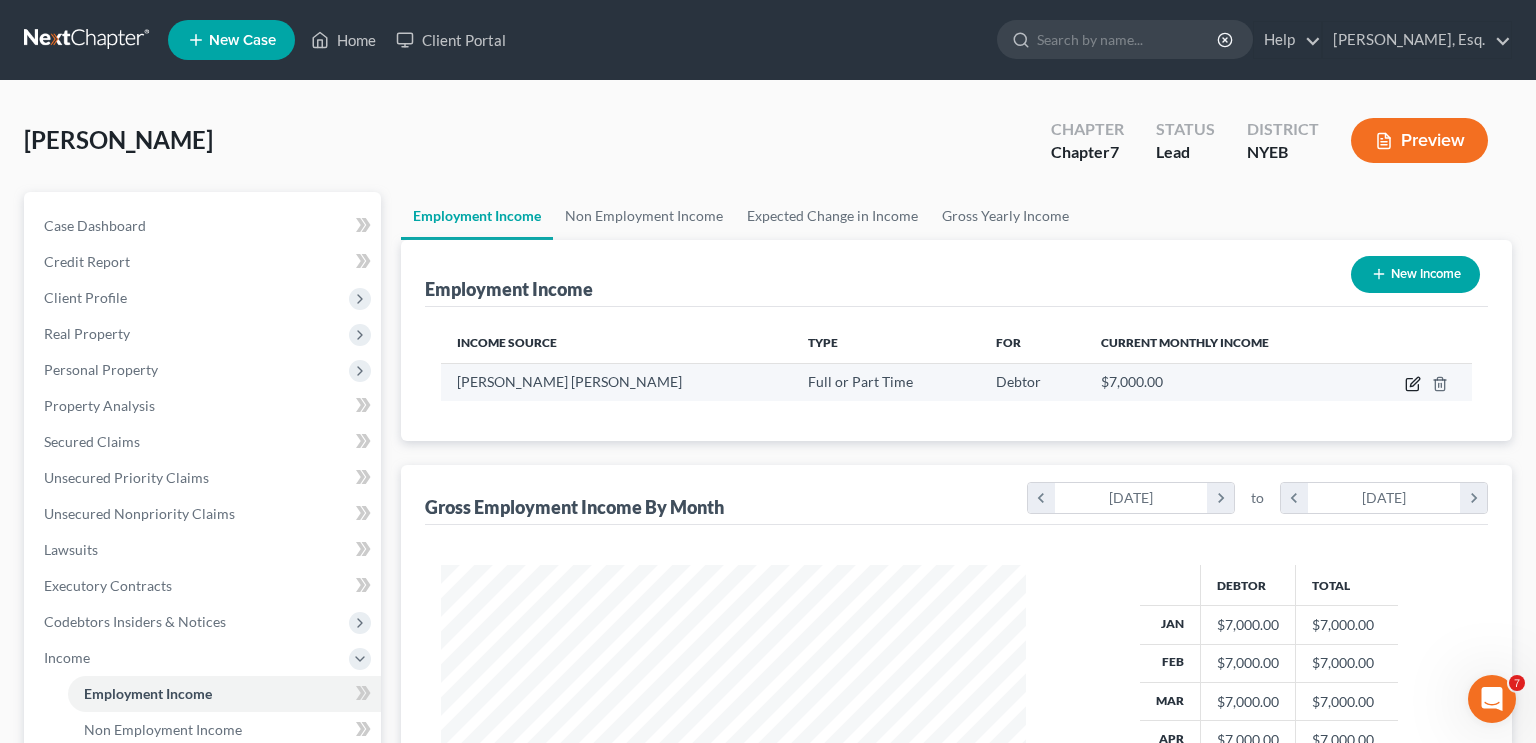 click 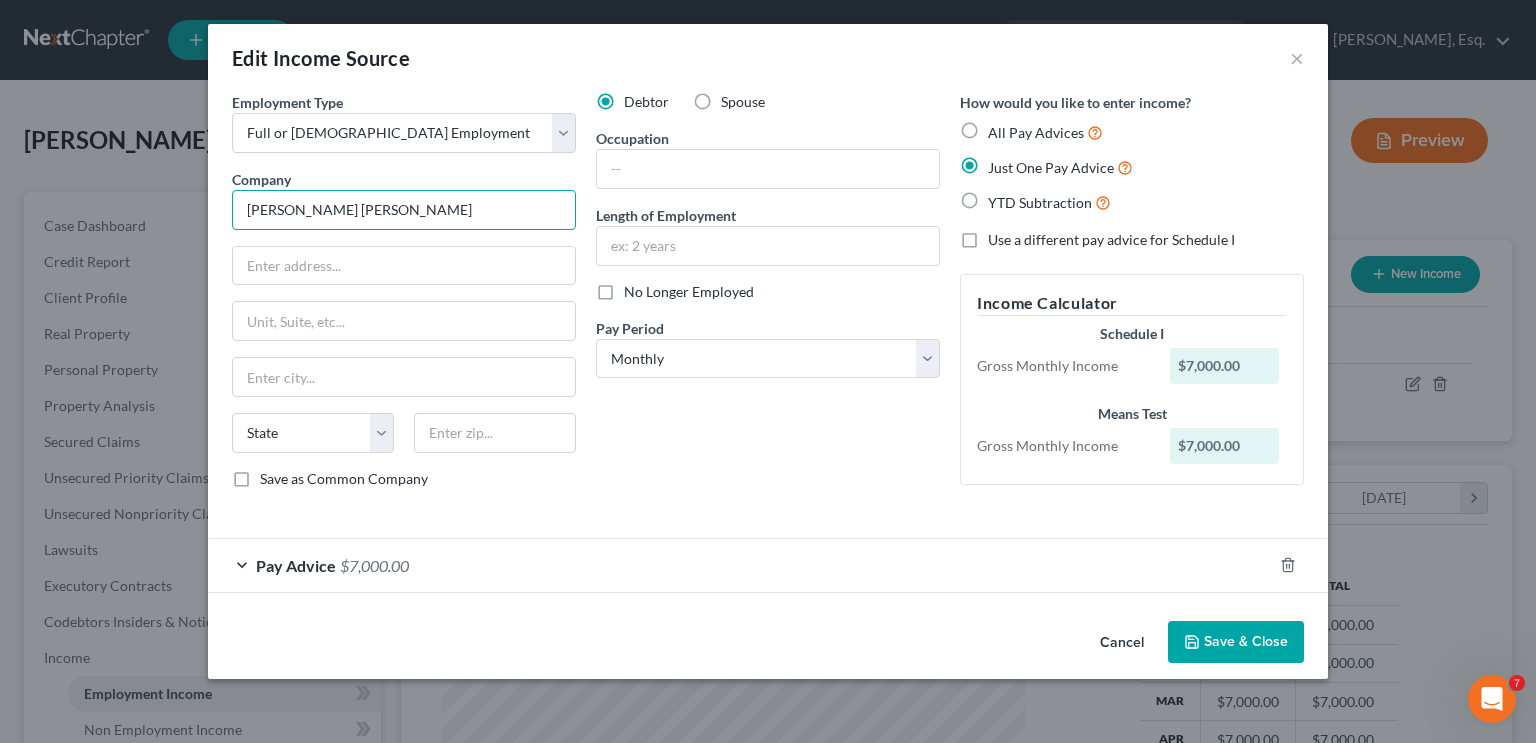 click on "[PERSON_NAME] [PERSON_NAME]" at bounding box center (404, 210) 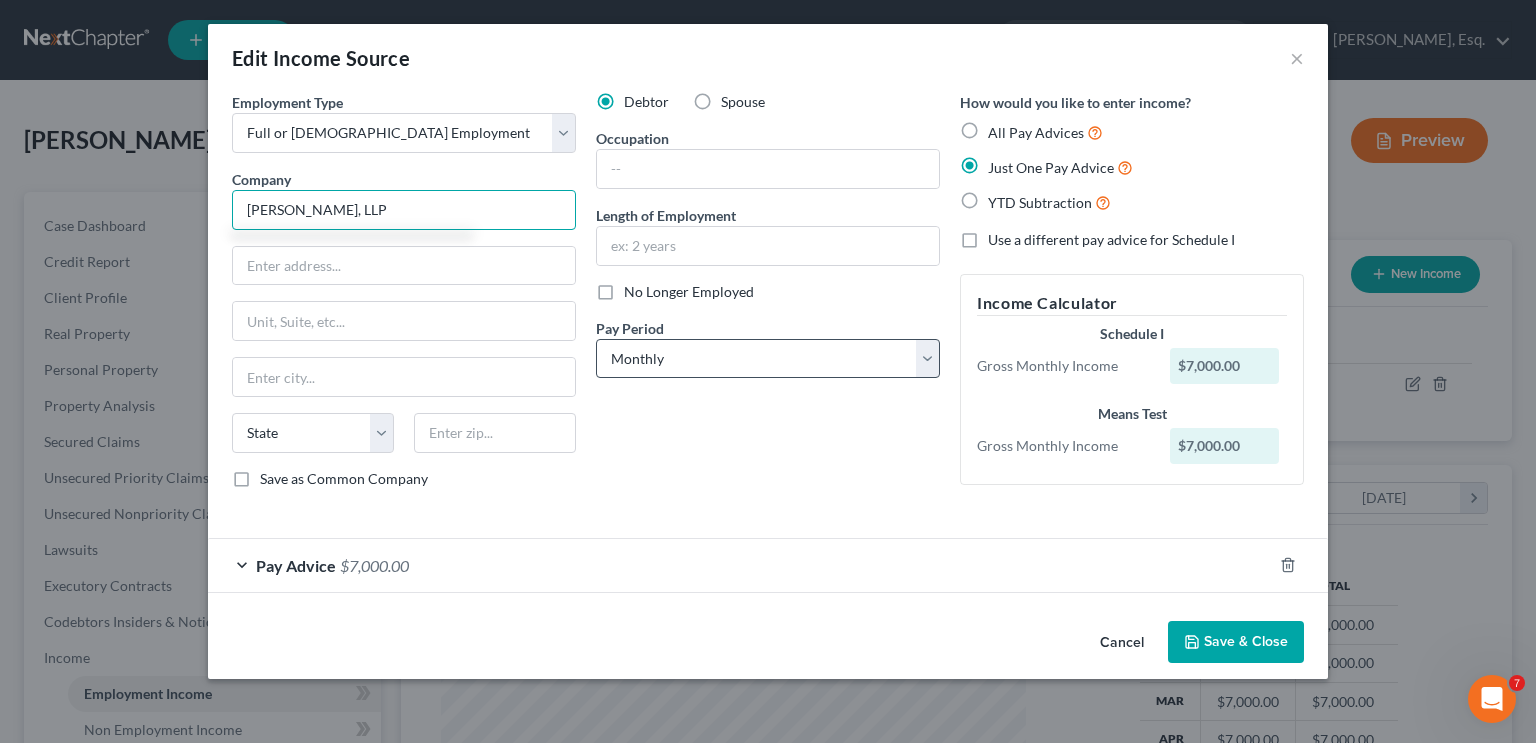 type on "[PERSON_NAME], LLP" 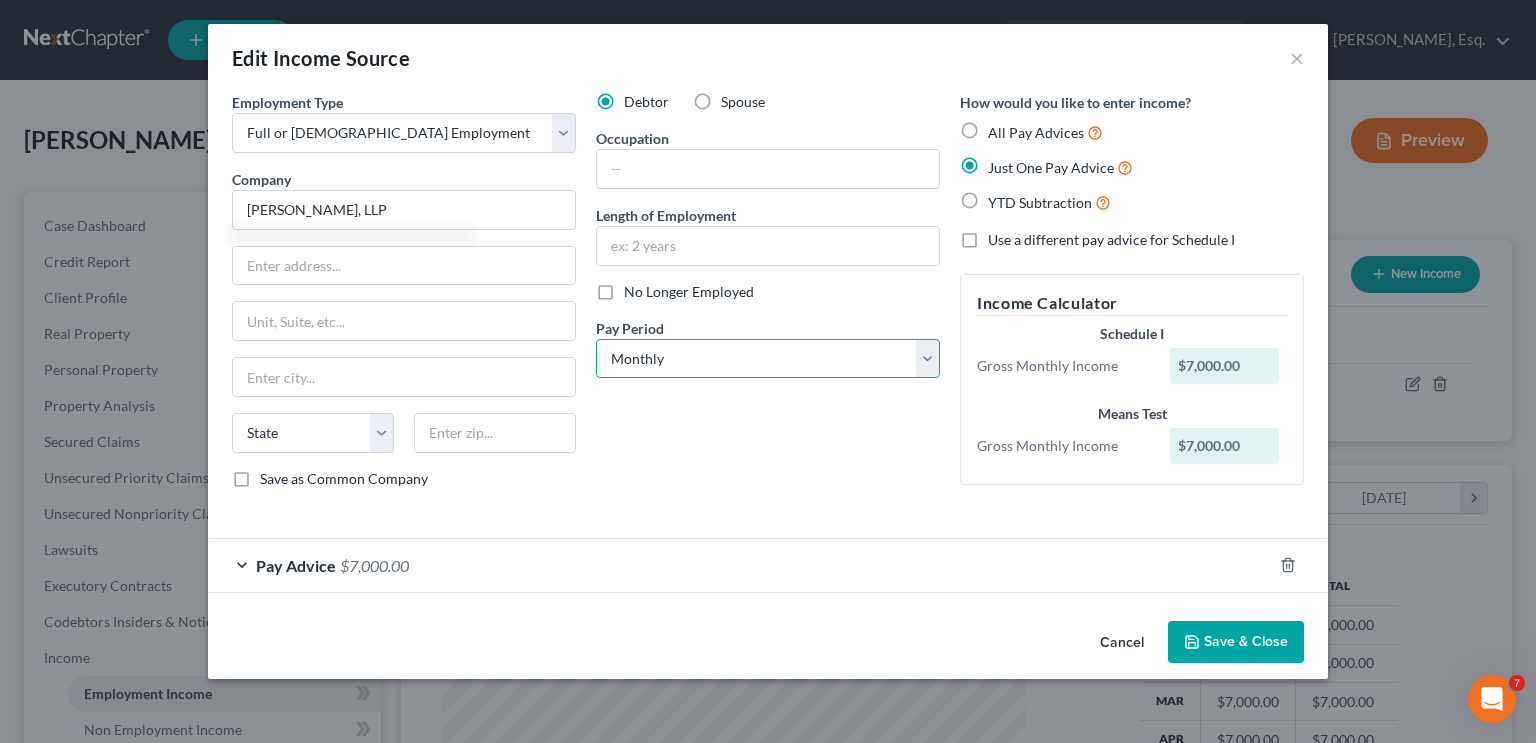click on "Select Monthly Twice Monthly Every Other Week Weekly" at bounding box center (768, 359) 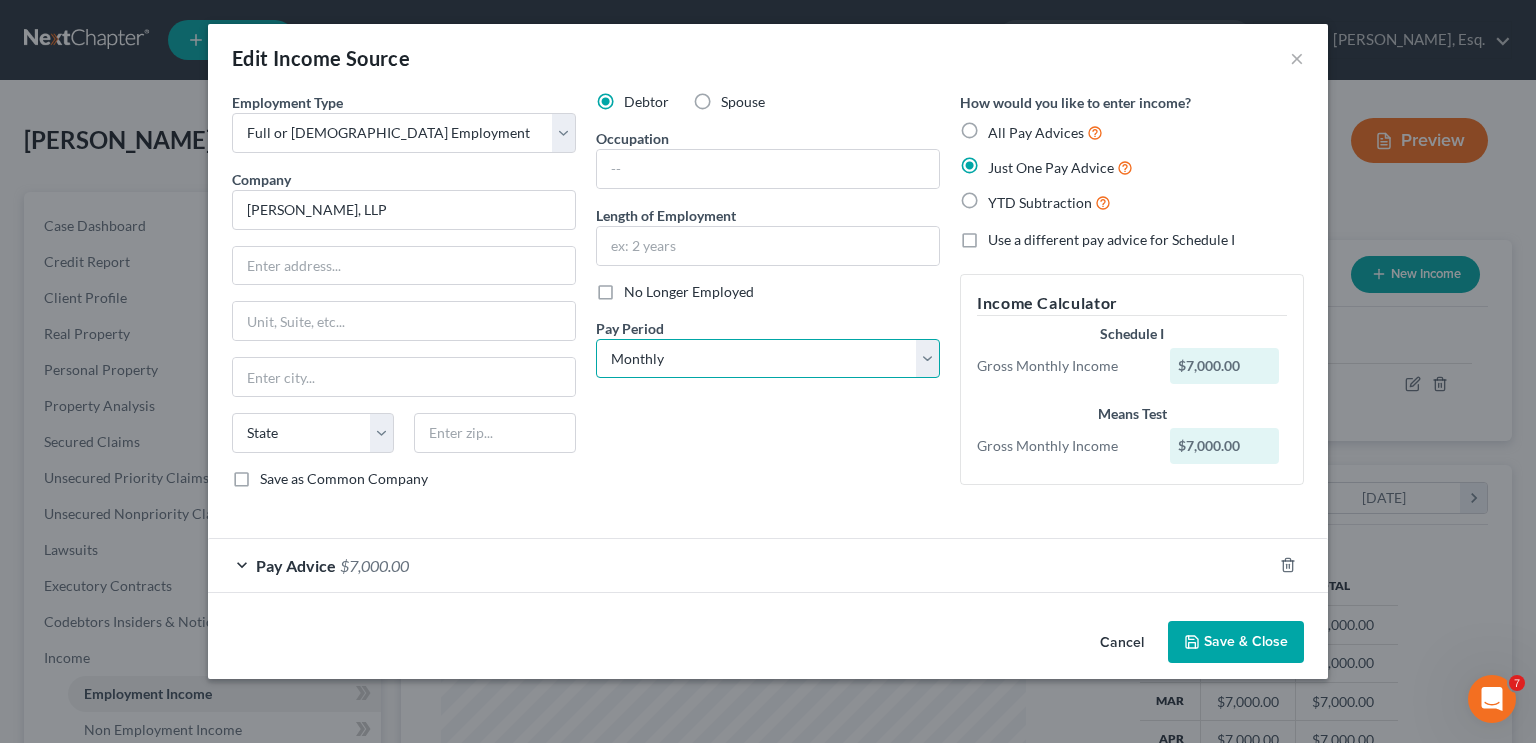 select on "1" 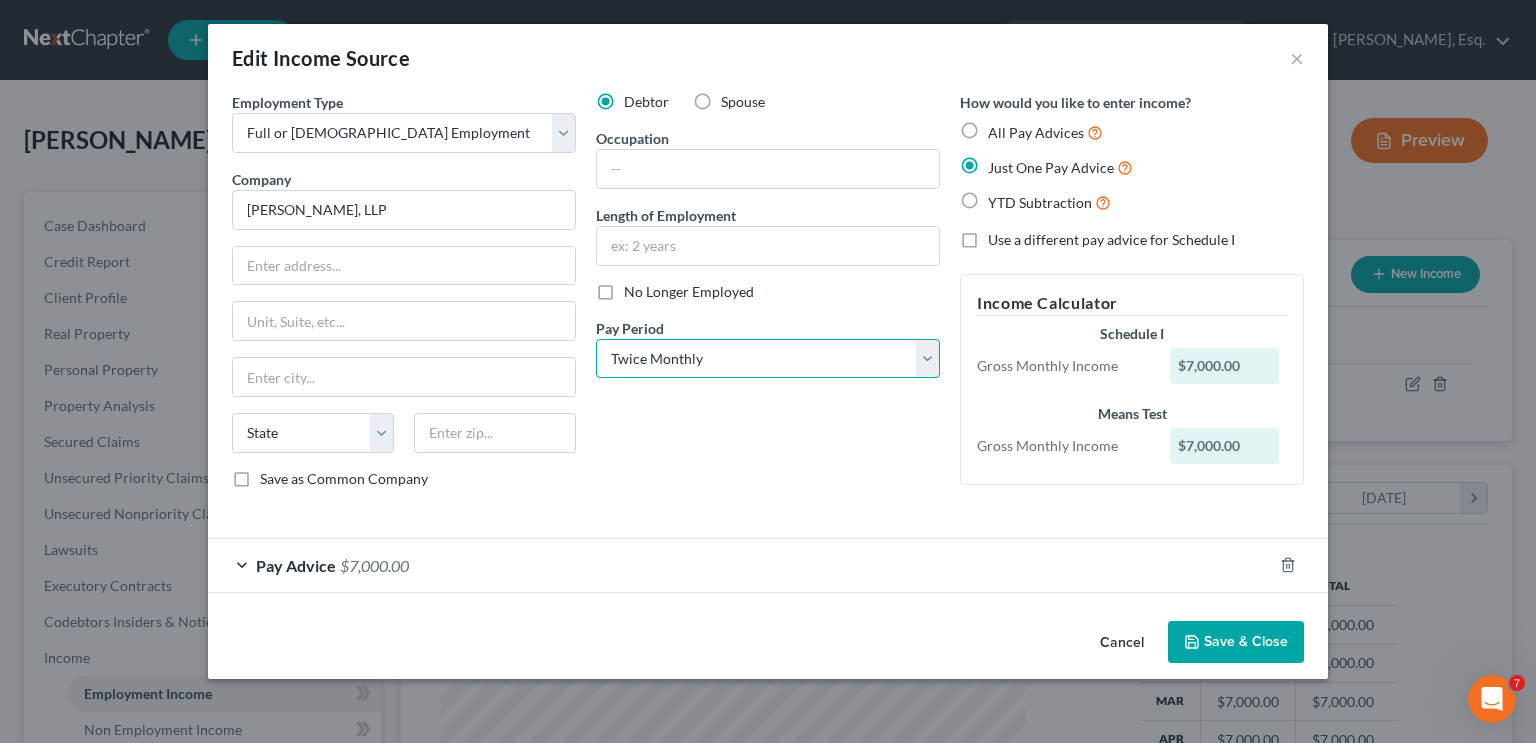 click on "Select Monthly Twice Monthly Every Other Week Weekly" at bounding box center (768, 359) 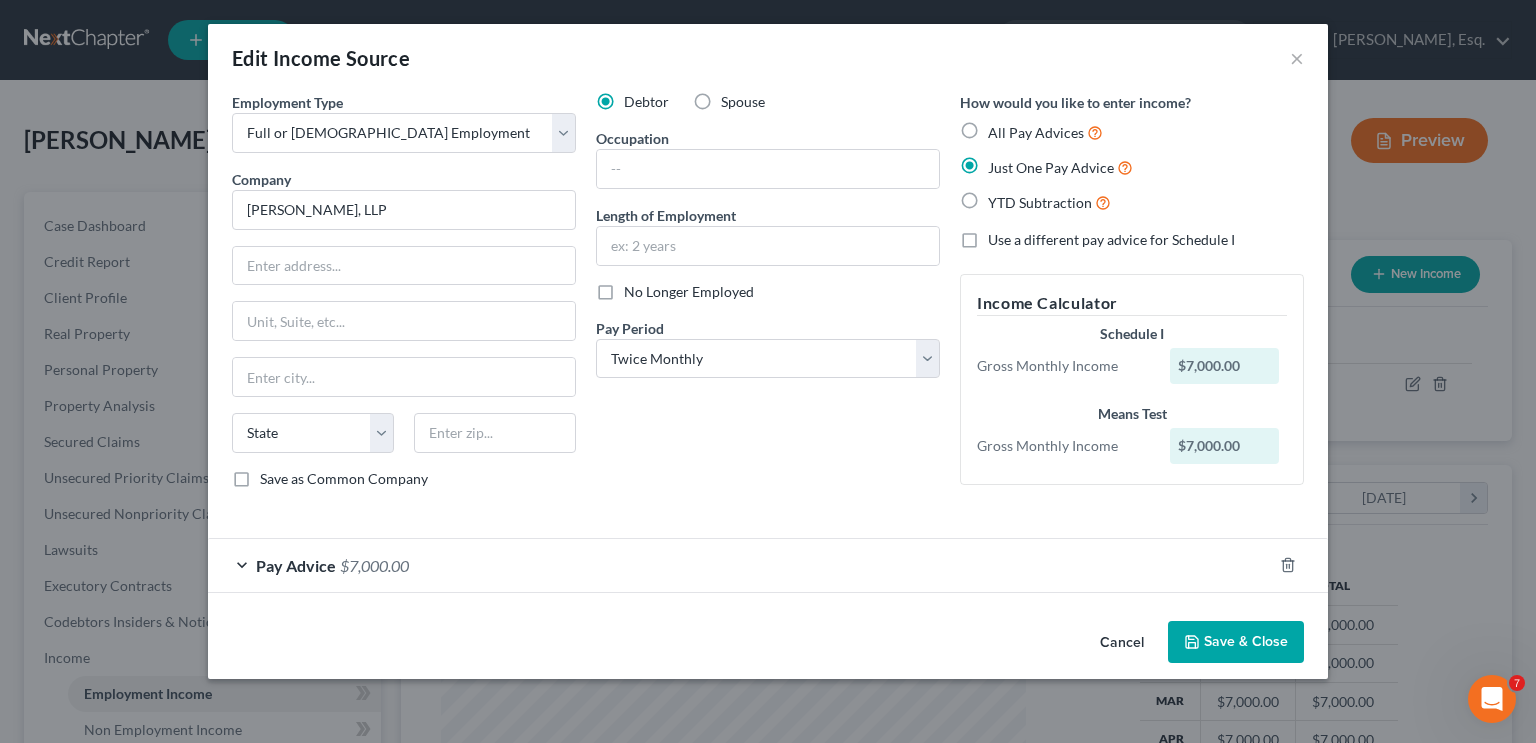 click on "Pay Advice" at bounding box center (296, 565) 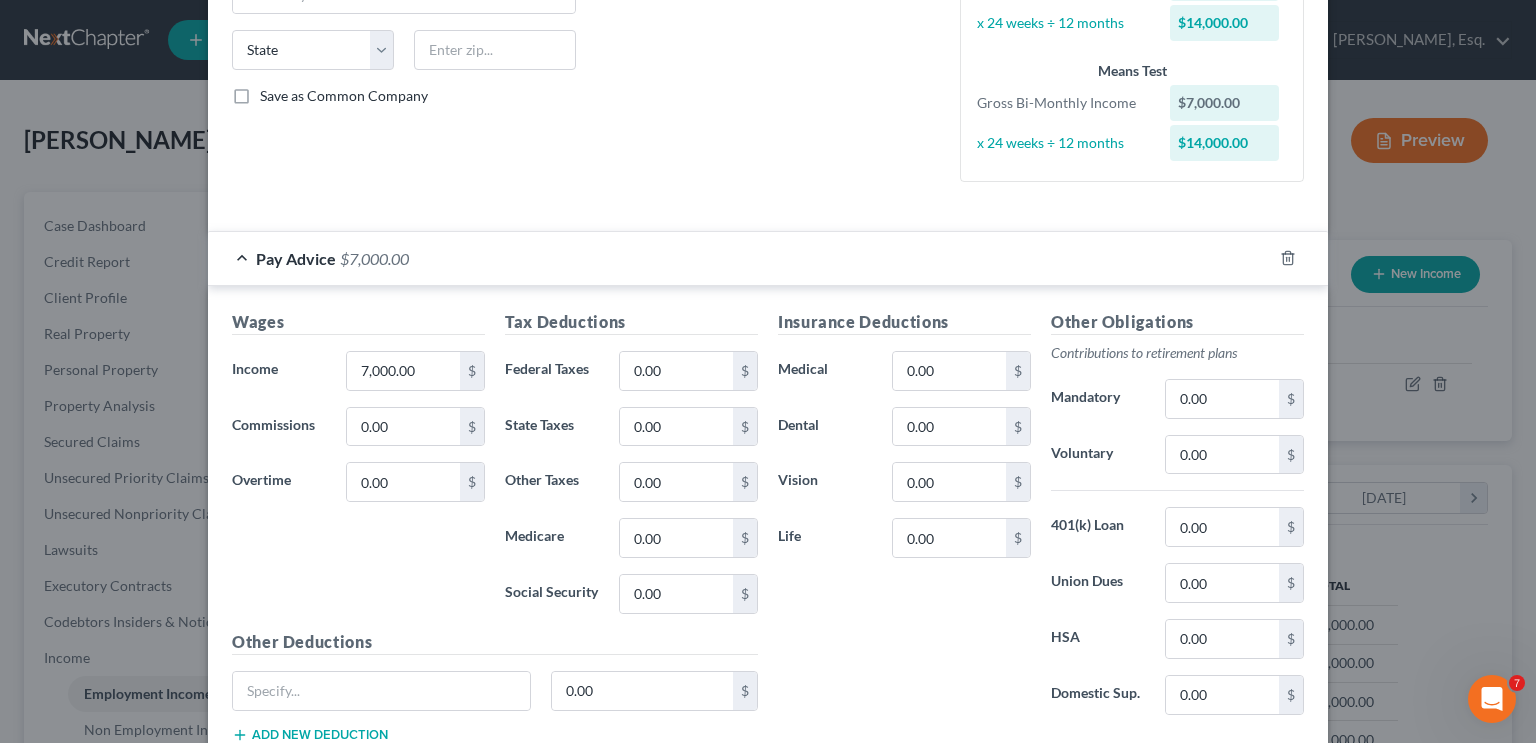 scroll, scrollTop: 400, scrollLeft: 0, axis: vertical 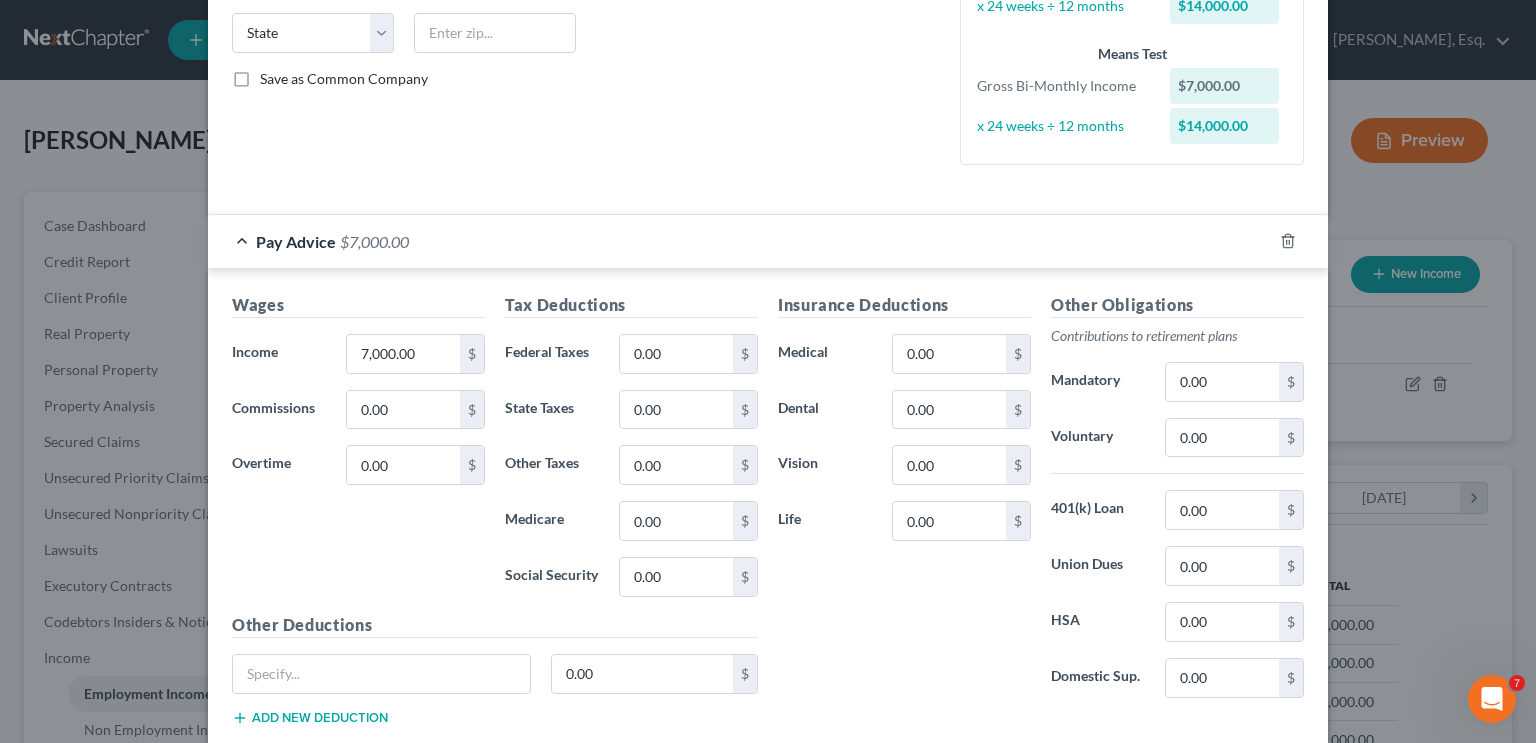 click on "Employment Type
*
Select Full or [DEMOGRAPHIC_DATA] Employment Self Employment
Company
*
[PERSON_NAME], LLP                      State [US_STATE] AK AR AZ CA CO CT DE DC [GEOGRAPHIC_DATA] [GEOGRAPHIC_DATA] GU HI ID IL IN IA [GEOGRAPHIC_DATA] [GEOGRAPHIC_DATA] LA ME MD [GEOGRAPHIC_DATA] [GEOGRAPHIC_DATA] [GEOGRAPHIC_DATA] [GEOGRAPHIC_DATA] [GEOGRAPHIC_DATA] MT [GEOGRAPHIC_DATA] [GEOGRAPHIC_DATA] [GEOGRAPHIC_DATA] [GEOGRAPHIC_DATA] [GEOGRAPHIC_DATA] [GEOGRAPHIC_DATA] [GEOGRAPHIC_DATA] [GEOGRAPHIC_DATA] [GEOGRAPHIC_DATA] [GEOGRAPHIC_DATA] OR [GEOGRAPHIC_DATA] PR RI SC SD [GEOGRAPHIC_DATA] [GEOGRAPHIC_DATA] [GEOGRAPHIC_DATA] VI VA [GEOGRAPHIC_DATA] [GEOGRAPHIC_DATA] WV WI WY Save as Common Company Debtor Spouse Occupation Length of Employment No Longer Employed
Pay Period
*
Select Monthly Twice Monthly Every Other Week Weekly How would you like to enter income?
All Pay Advices
Just One Pay Advice
YTD Subtraction
Use a different pay advice for Schedule I Income Calculator
Schedule I Gross Bi-Monthly Income $7,000.00 x 24 weeks ÷ 12 months $14,000.00 Means Test Gross Bi-Monthly Income $7,000.00 x 24 weeks ÷ 12 months $14,000.00
Pay Advice $7,000.00
Wages
Income
*
7,000.00 $ Commissions 0.00 $ Overtime 0.00" at bounding box center [768, 225] 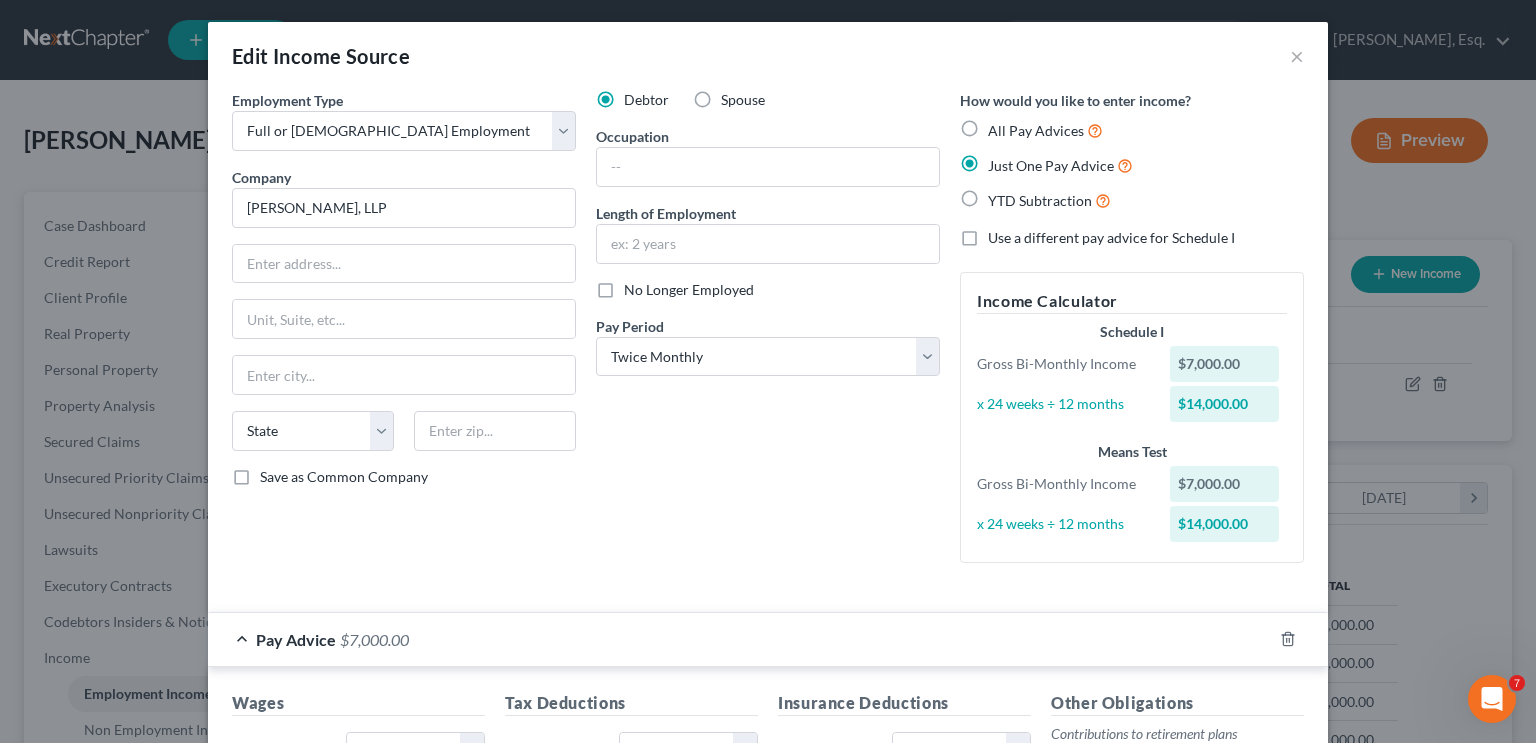 scroll, scrollTop: 0, scrollLeft: 0, axis: both 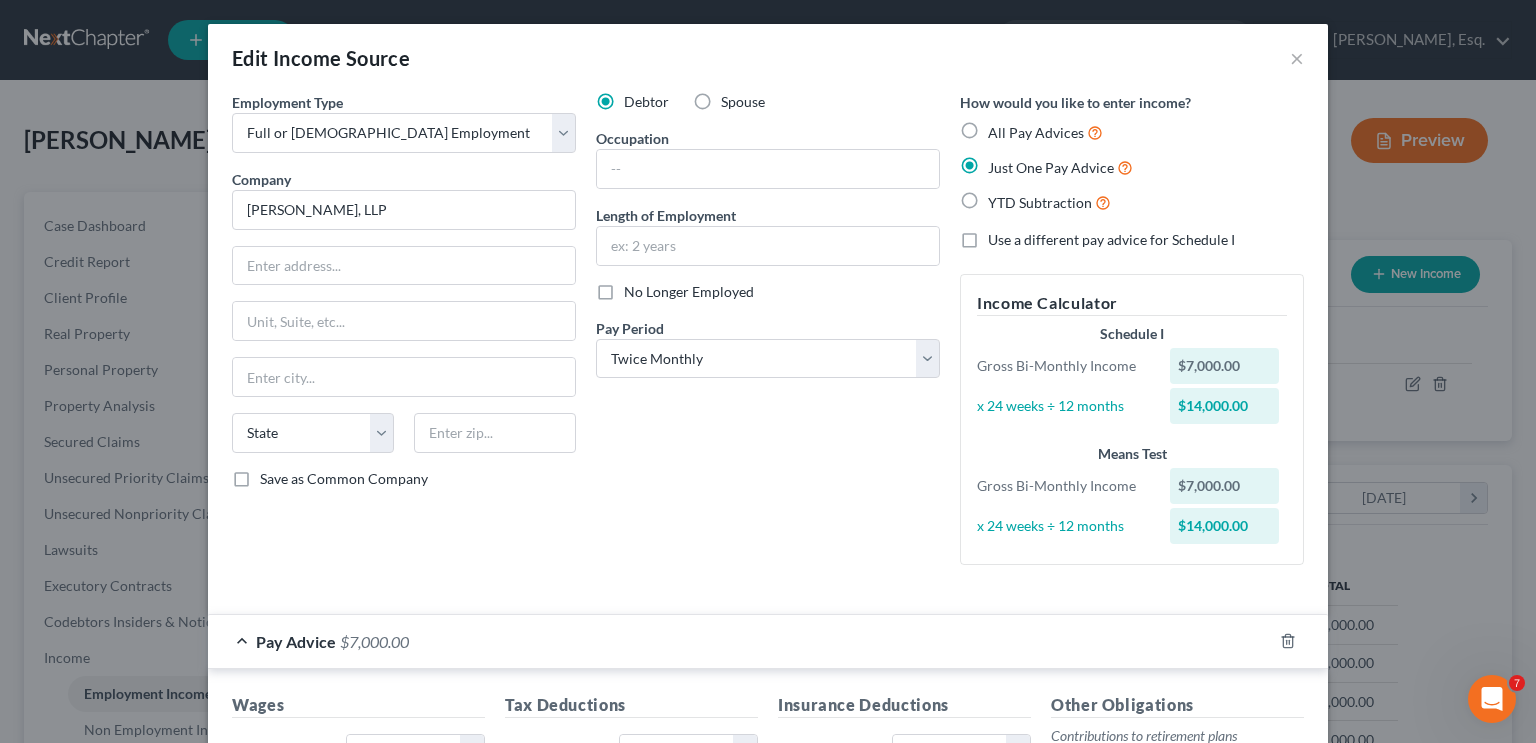 click on "YTD Subtraction" at bounding box center [1049, 202] 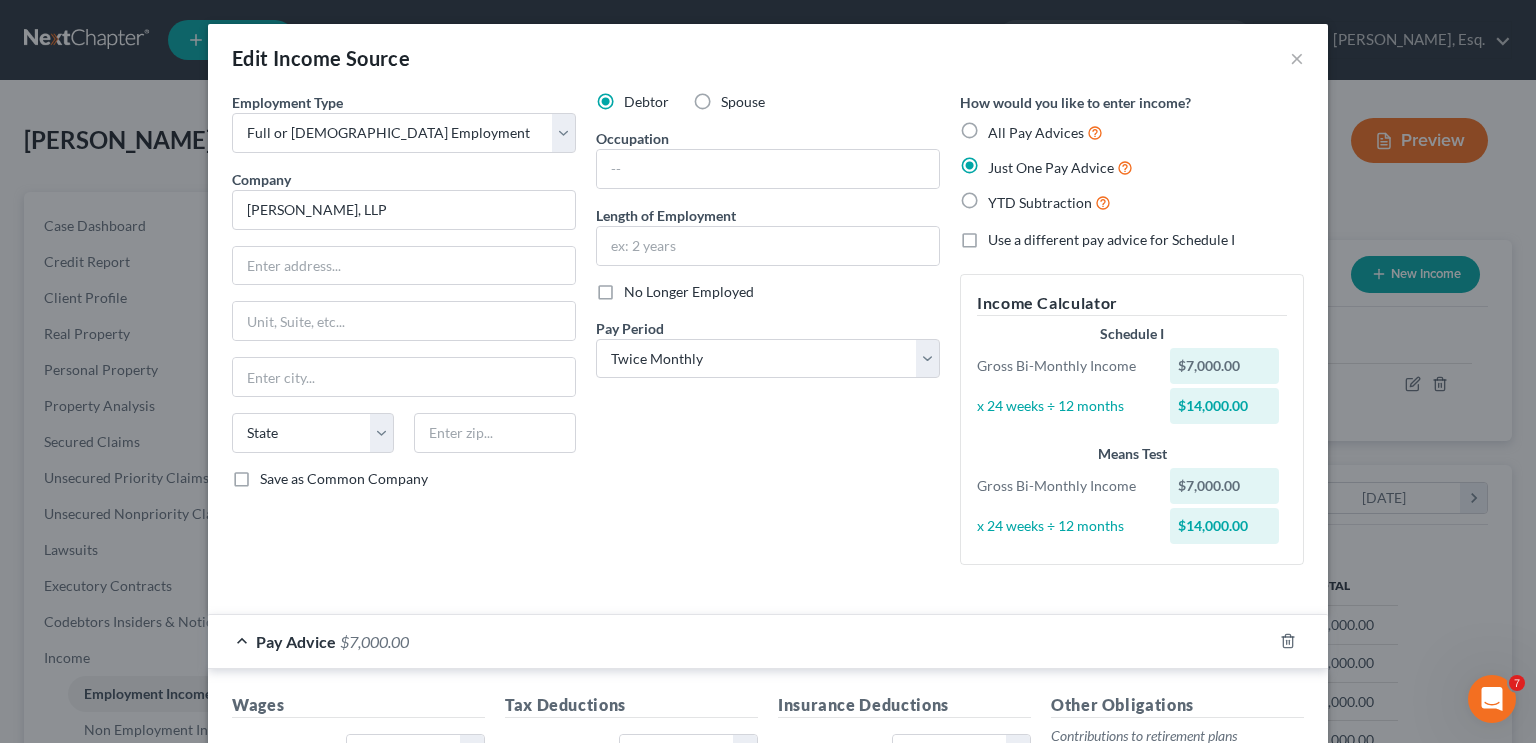 click on "YTD Subtraction" at bounding box center [1002, 197] 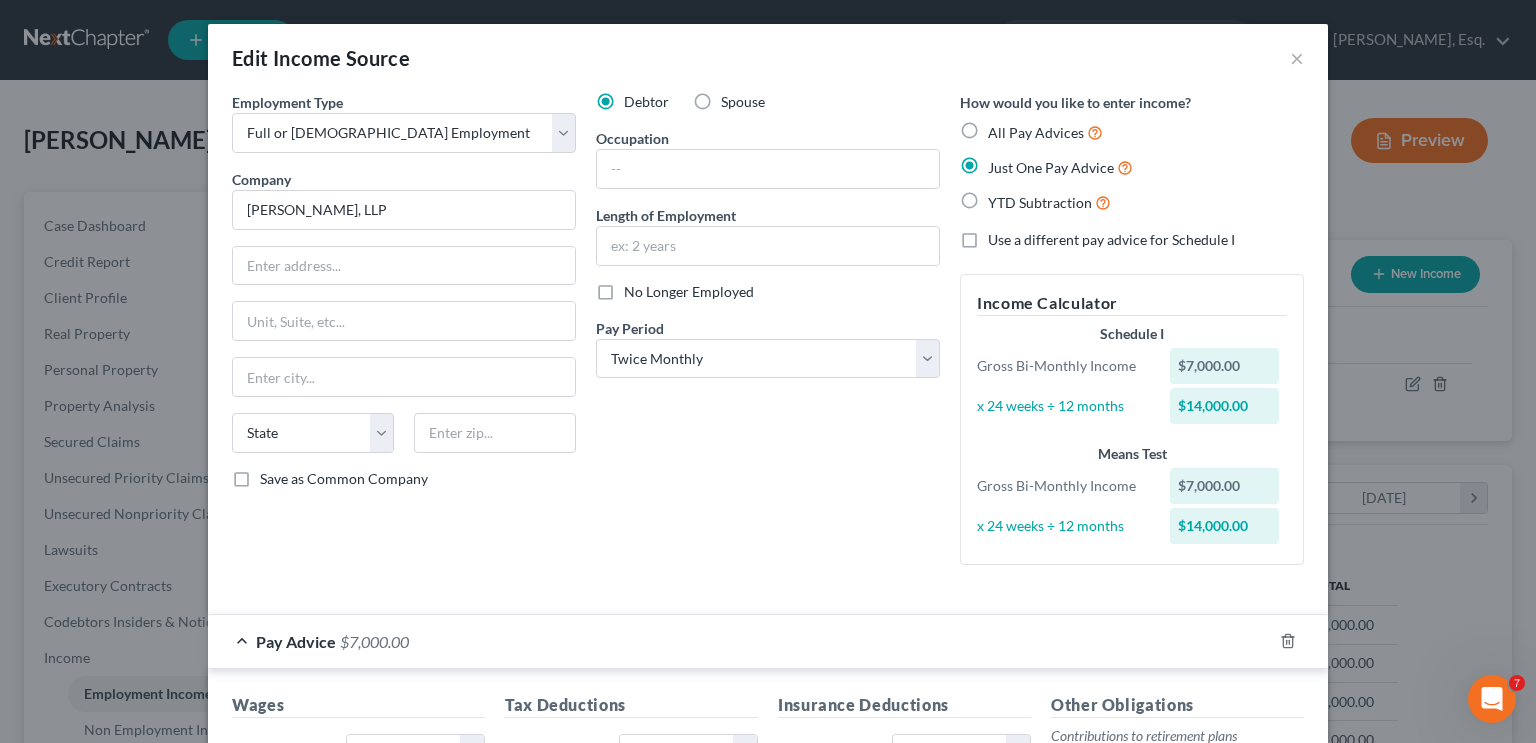 radio on "true" 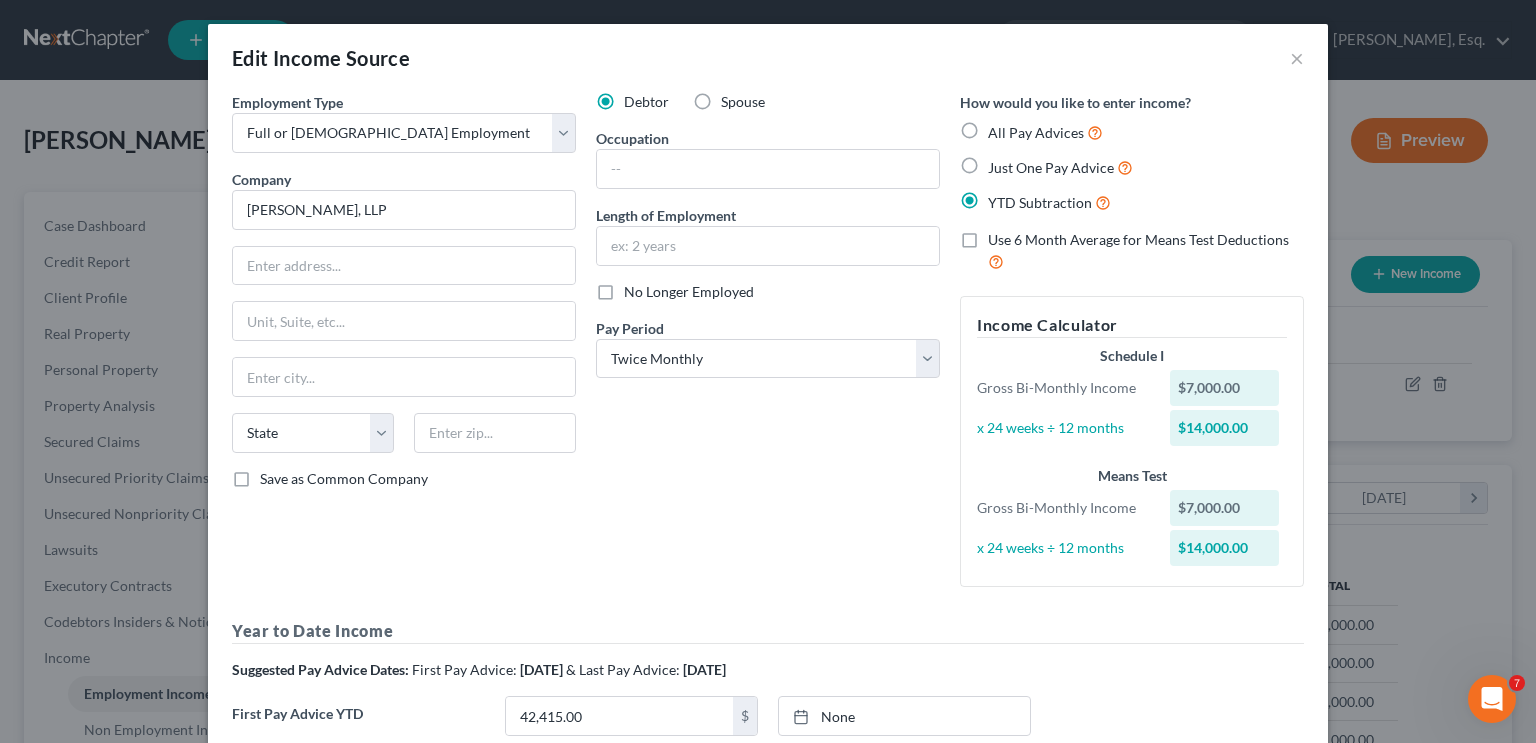 click on "Debtor Spouse Occupation Length of Employment No Longer Employed
Pay Period
*
Select Monthly Twice Monthly Every Other Week Weekly" at bounding box center [768, 347] 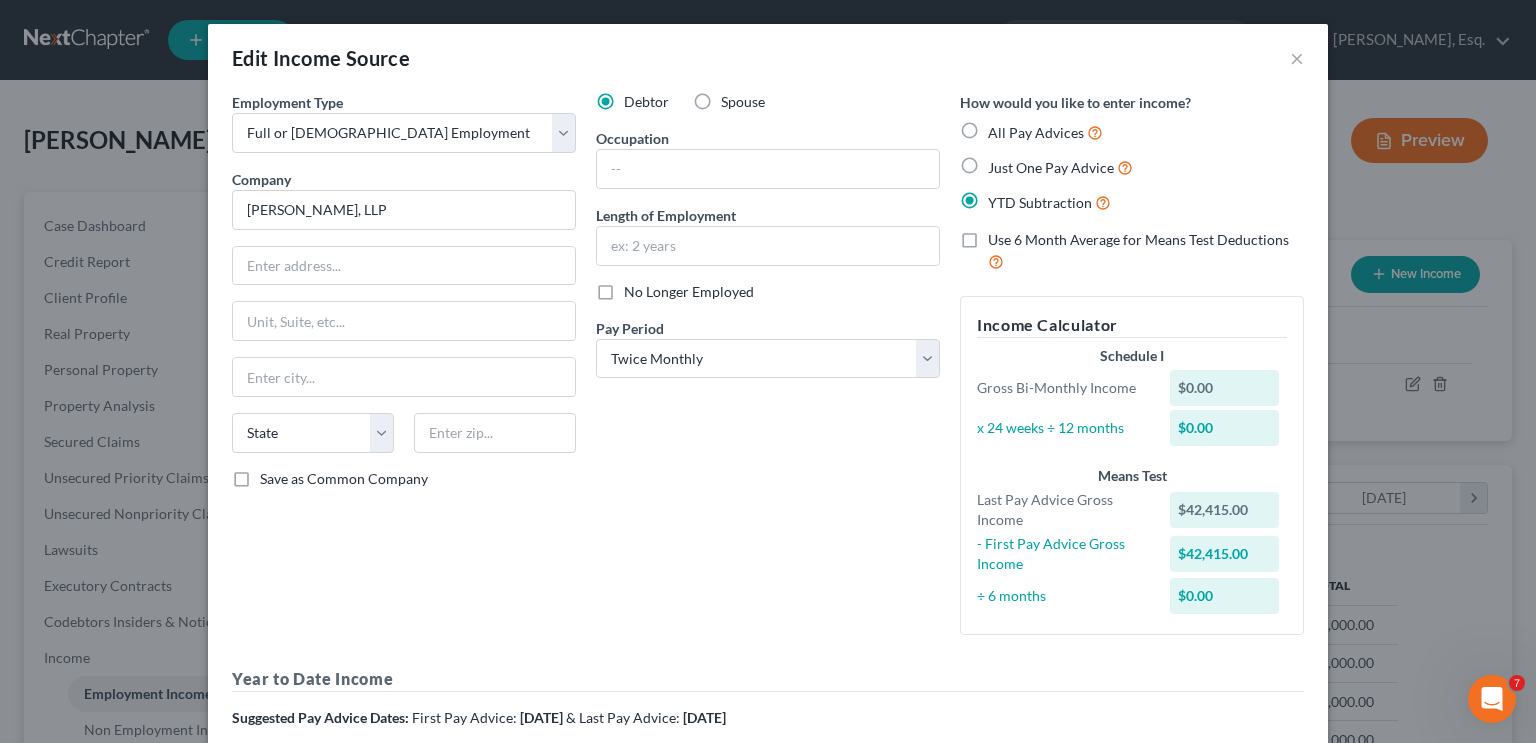 click on "Use 6 Month Average for Means Test Deductions" at bounding box center (1146, 251) 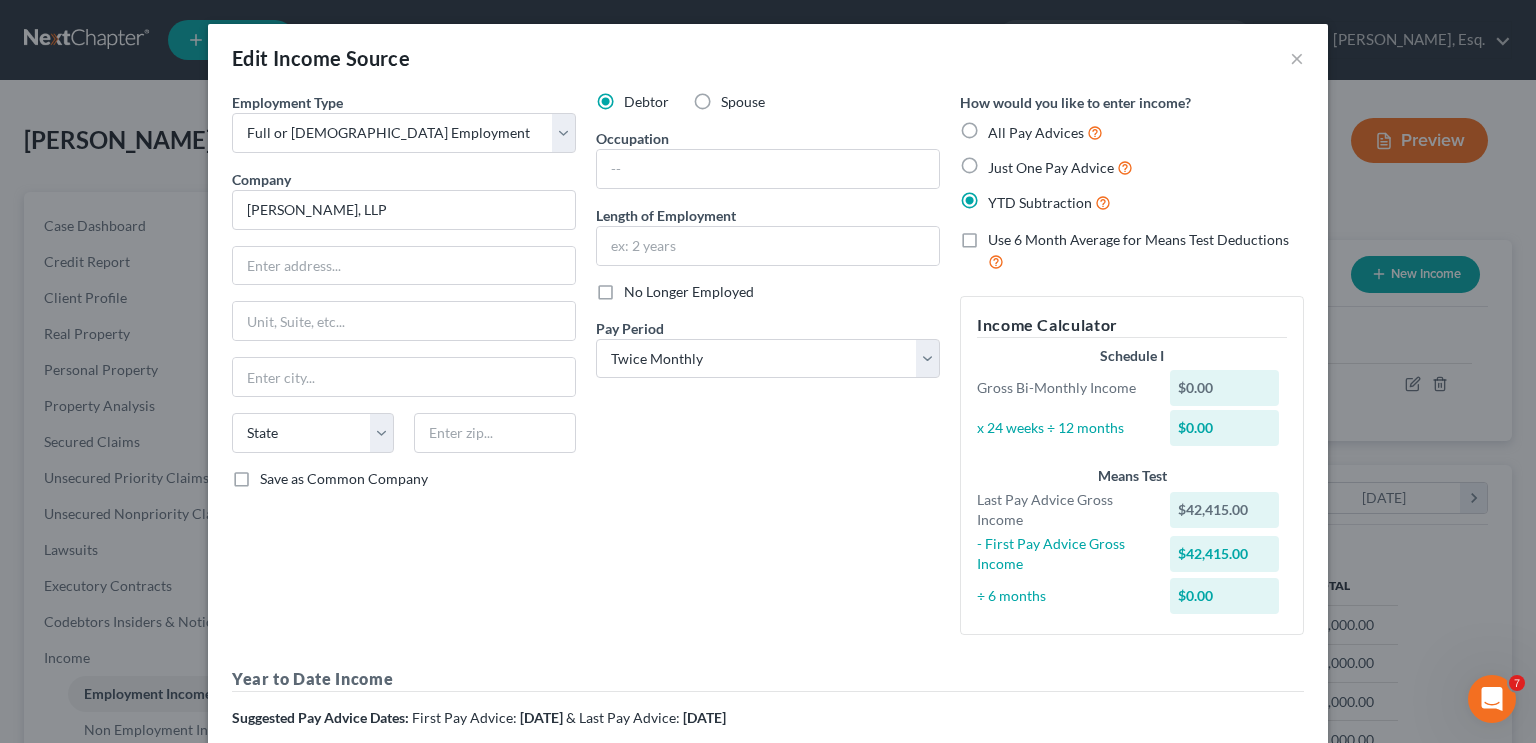 click on "Use 6 Month Average for Means Test Deductions" at bounding box center [1002, 236] 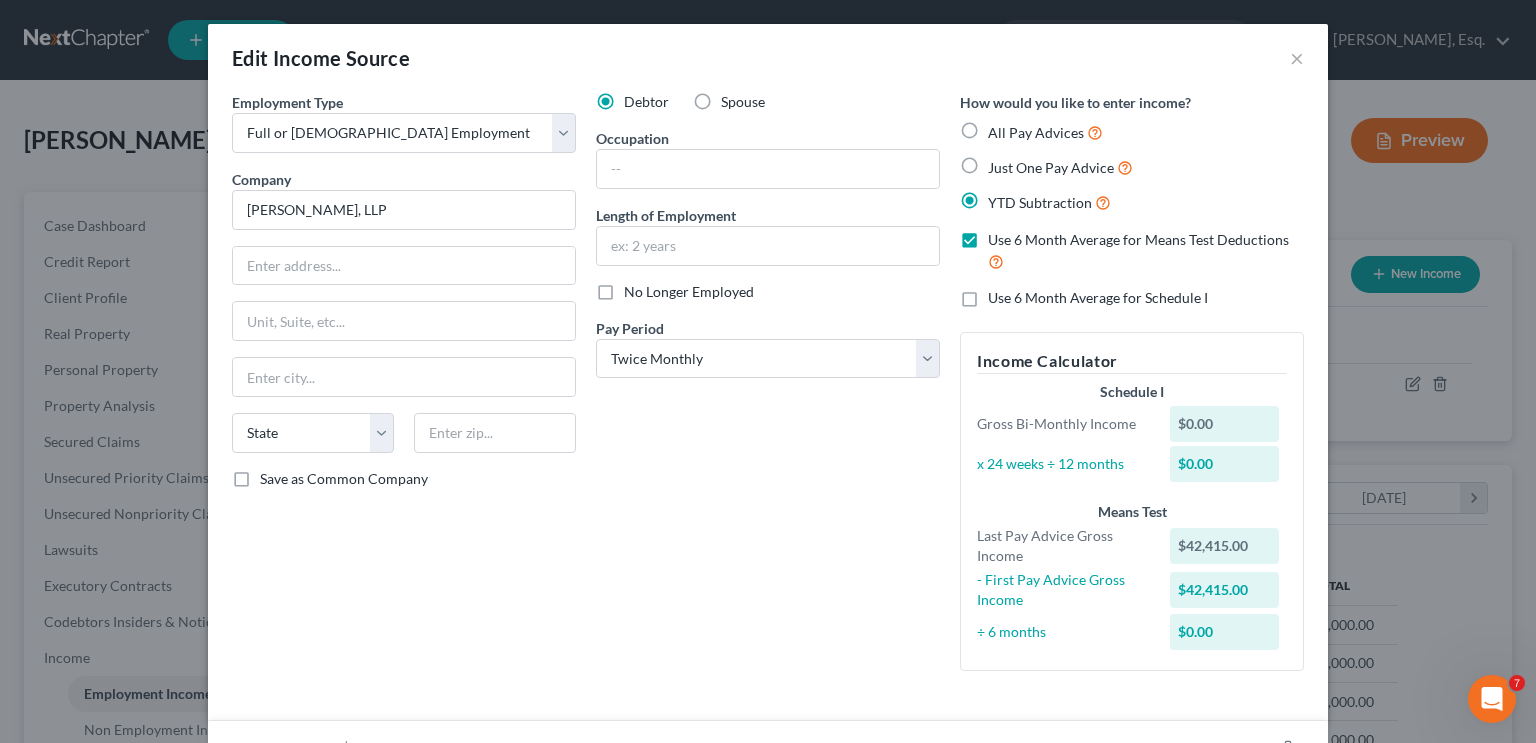 click on "Use 6 Month Average for Schedule I" at bounding box center (1098, 298) 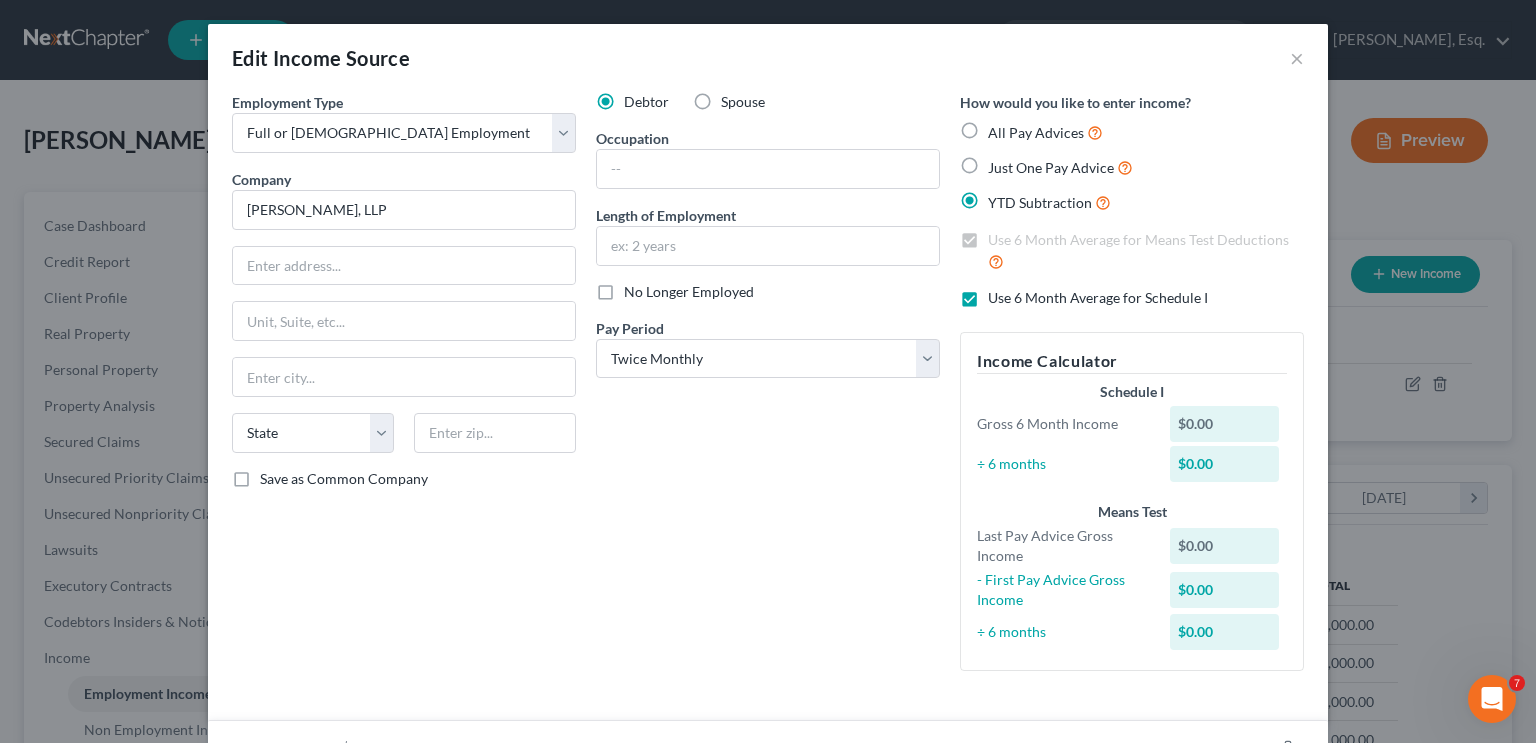 click on "Use 6 Month Average for Means Test Deductions" at bounding box center [1146, 251] 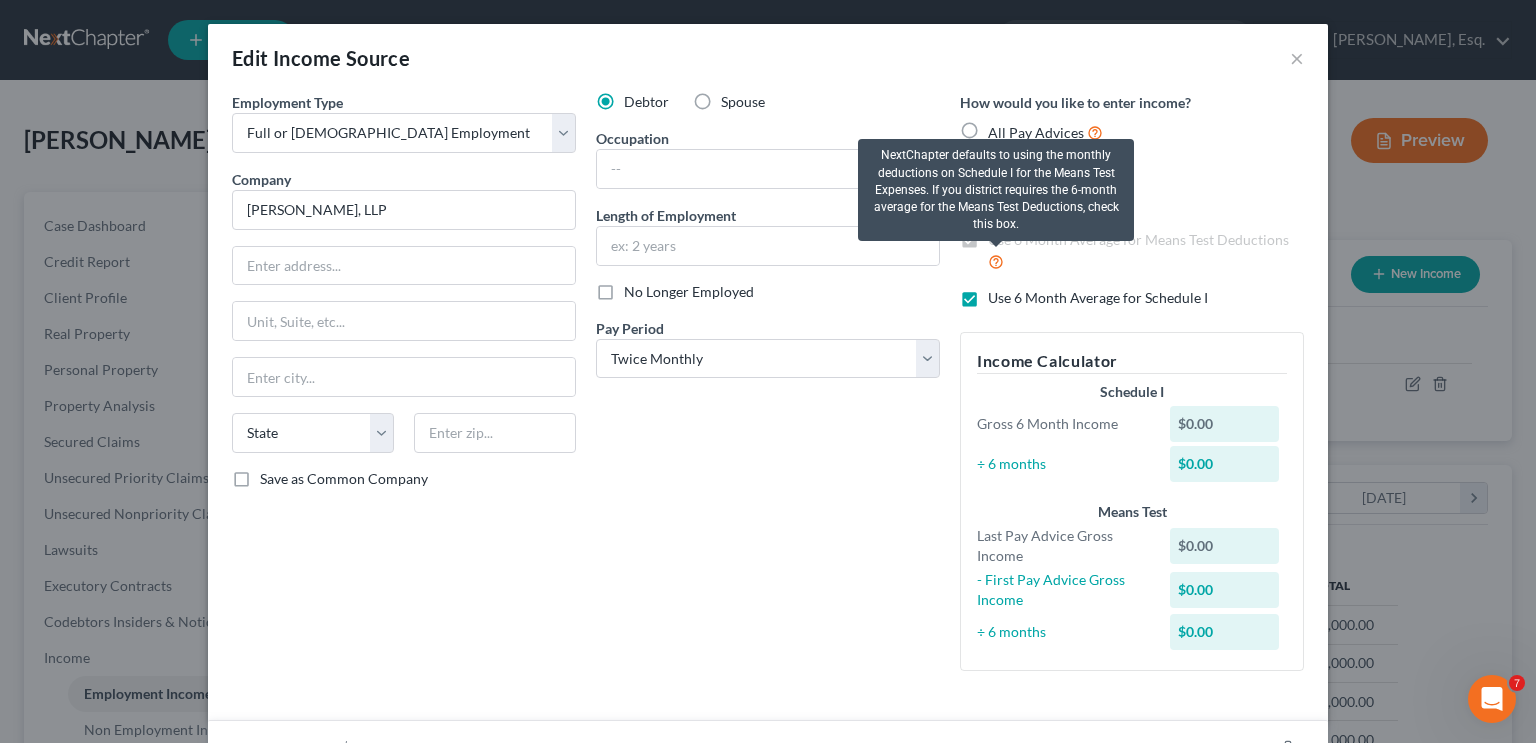click at bounding box center (996, 260) 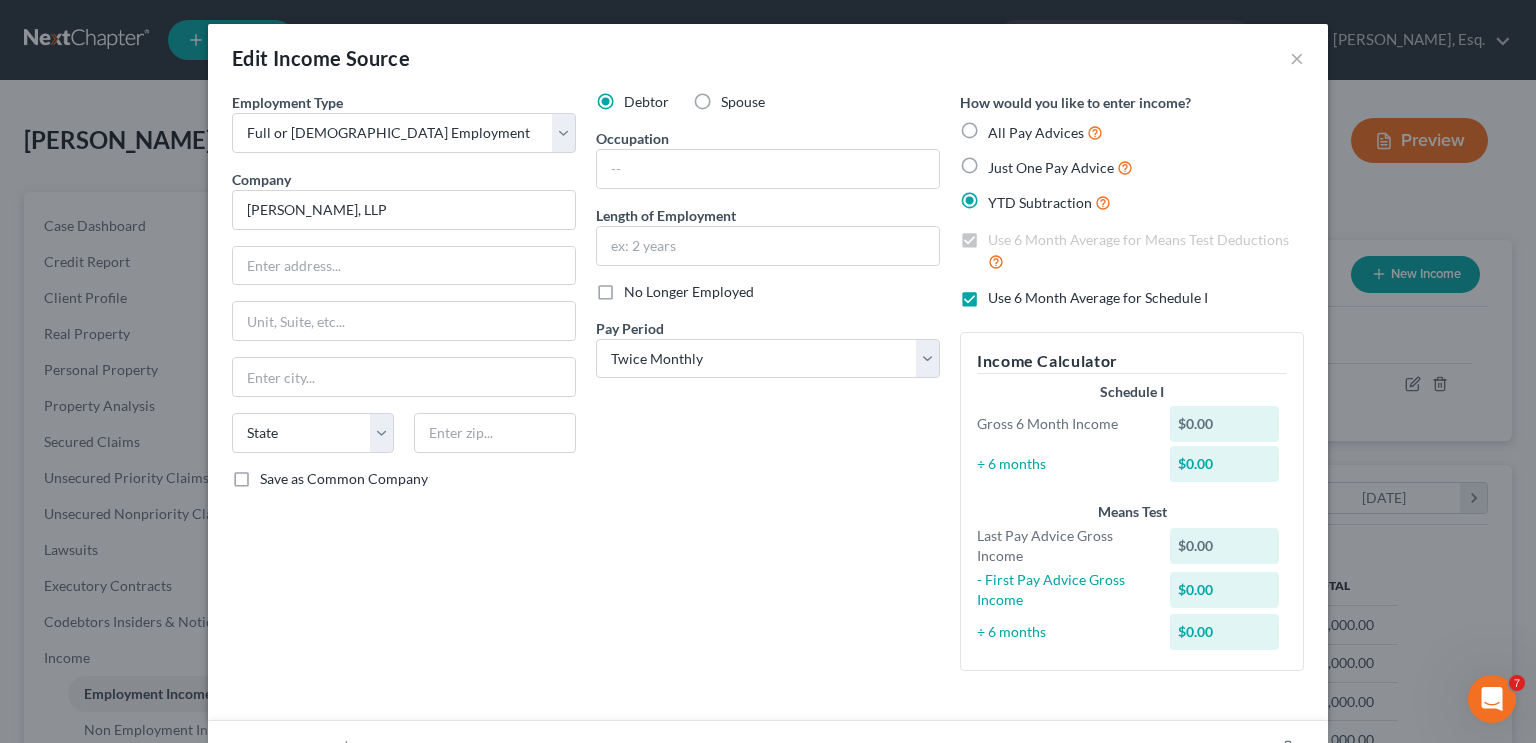 click on "Debtor Spouse Occupation Length of Employment No Longer Employed
Pay Period
*
Select Monthly Twice Monthly Every Other Week Weekly" at bounding box center (768, 389) 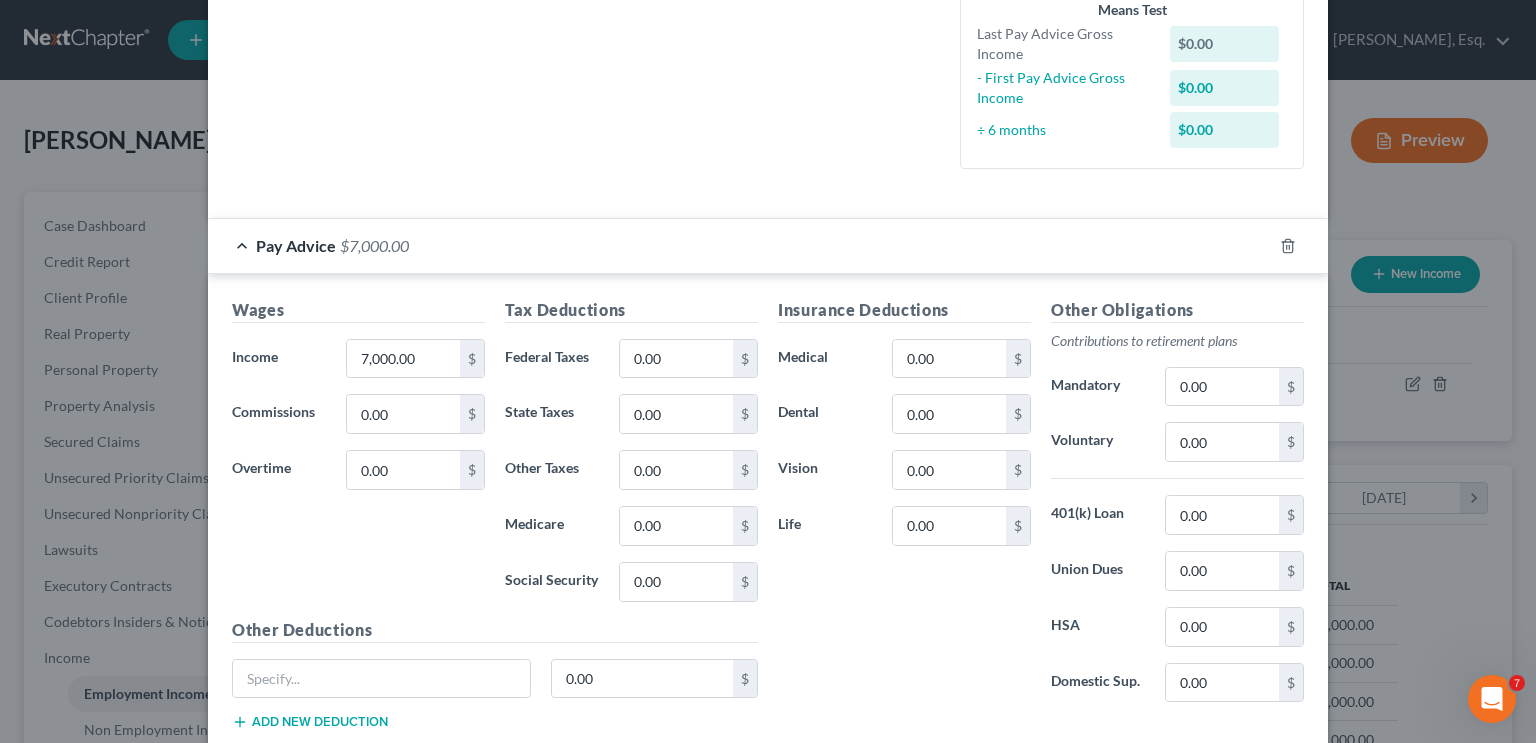 scroll, scrollTop: 520, scrollLeft: 0, axis: vertical 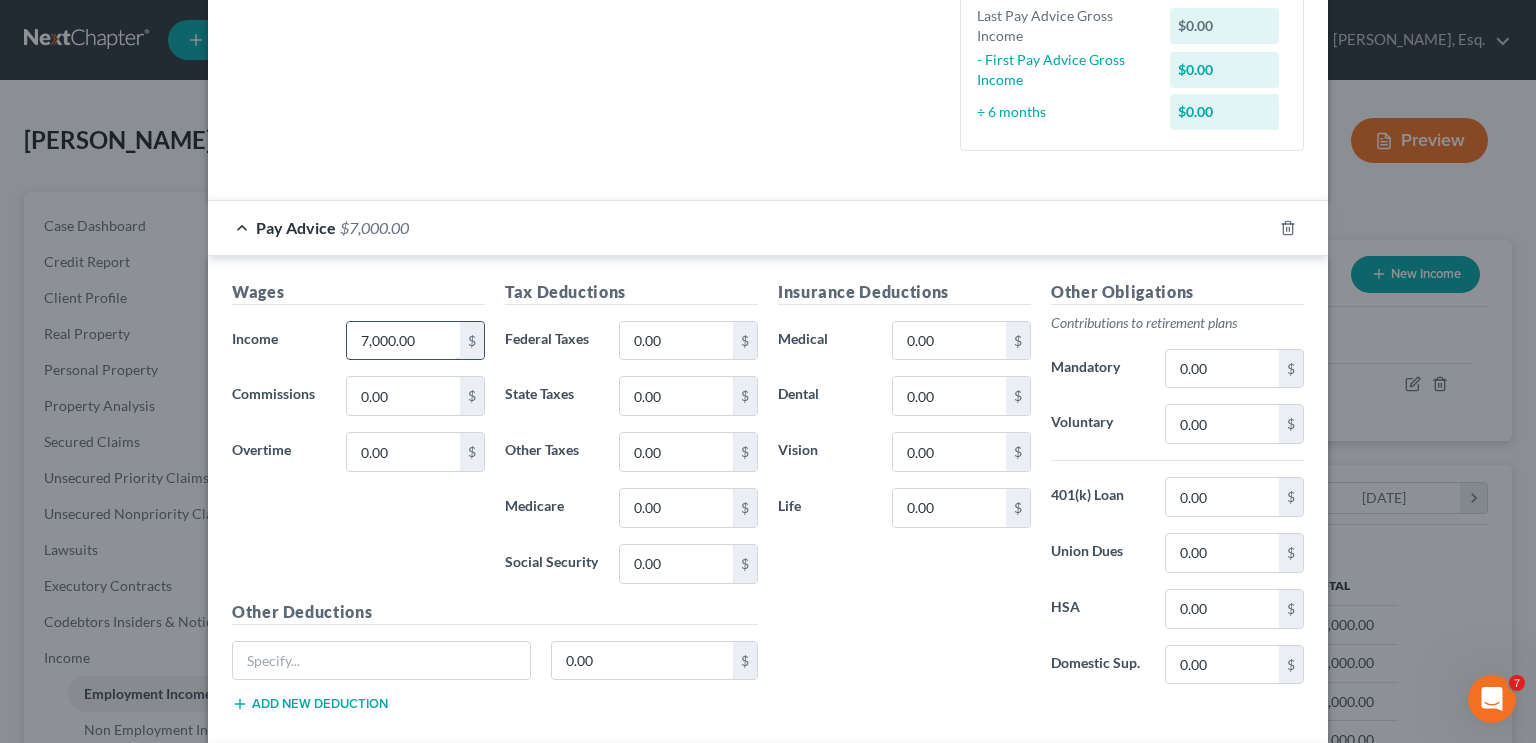click on "7,000.00" at bounding box center [403, 341] 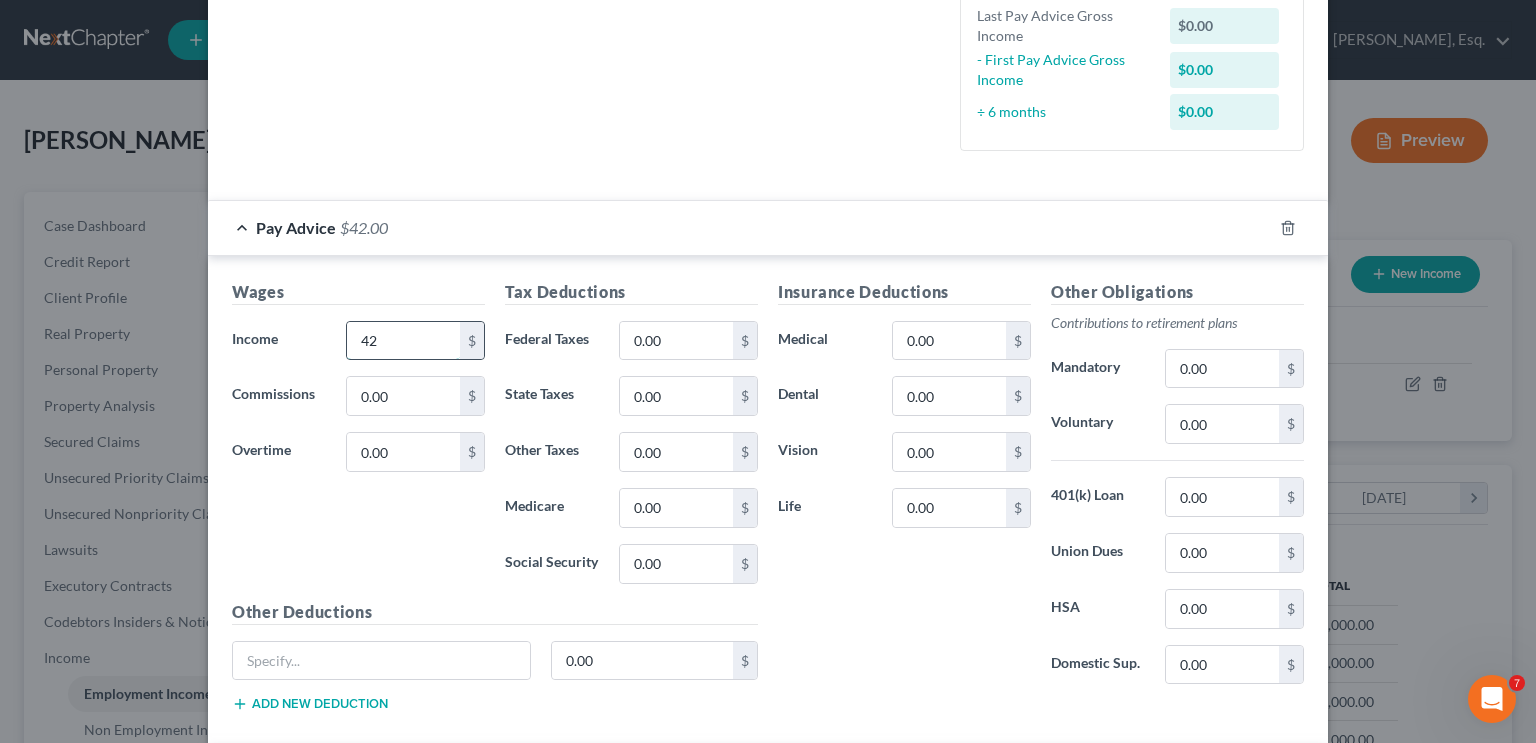 type on "42,415" 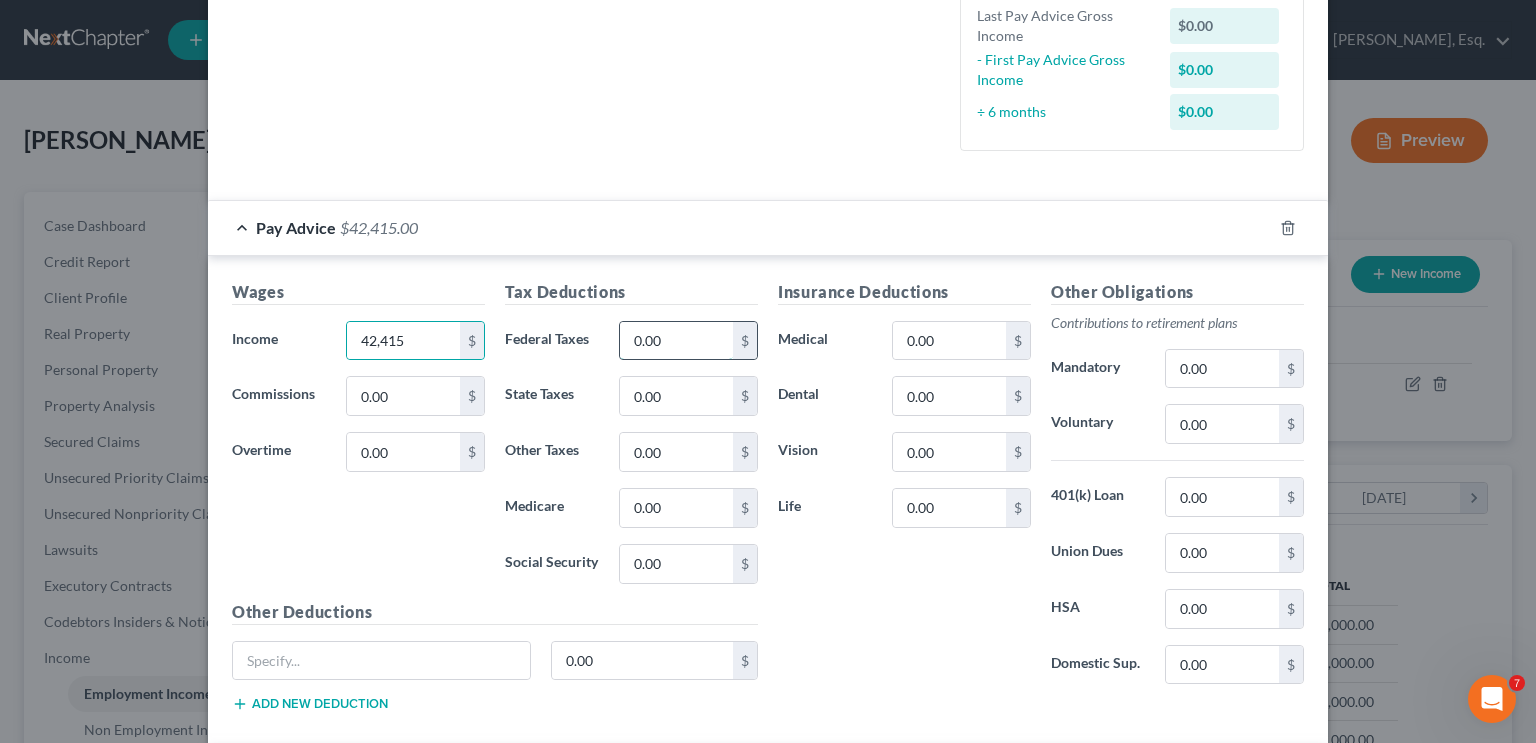 click on "0.00" at bounding box center (676, 341) 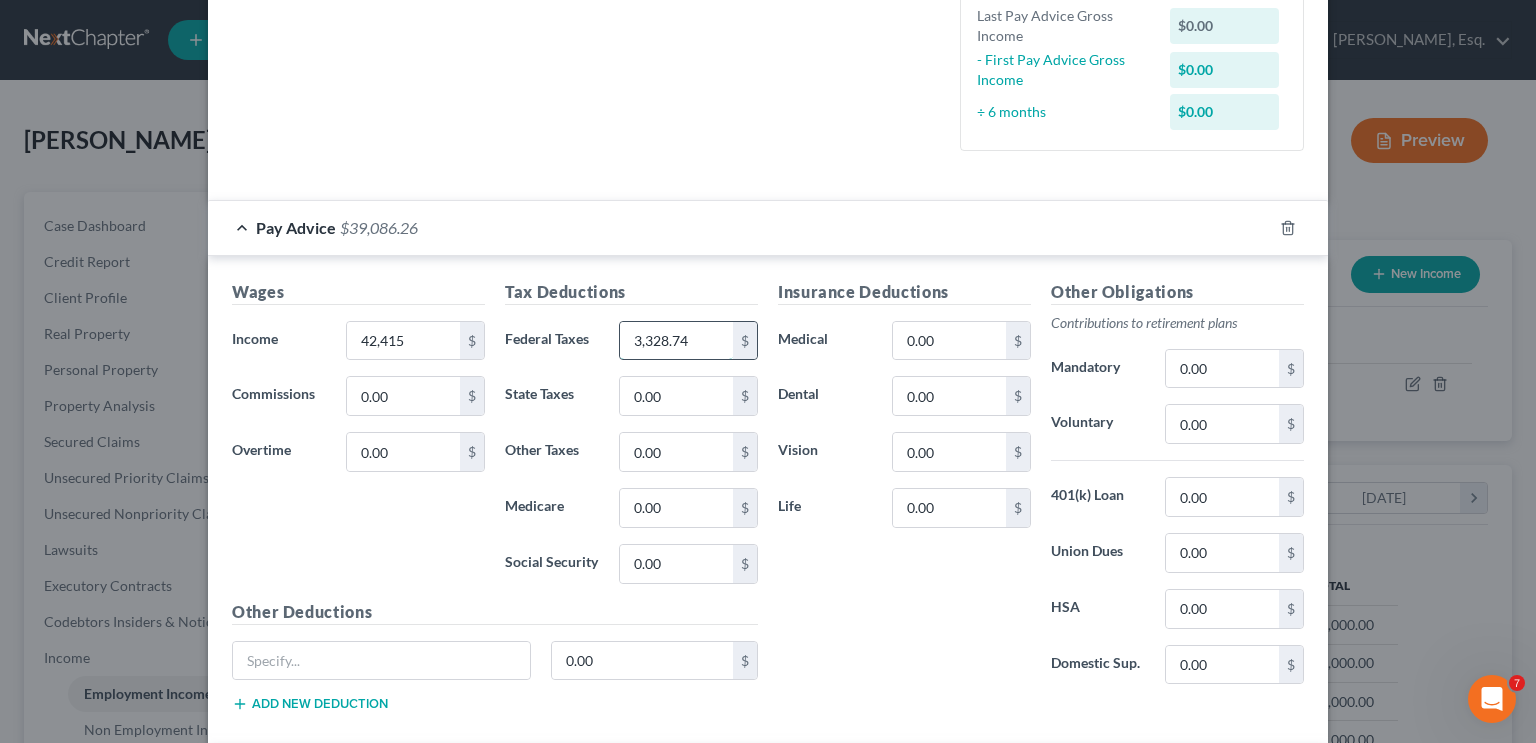 type on "3,328.74" 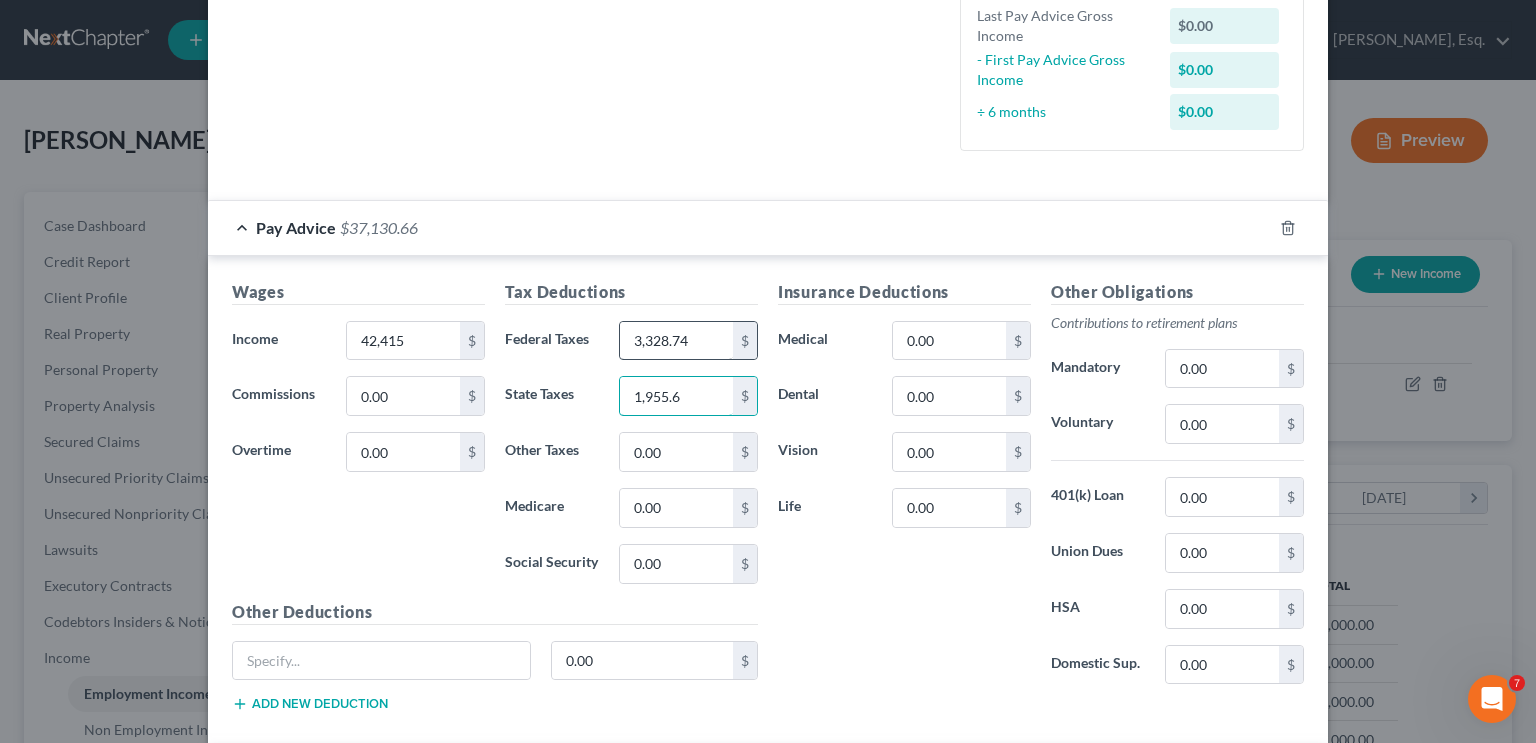 type on "1,955.6" 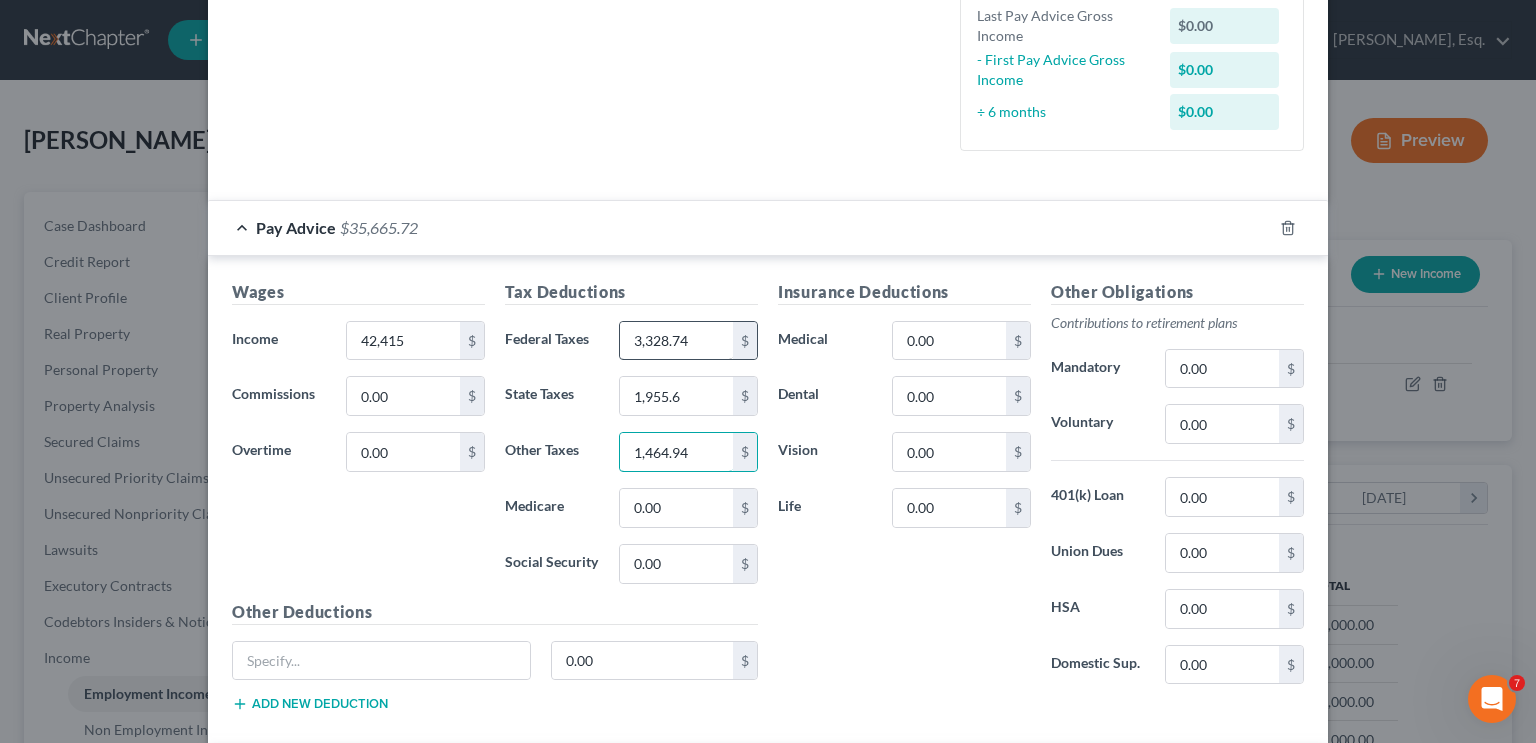 type on "1,464.94" 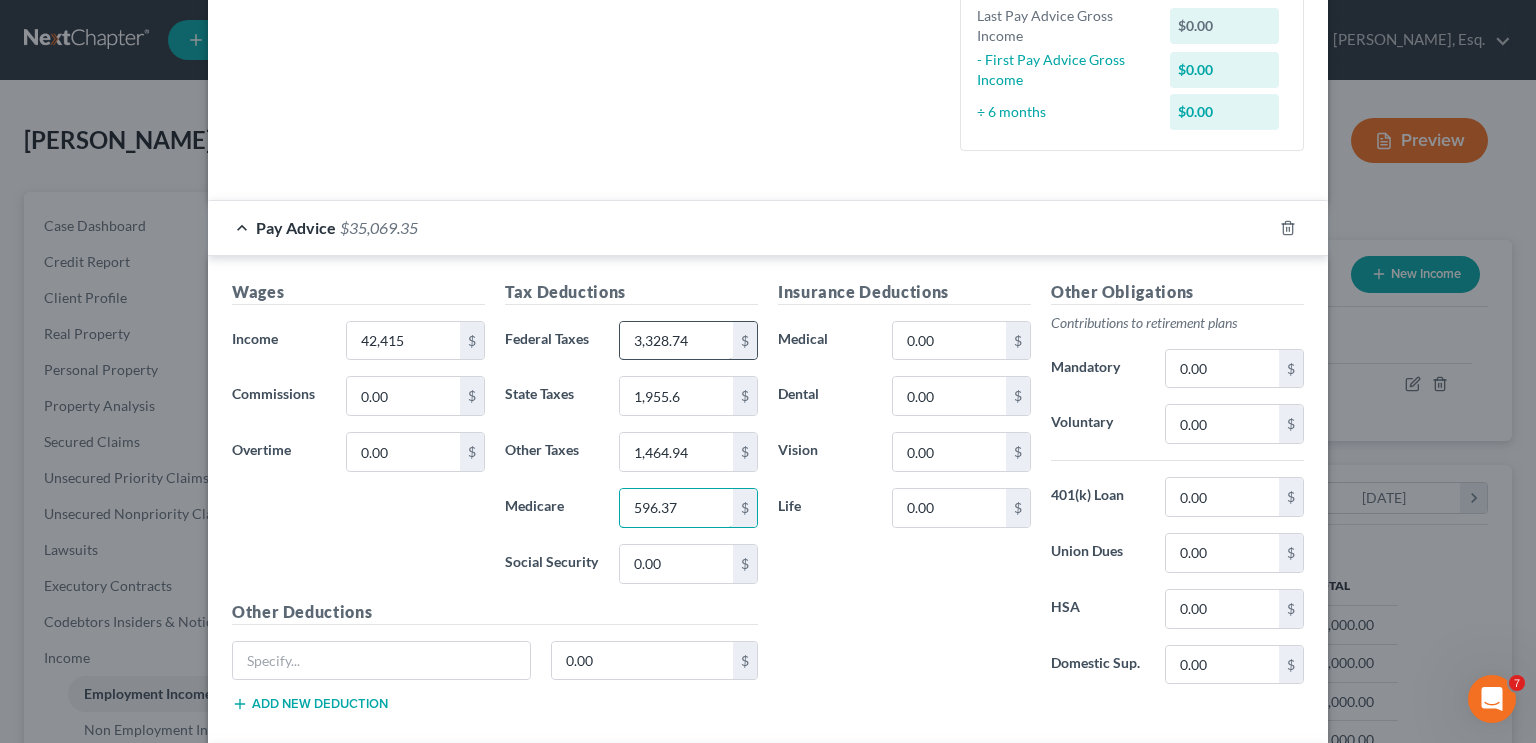 type on "596.37" 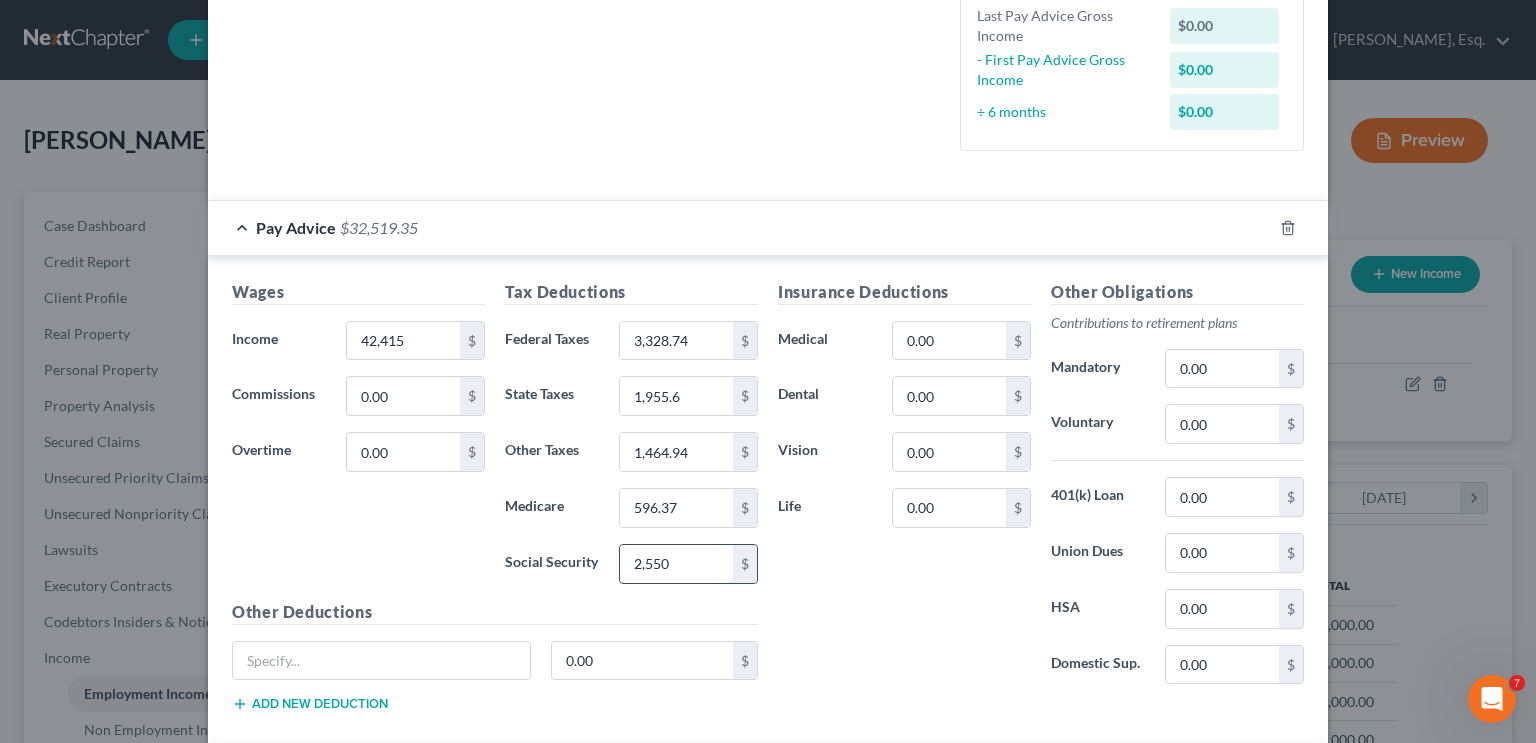 type on "2,550" 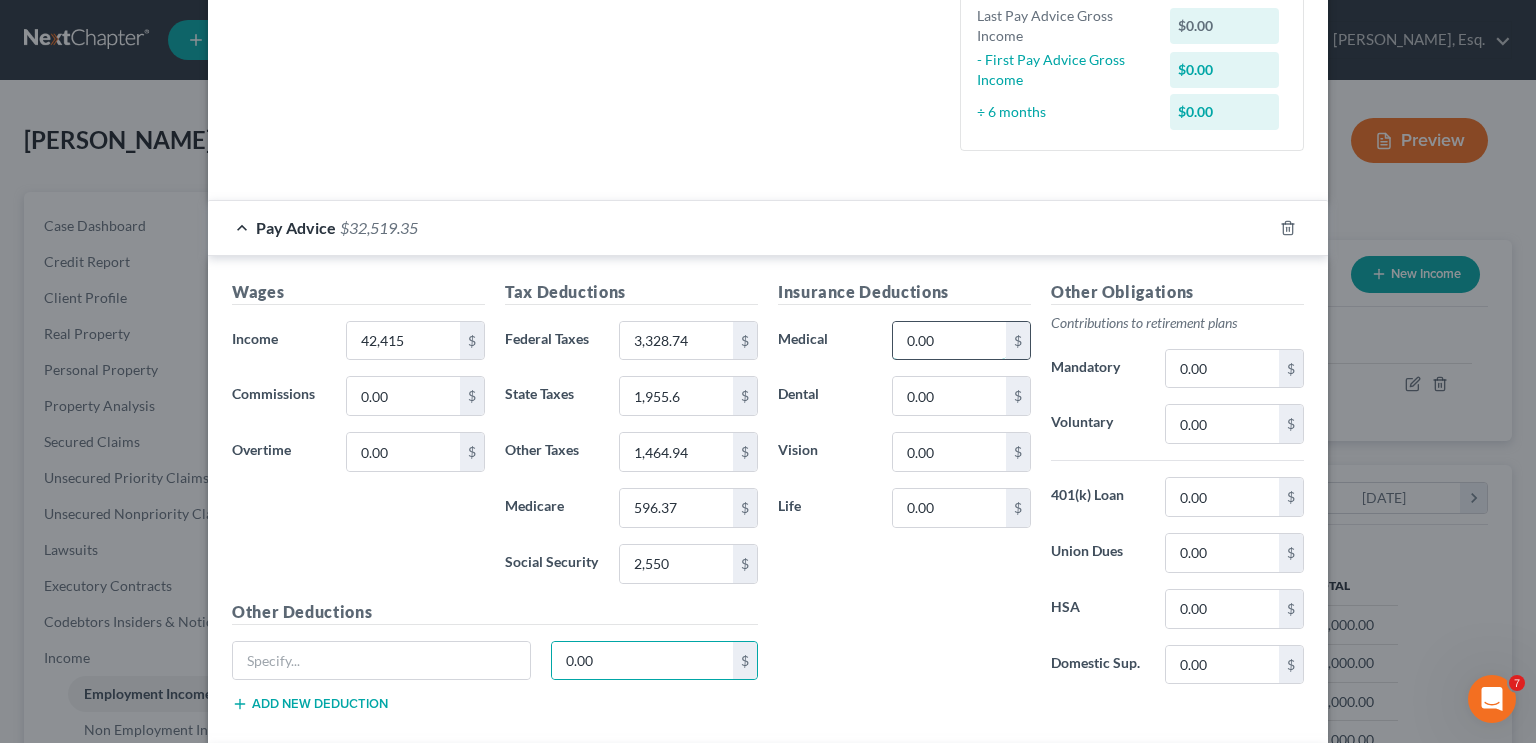 click on "0.00" at bounding box center (949, 341) 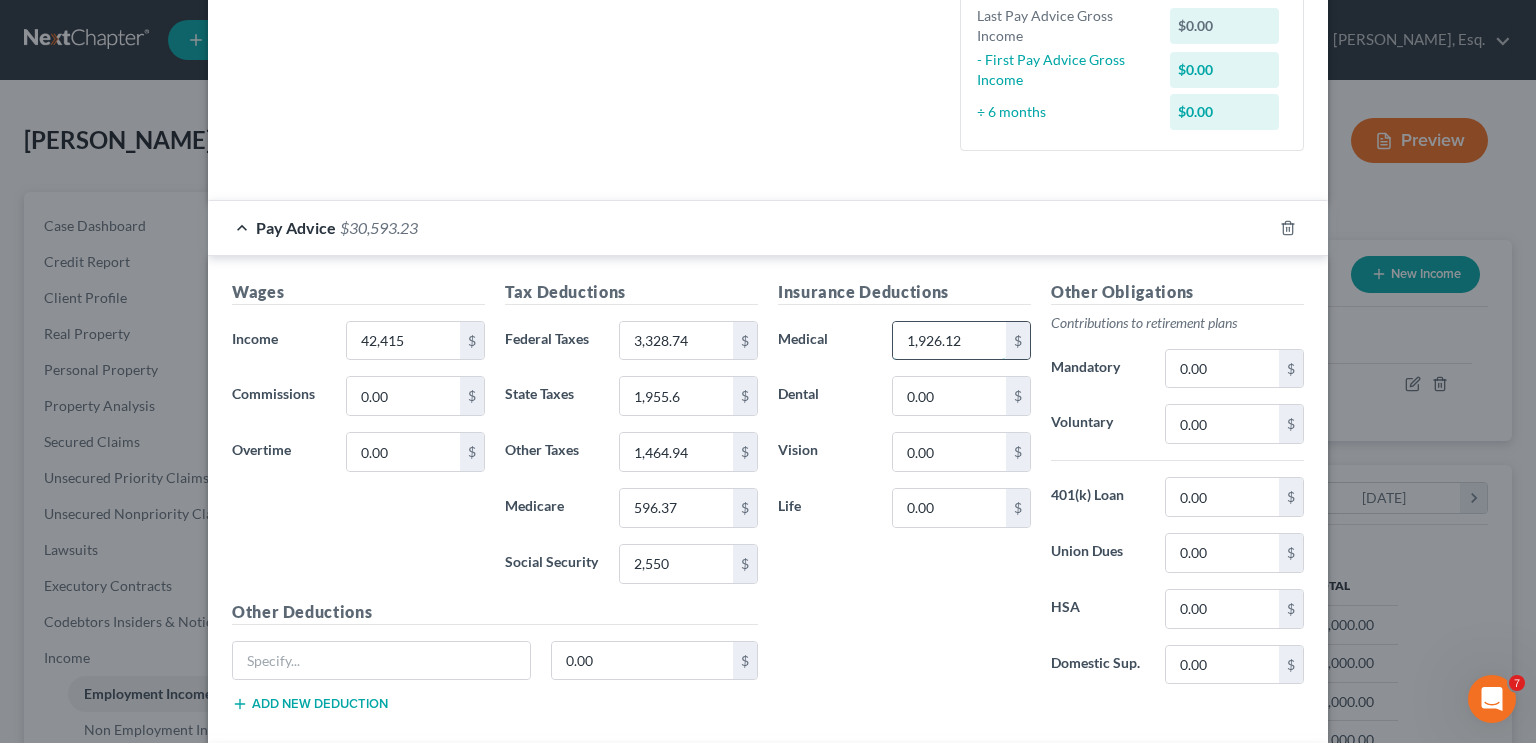 click on "1,926.12" at bounding box center (949, 341) 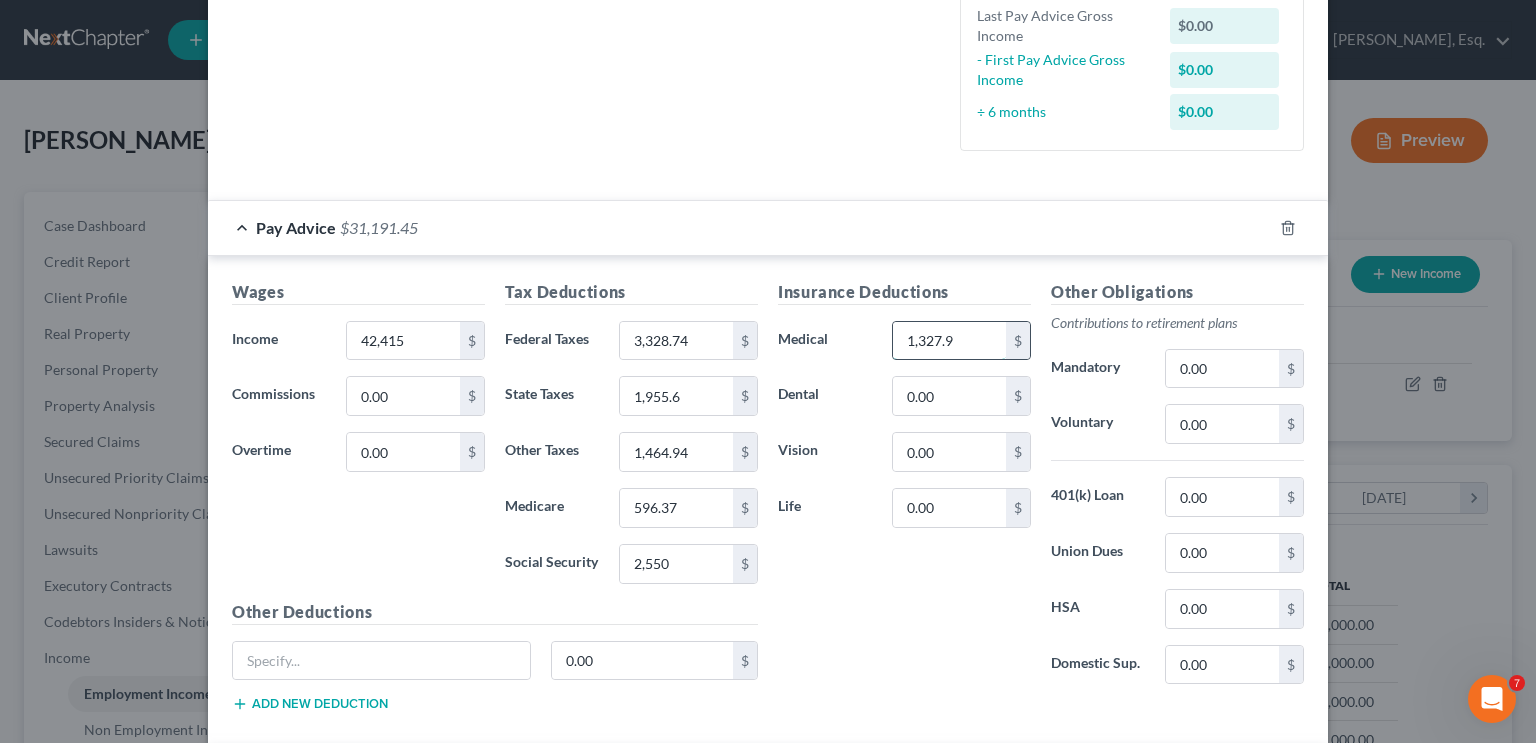 click on "1,327.9" at bounding box center (949, 341) 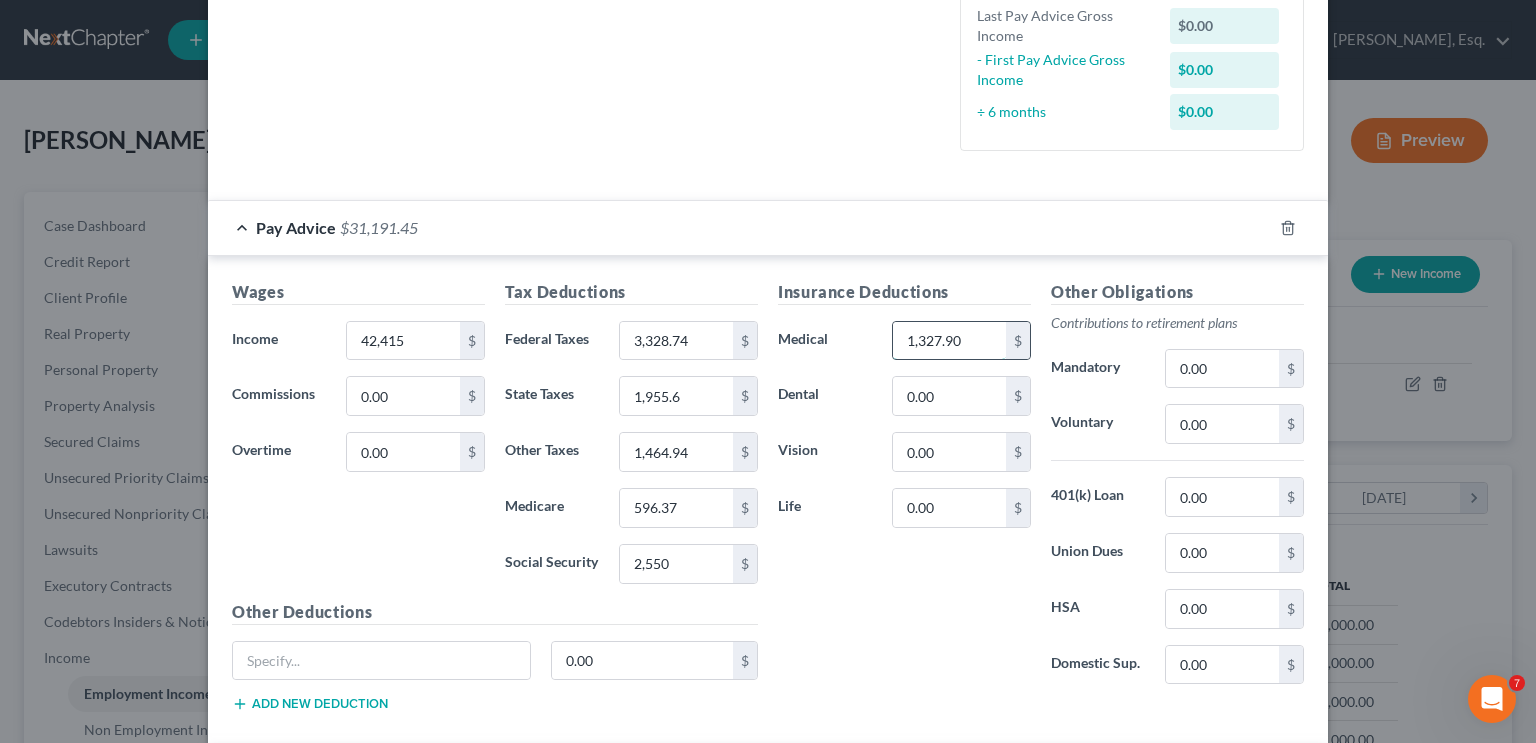 type on "1,327.90" 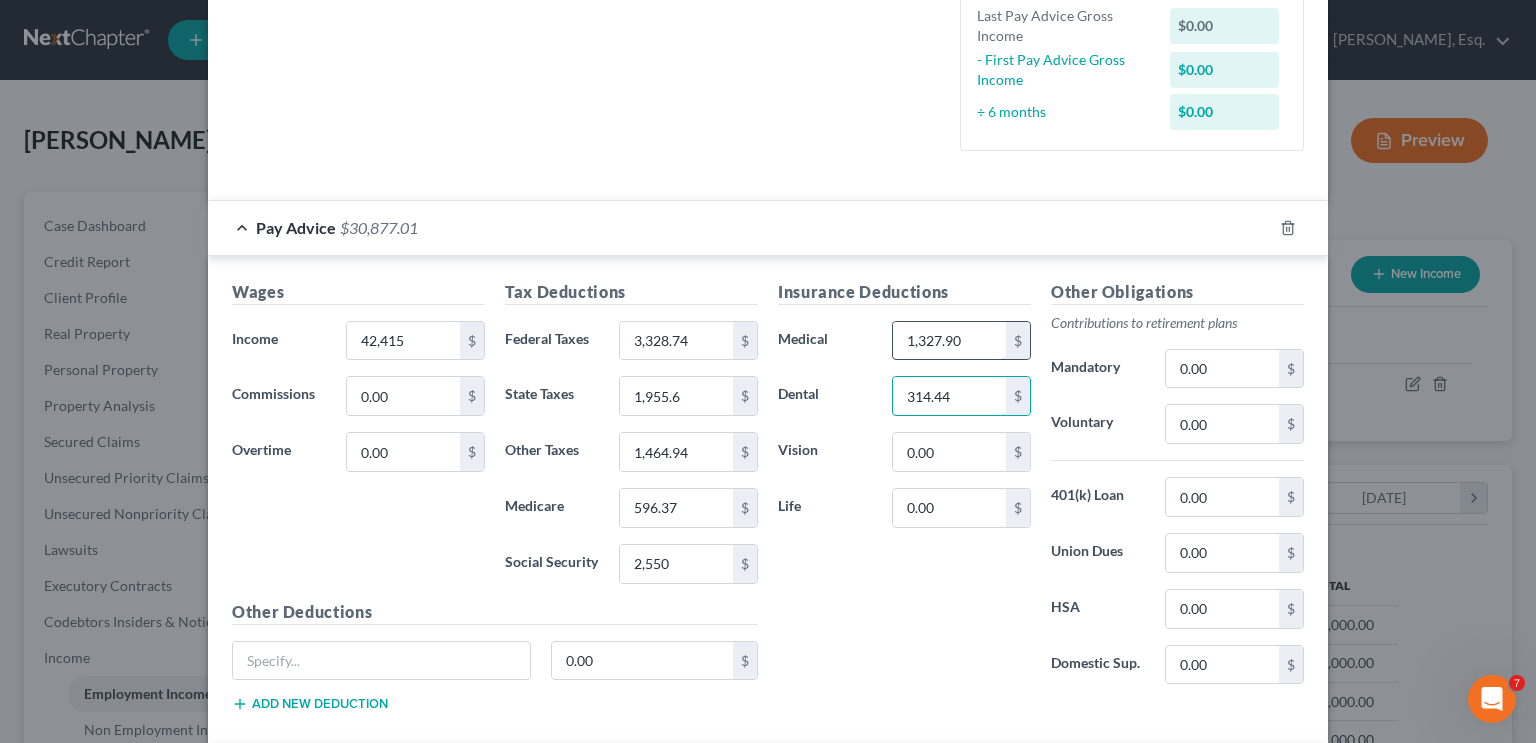 type on "314.44" 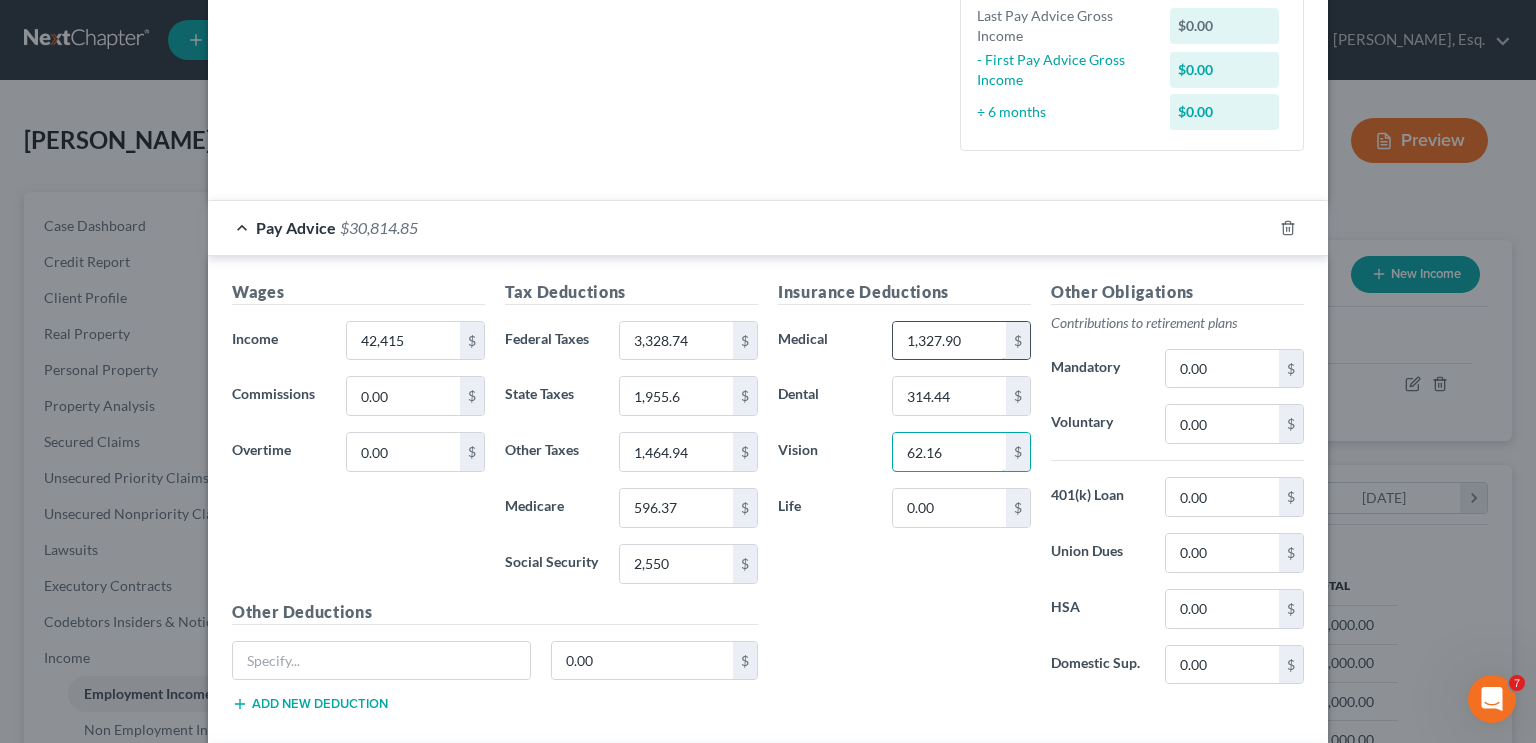 type on "62.16" 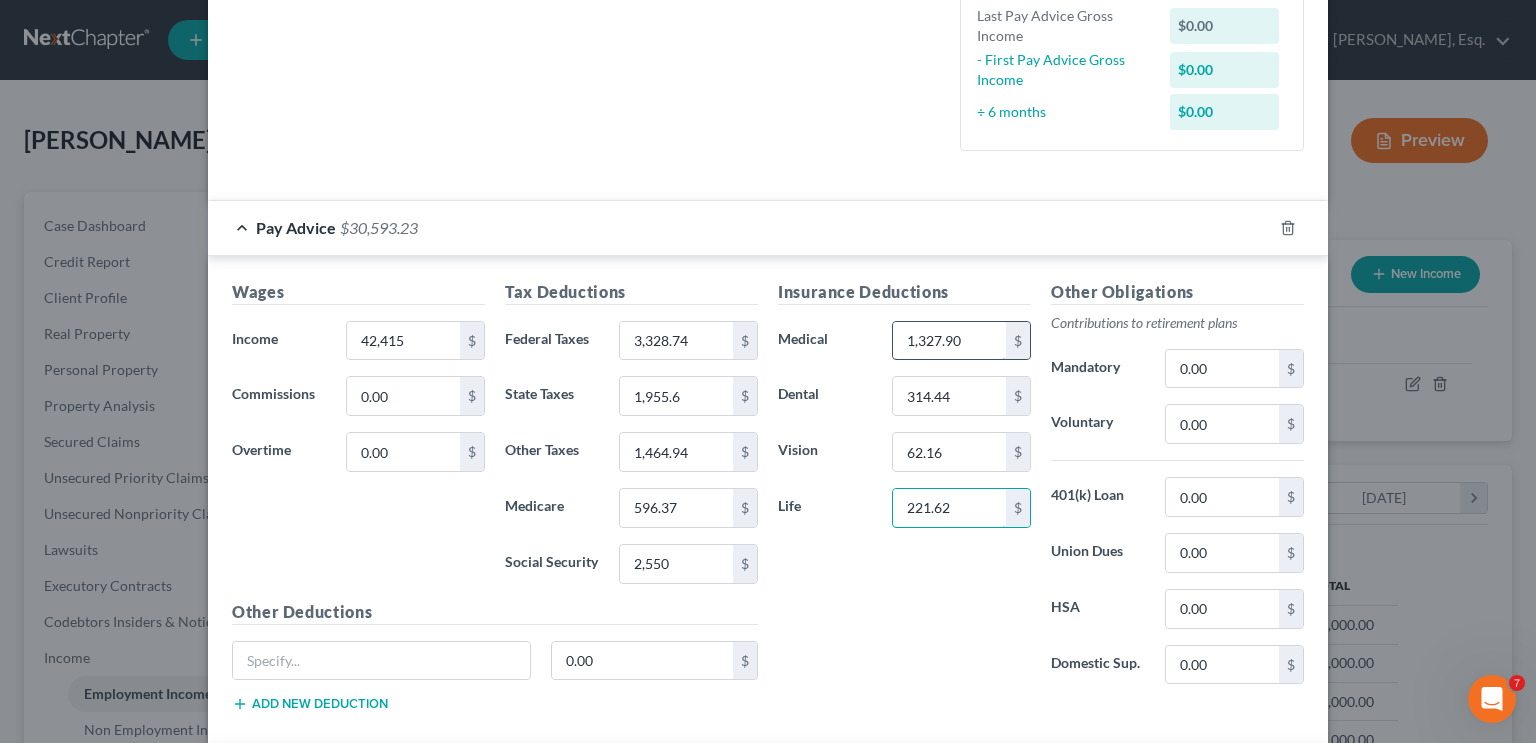 type on "221.62" 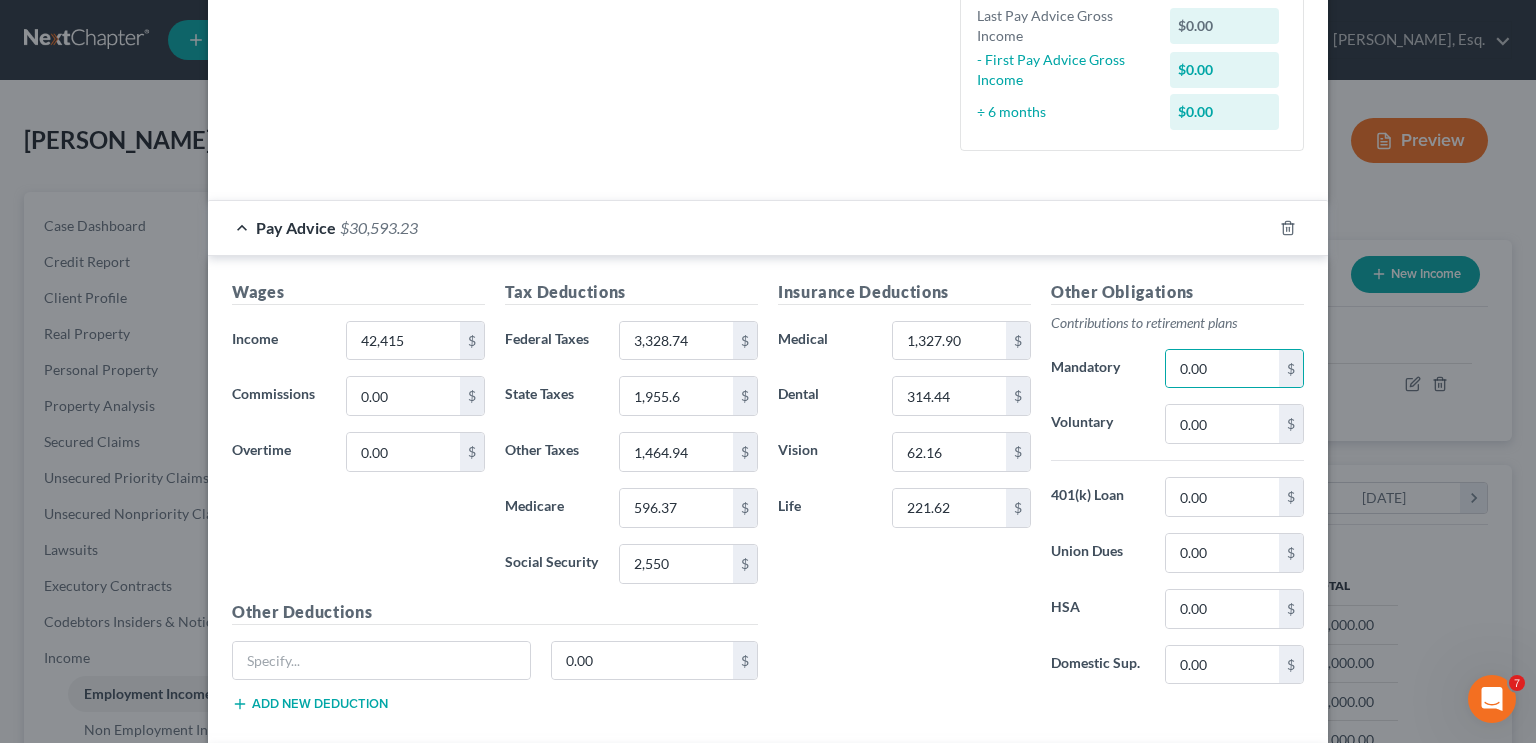 click on "Insurance Deductions Medical 1,327.90 $ Dental 314.44 $ Vision 62.16 $ Life 221.62 $" at bounding box center (904, 490) 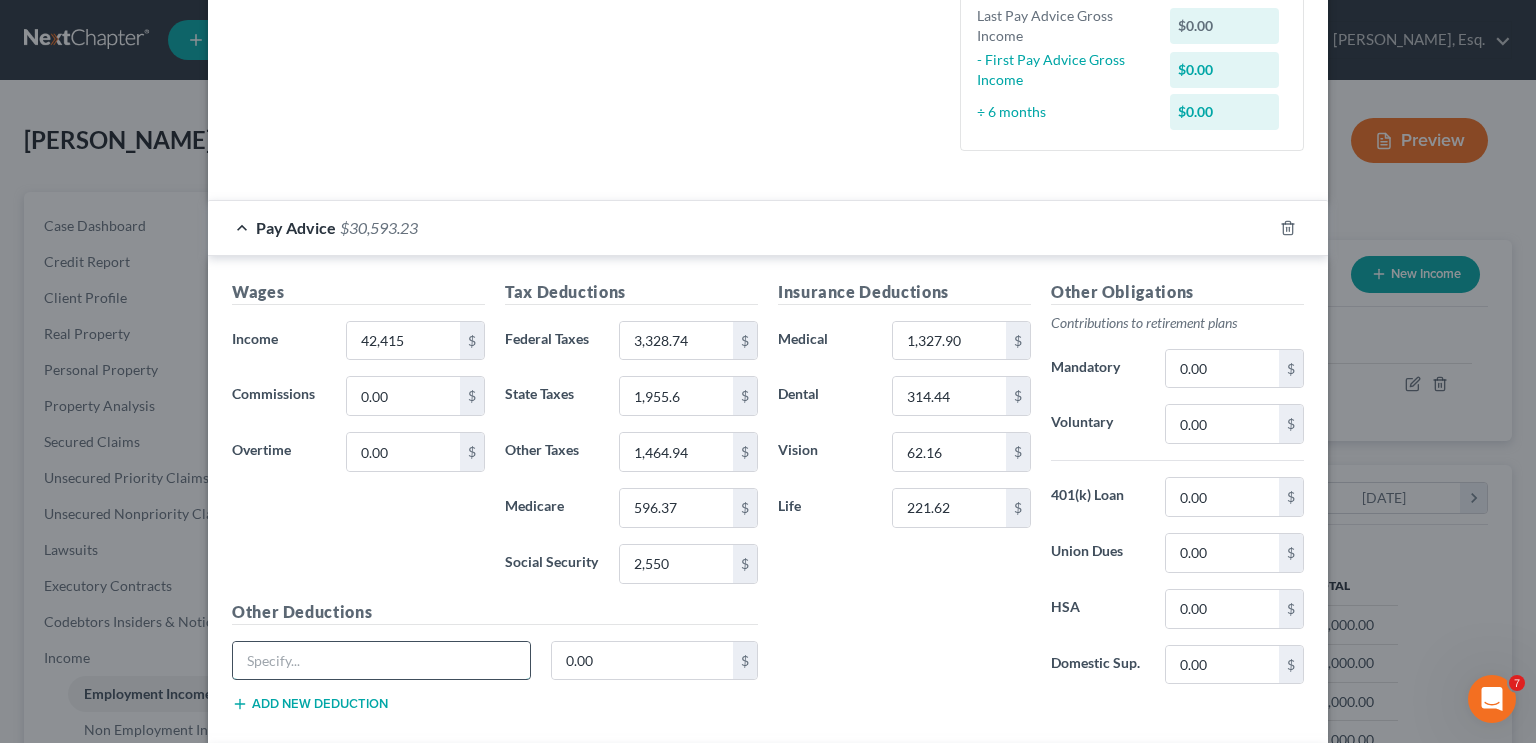 click at bounding box center (381, 661) 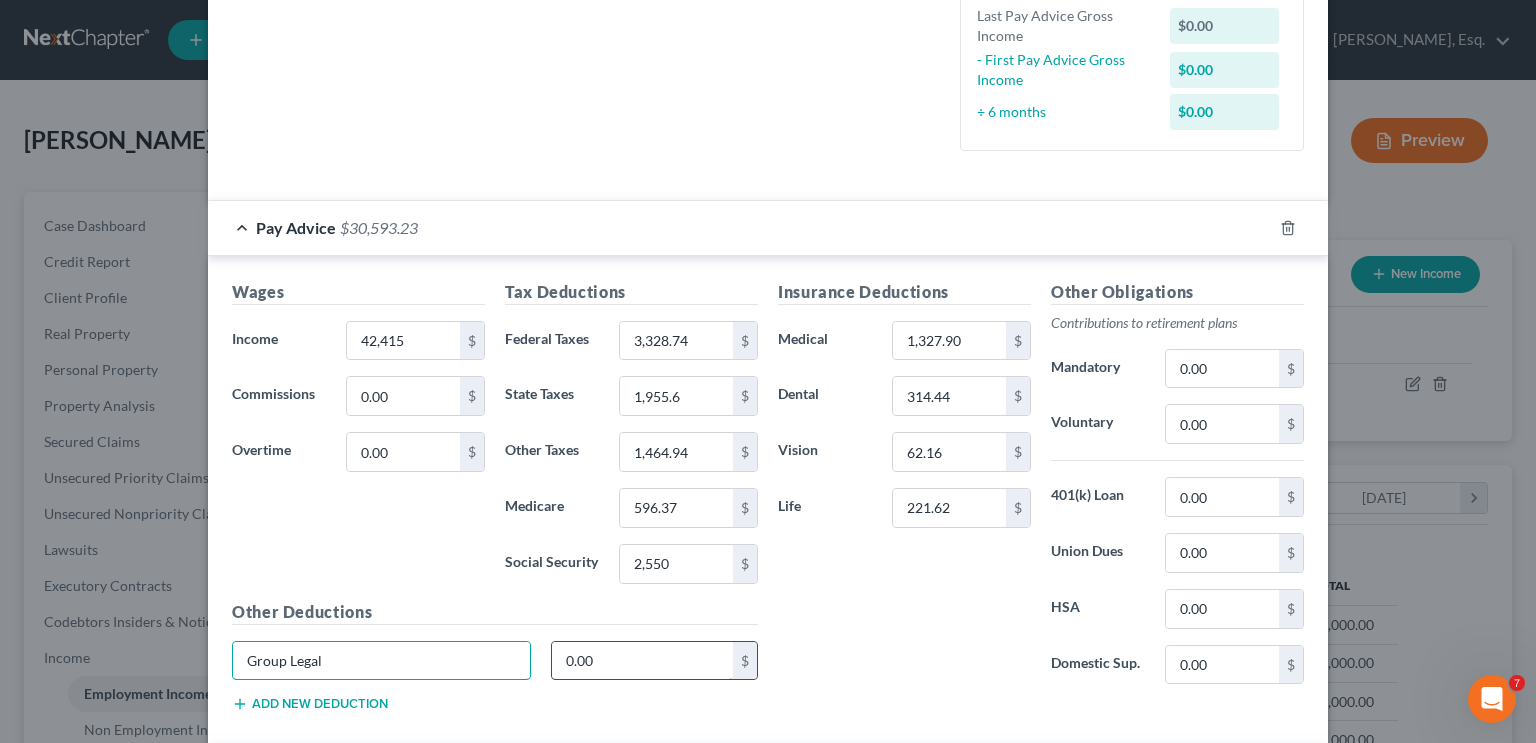 type on "Group Legal" 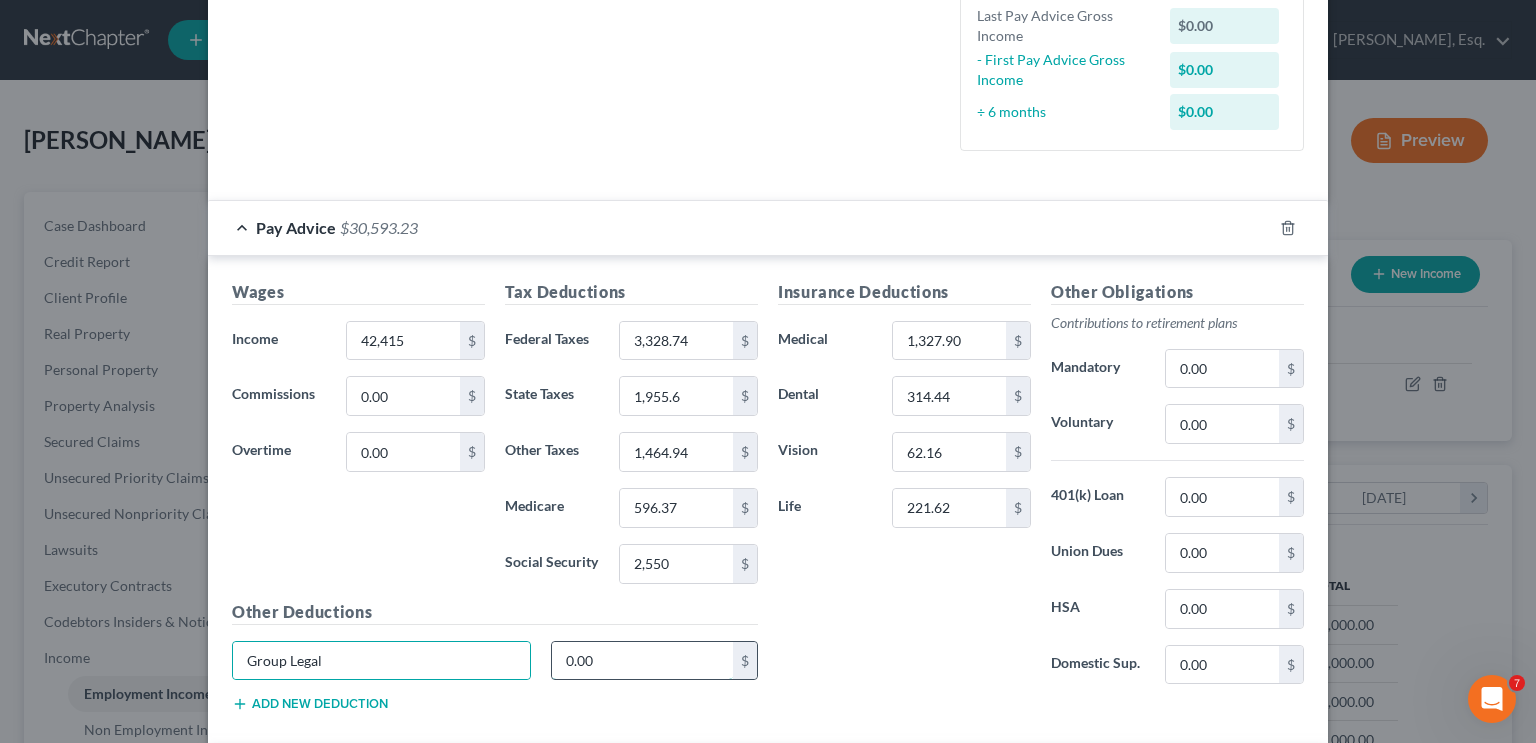 click on "0.00" at bounding box center (643, 661) 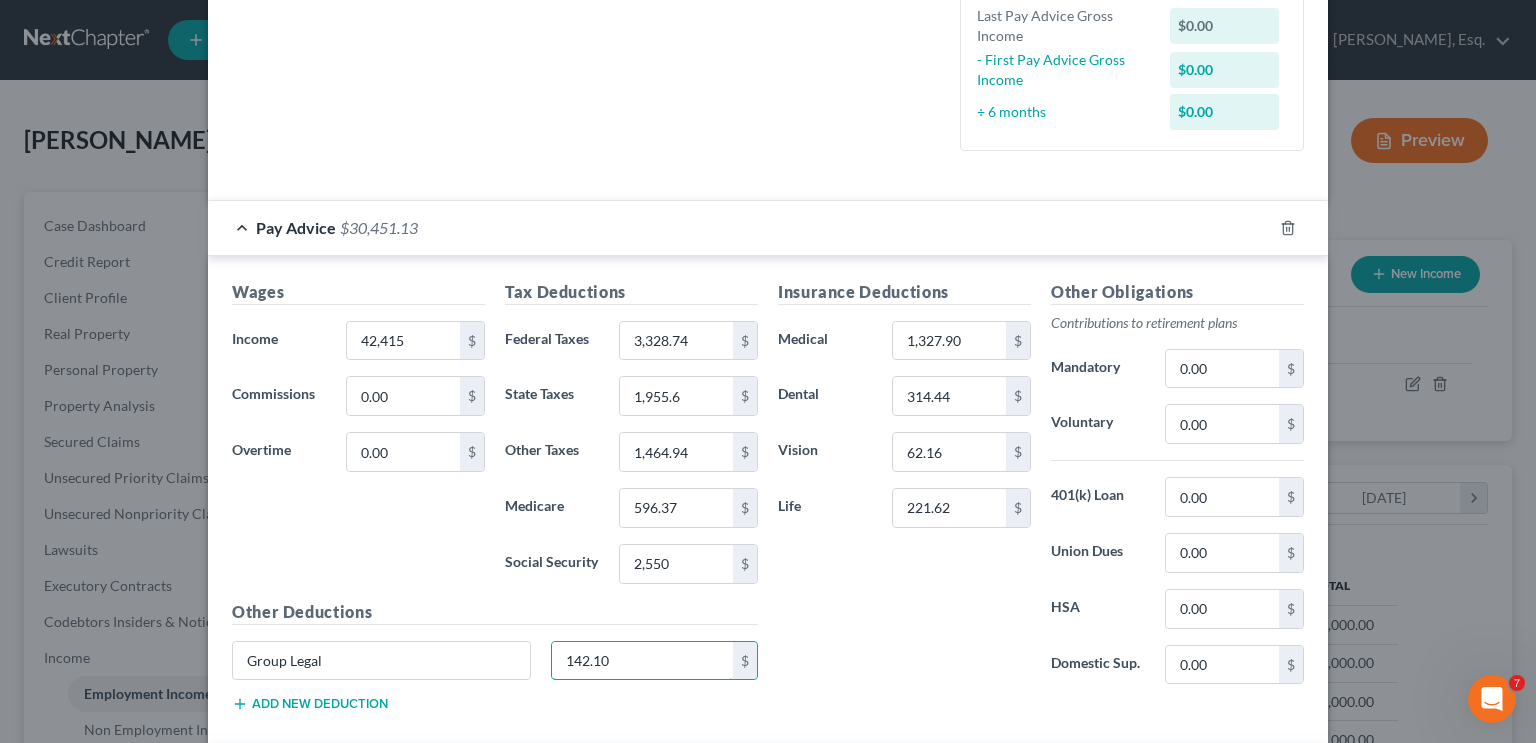 type on "142.10" 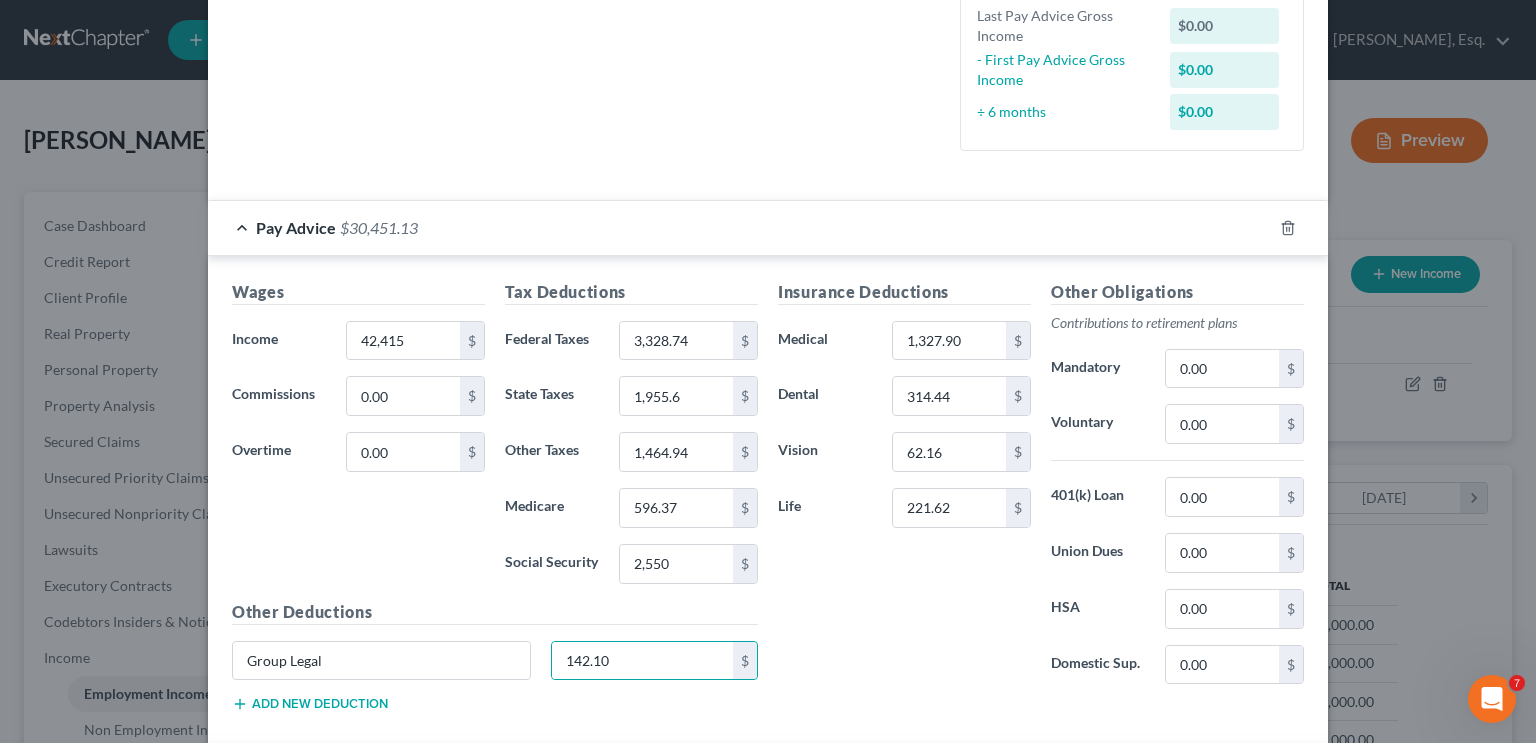 click on "Add new deduction" at bounding box center [310, 704] 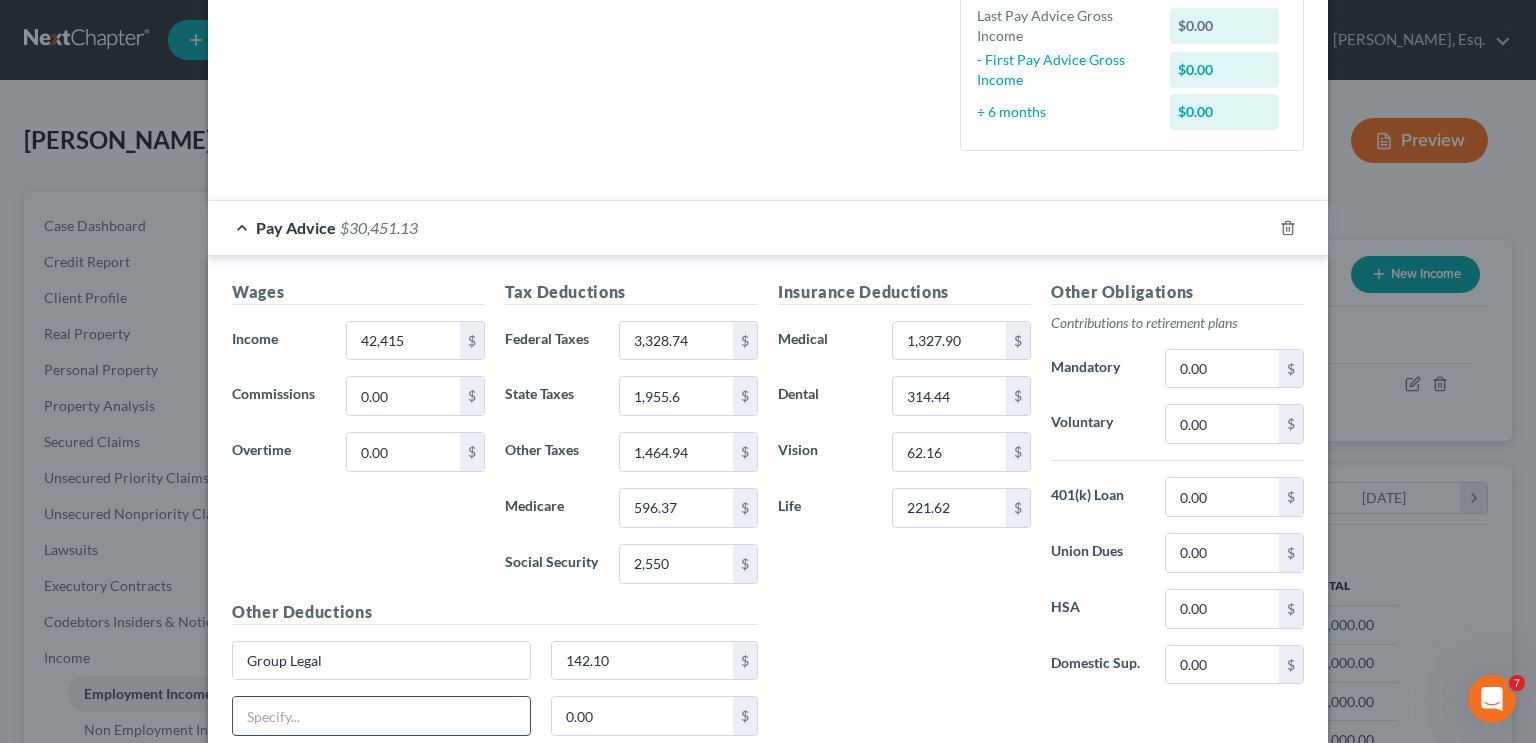 click at bounding box center (381, 716) 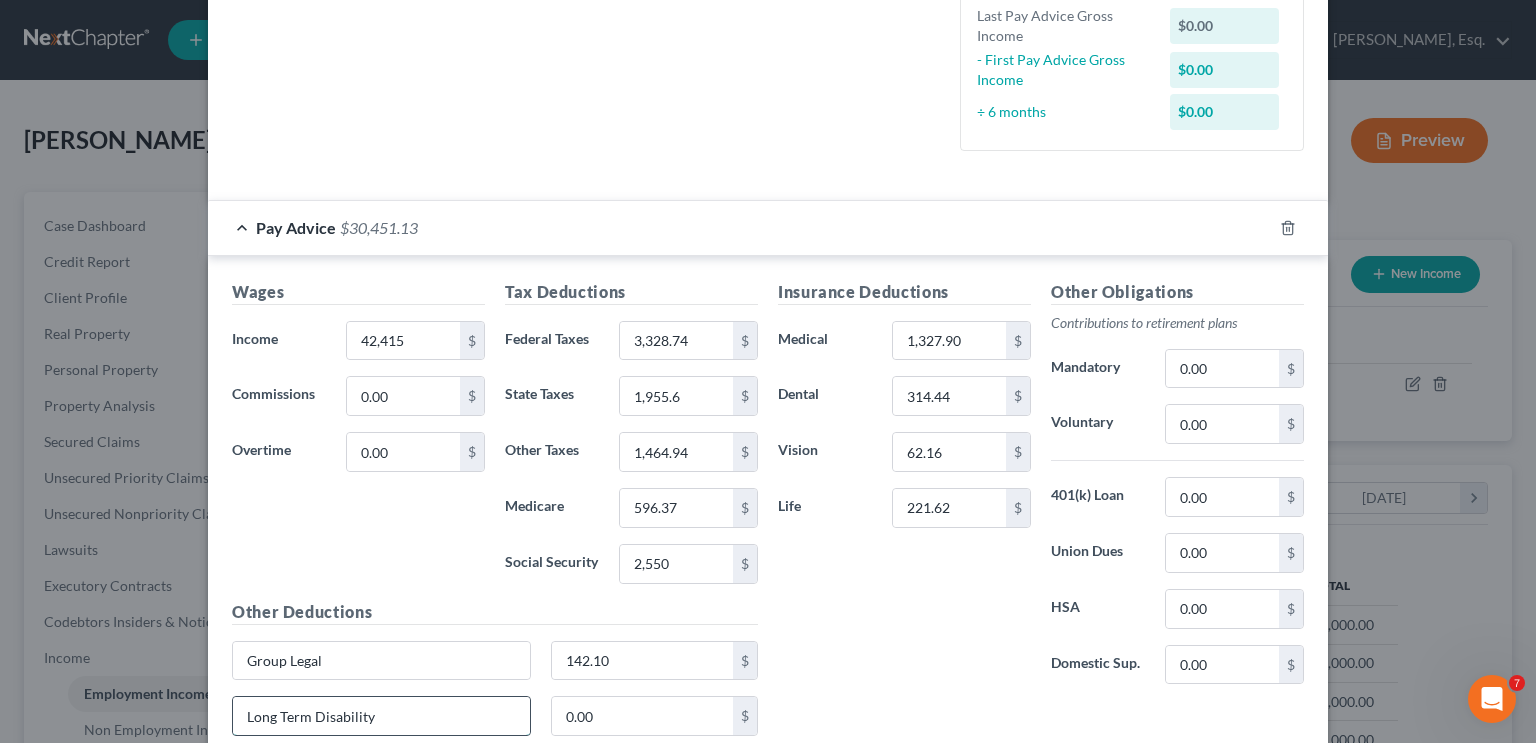 type on "Long Term Disability" 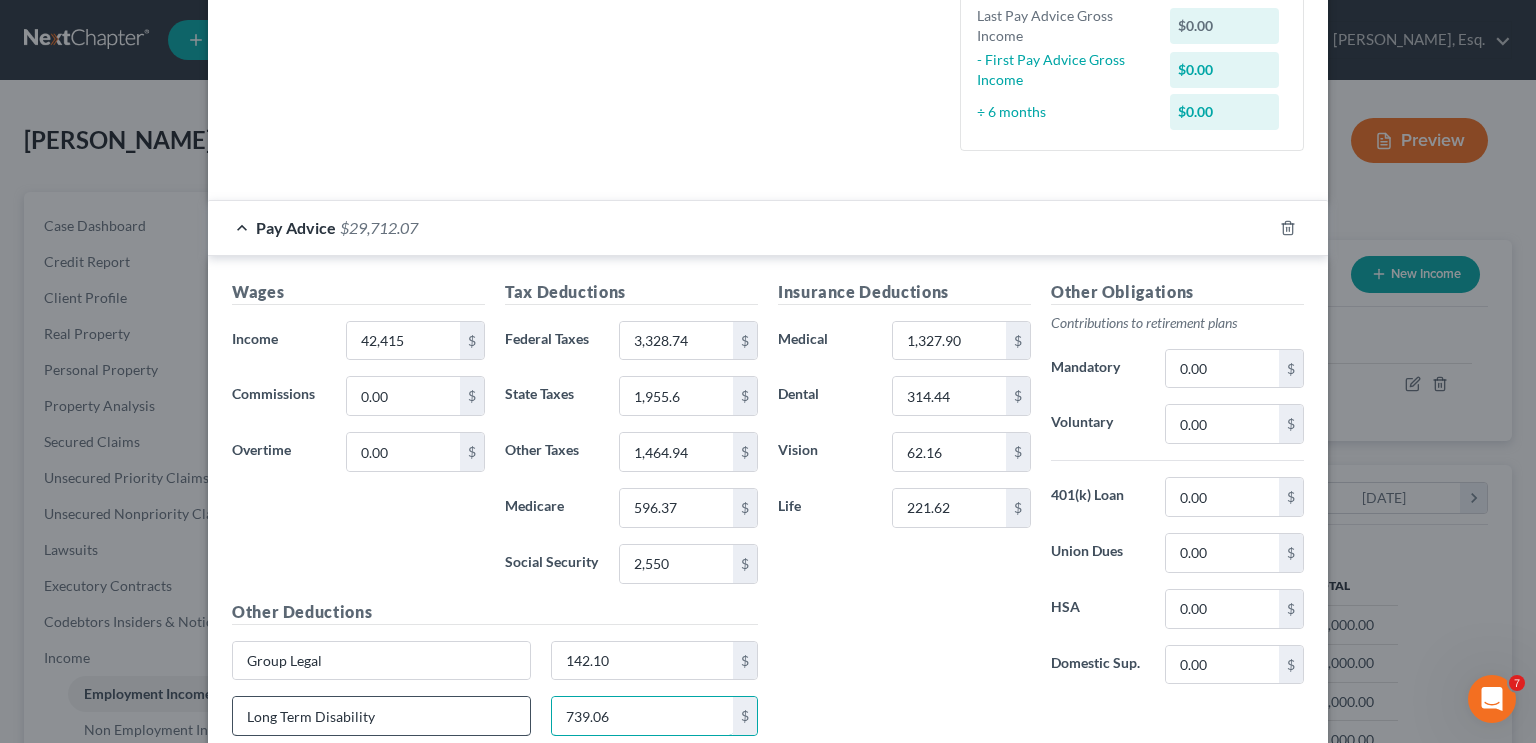 type on "739.06" 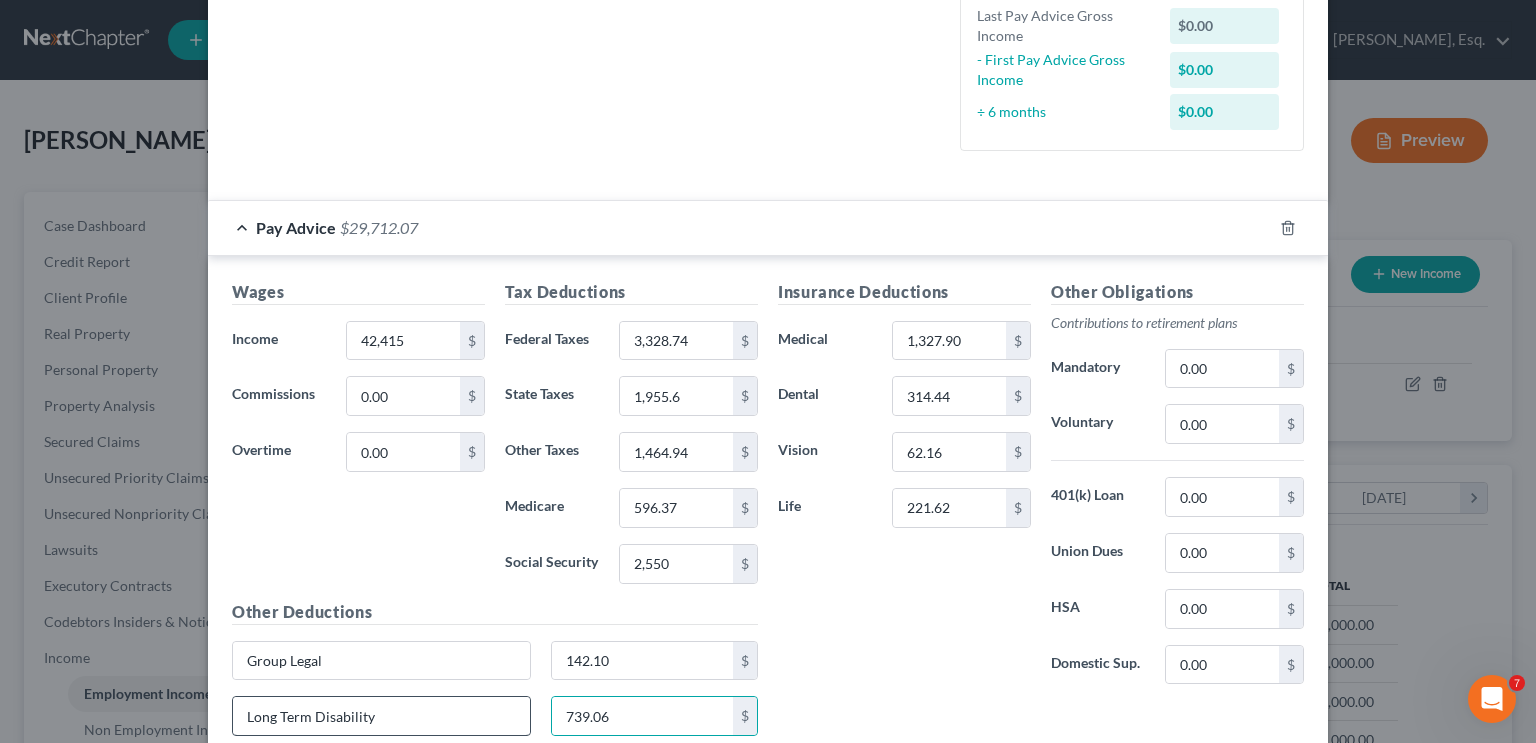 type 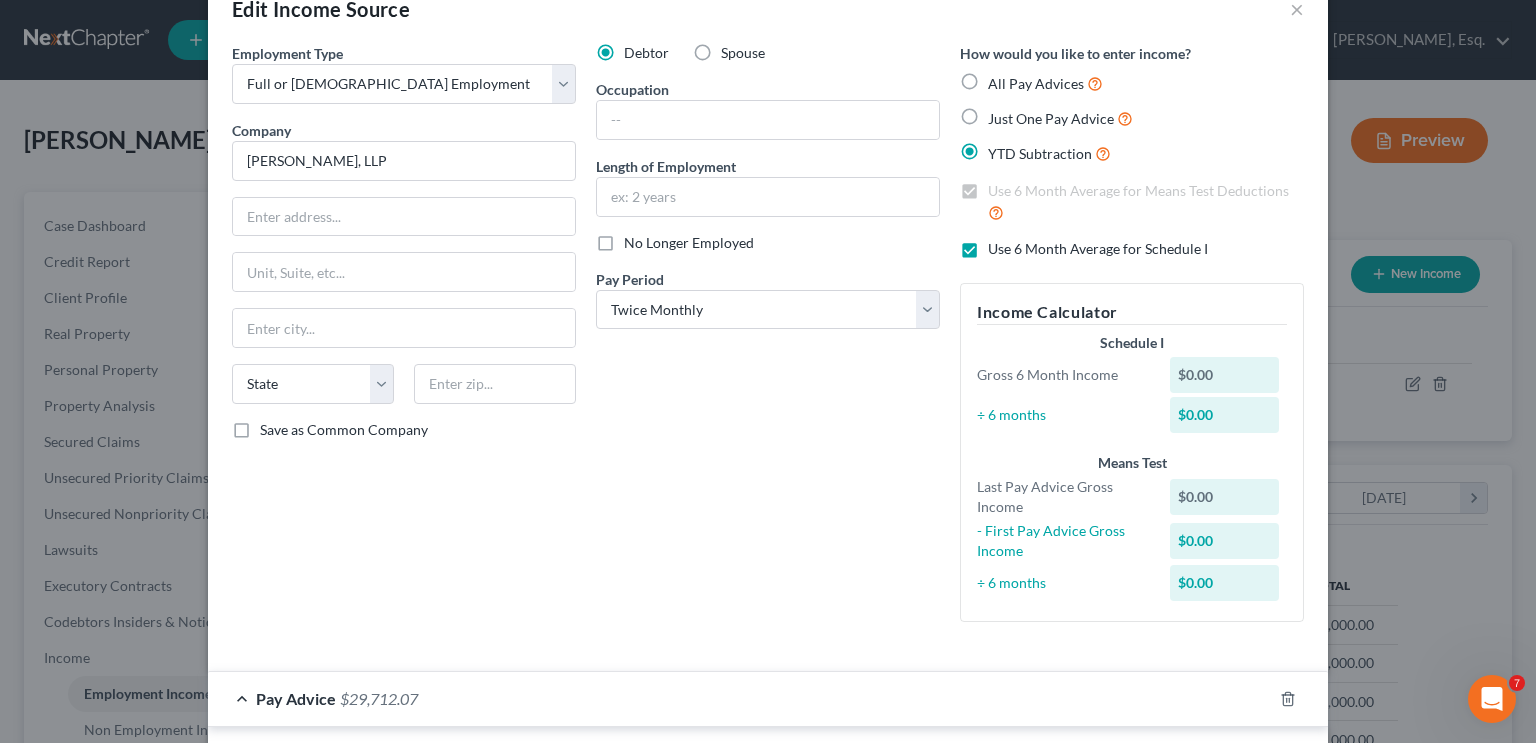 scroll, scrollTop: 35, scrollLeft: 0, axis: vertical 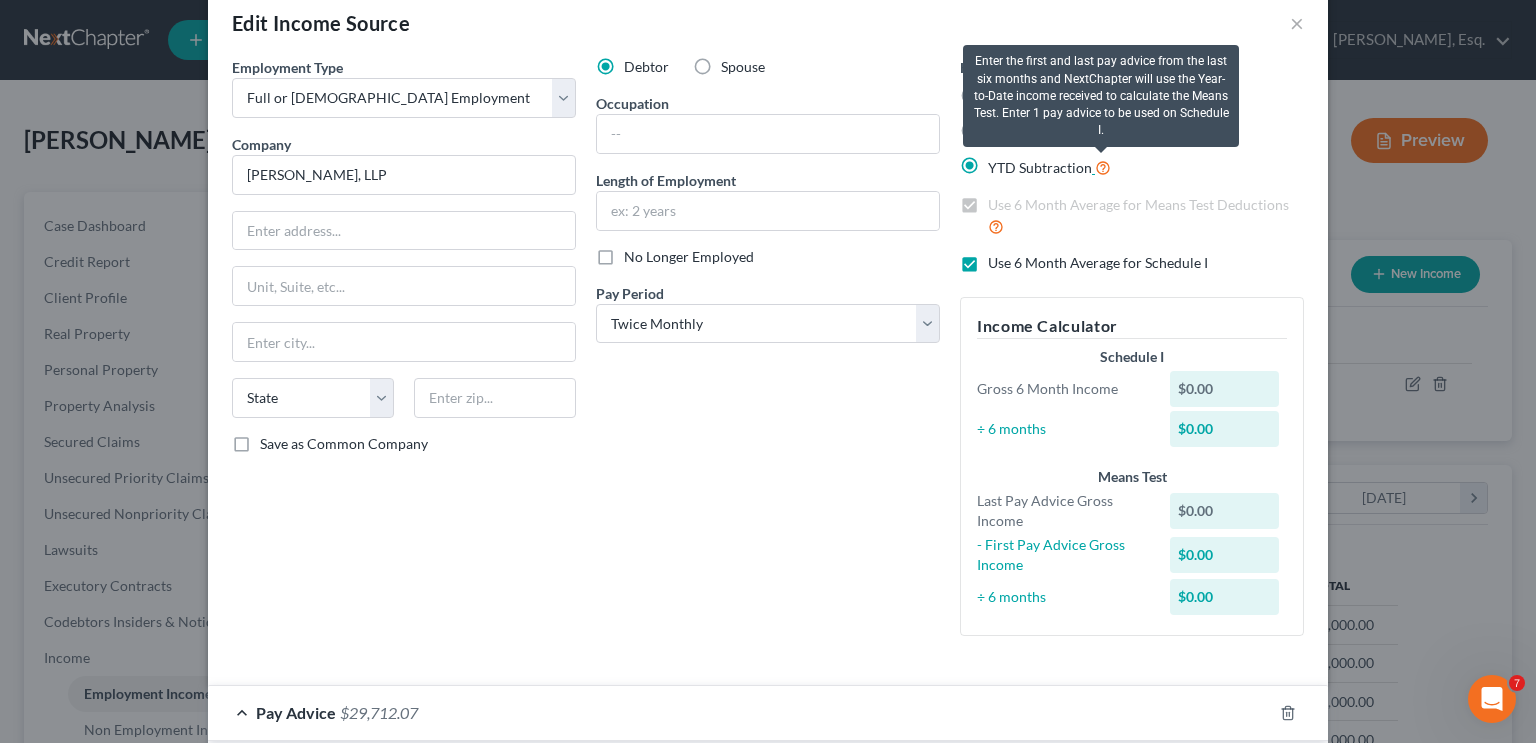 click at bounding box center (1103, 166) 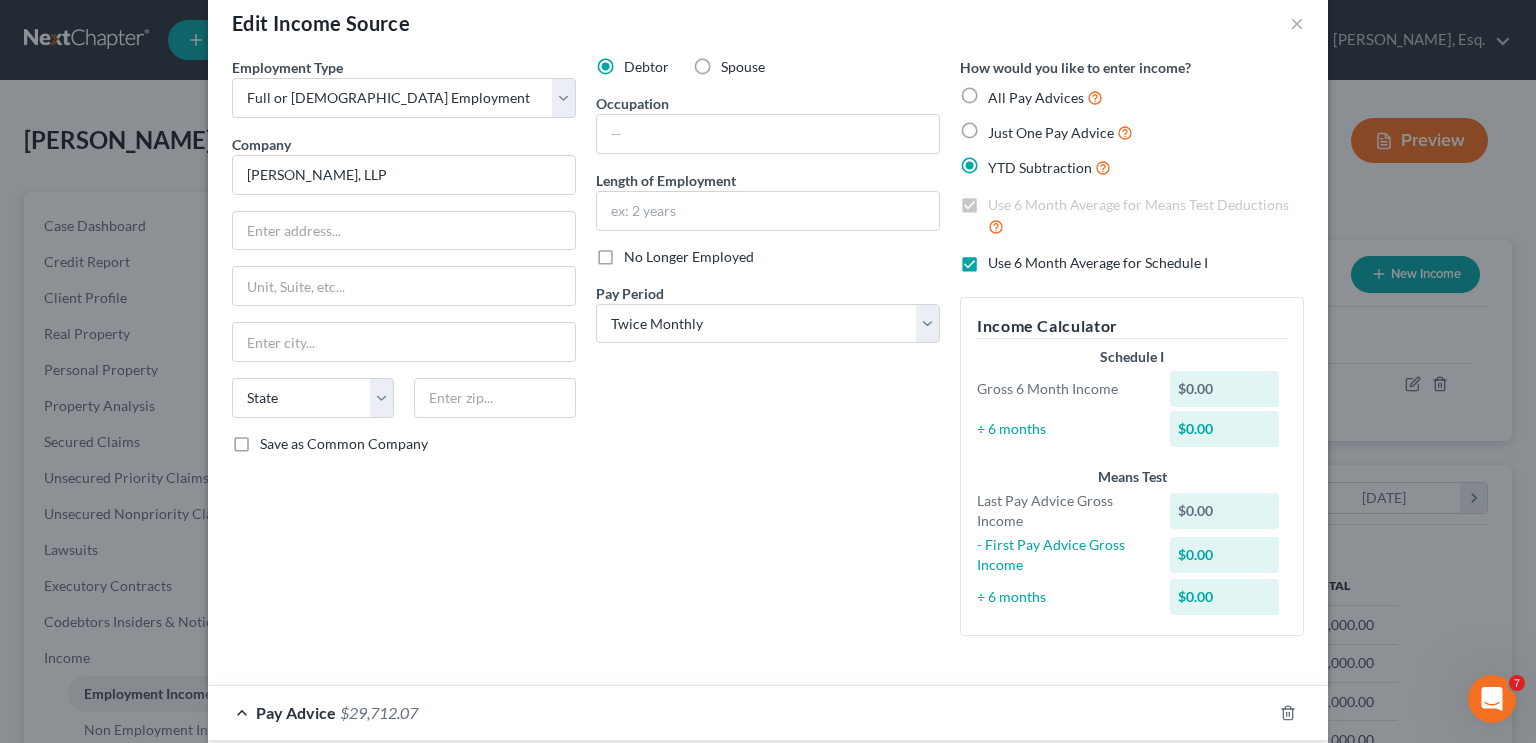 click on "Just One Pay Advice" at bounding box center (1060, 132) 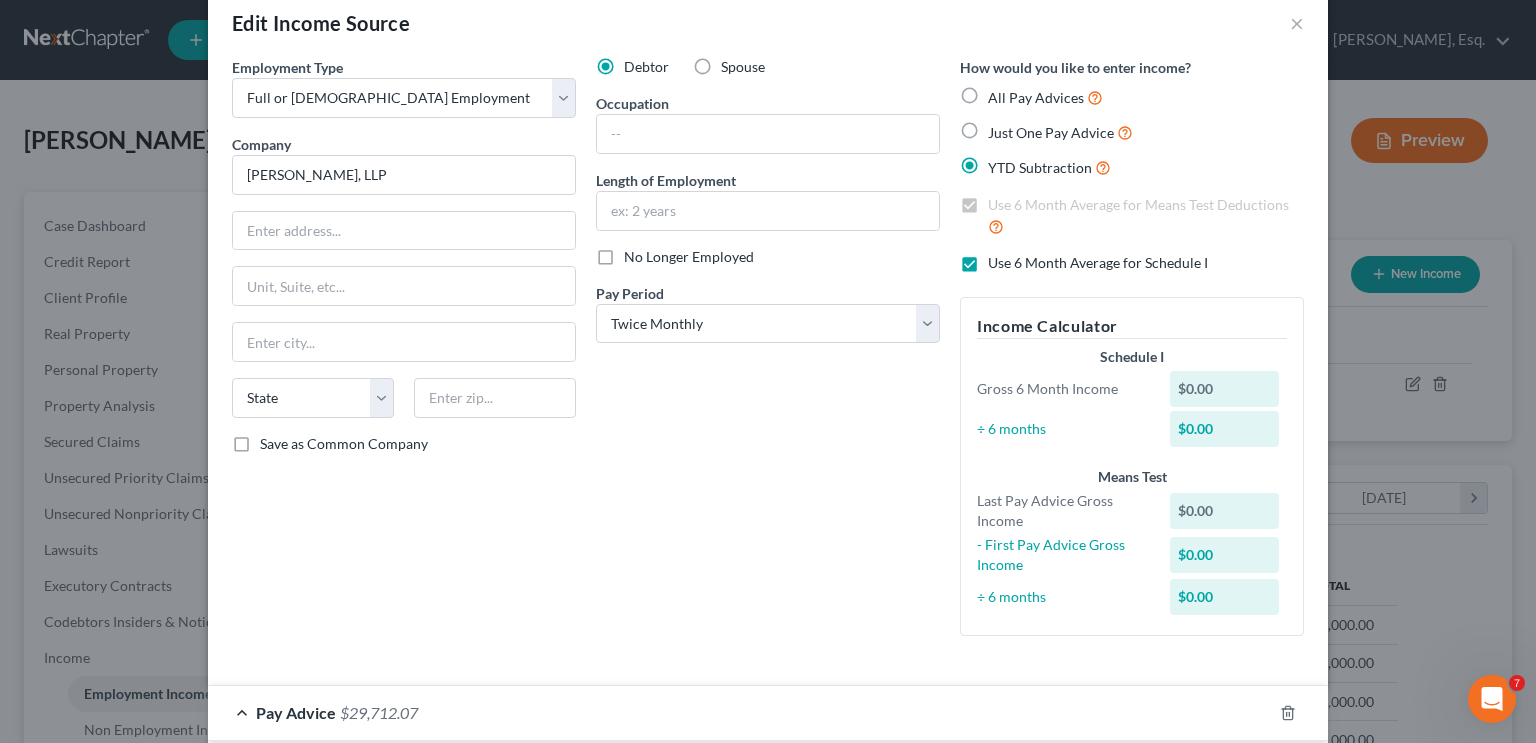 radio on "true" 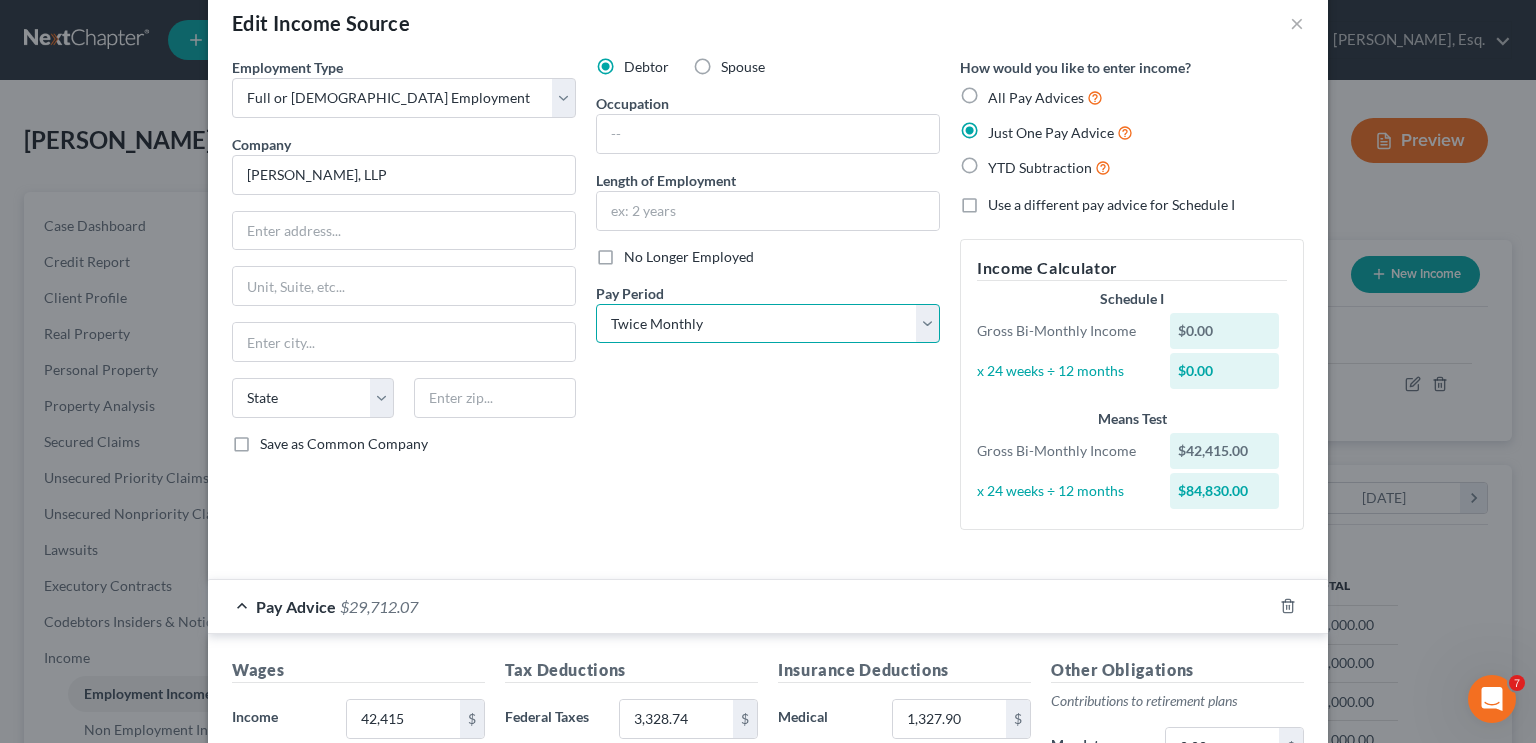 click on "Select Monthly Twice Monthly Every Other Week Weekly" at bounding box center [768, 324] 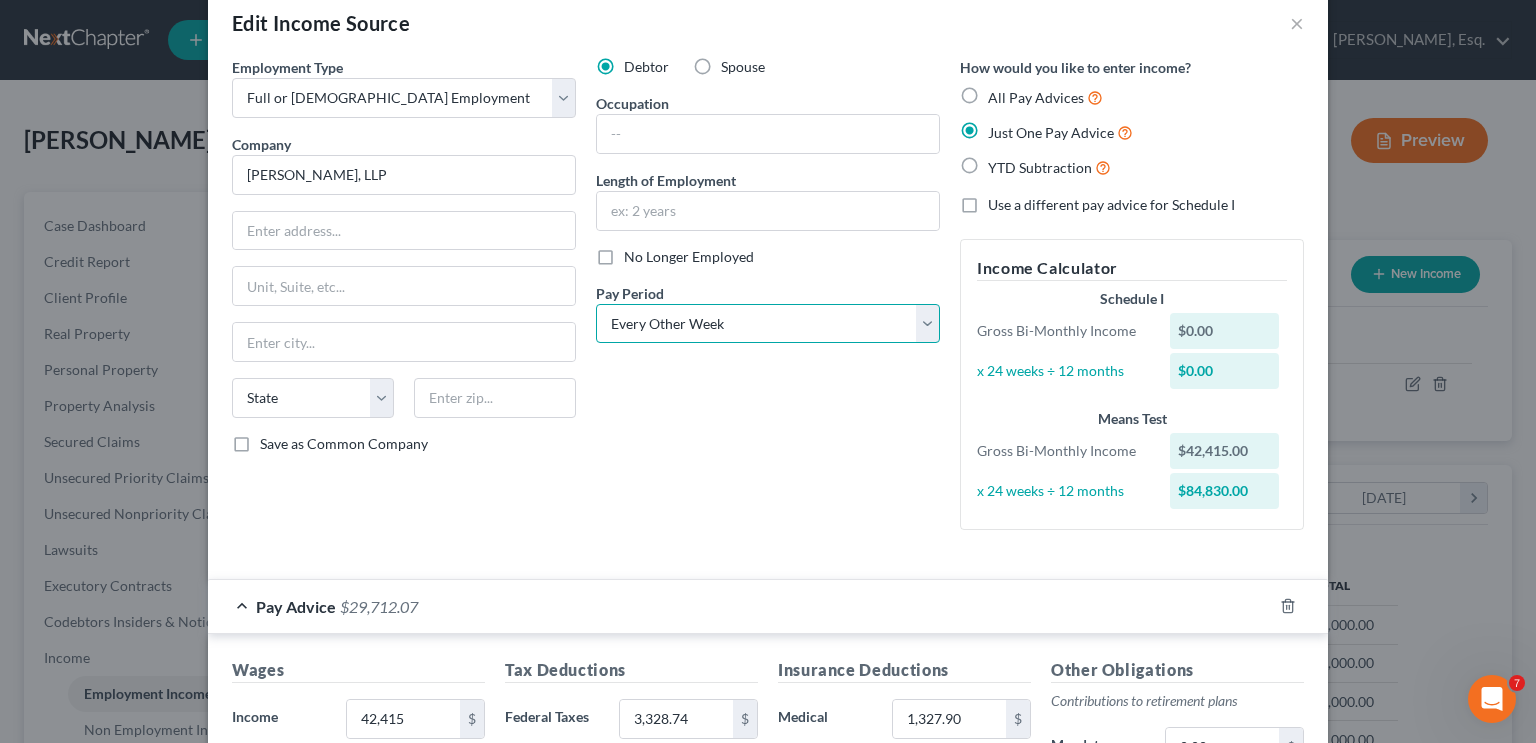 click on "Select Monthly Twice Monthly Every Other Week Weekly" at bounding box center (768, 324) 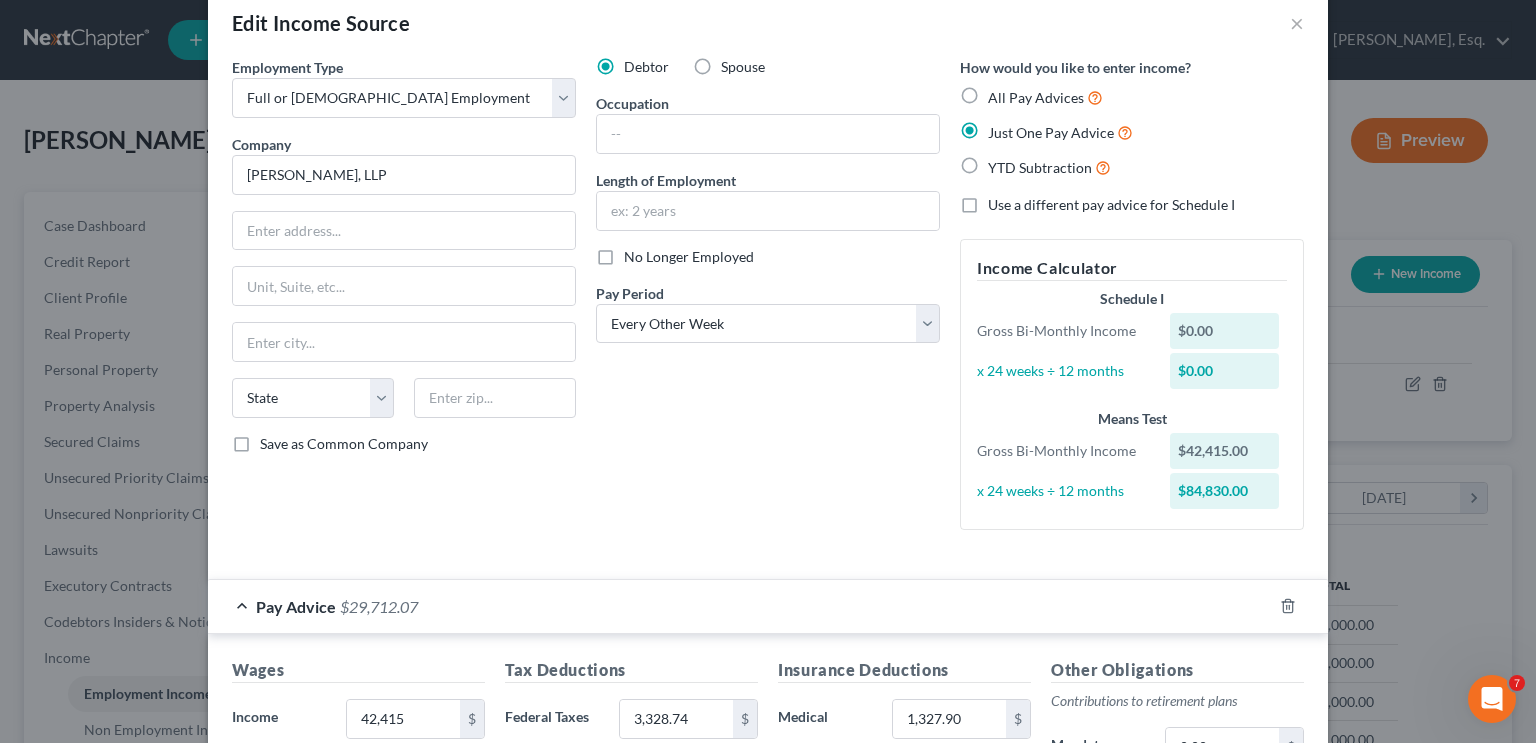 click on "Debtor Spouse Occupation Length of Employment No Longer Employed
Pay Period
*
Select Monthly Twice Monthly Every Other Week Weekly" at bounding box center (768, 301) 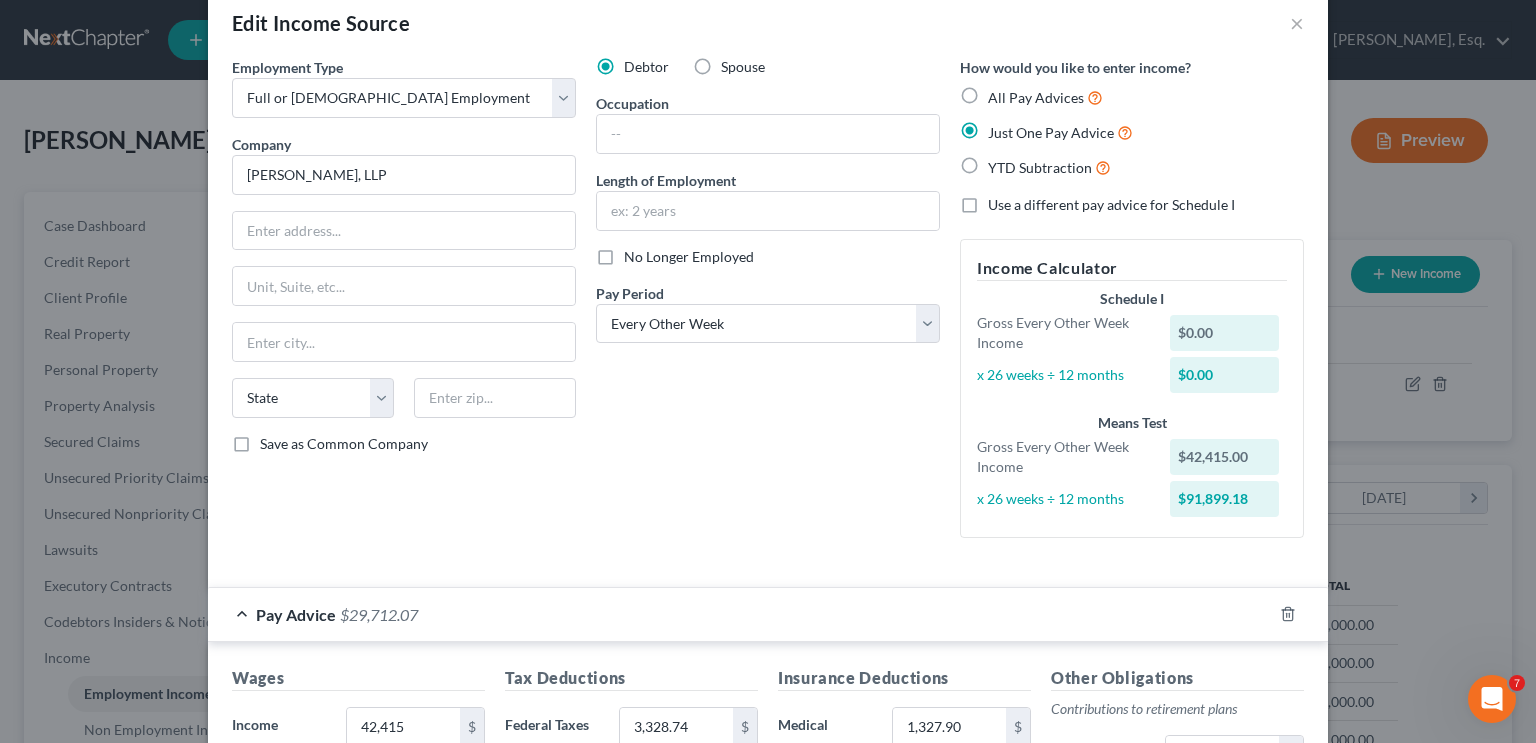 click on "Debtor Spouse Occupation Length of Employment No Longer Employed
Pay Period
*
Select Monthly Twice Monthly Every Other Week Weekly" at bounding box center [768, 305] 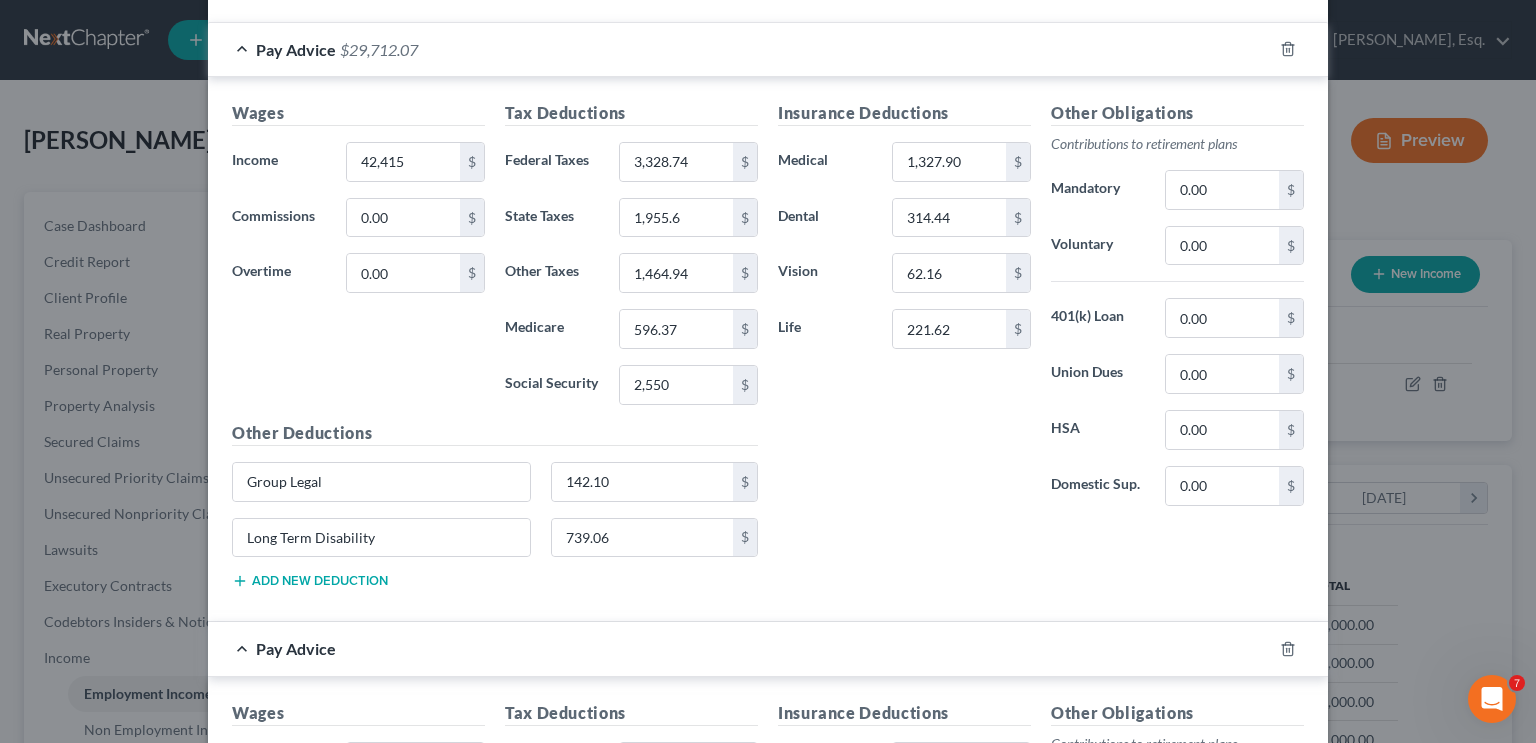 scroll, scrollTop: 640, scrollLeft: 0, axis: vertical 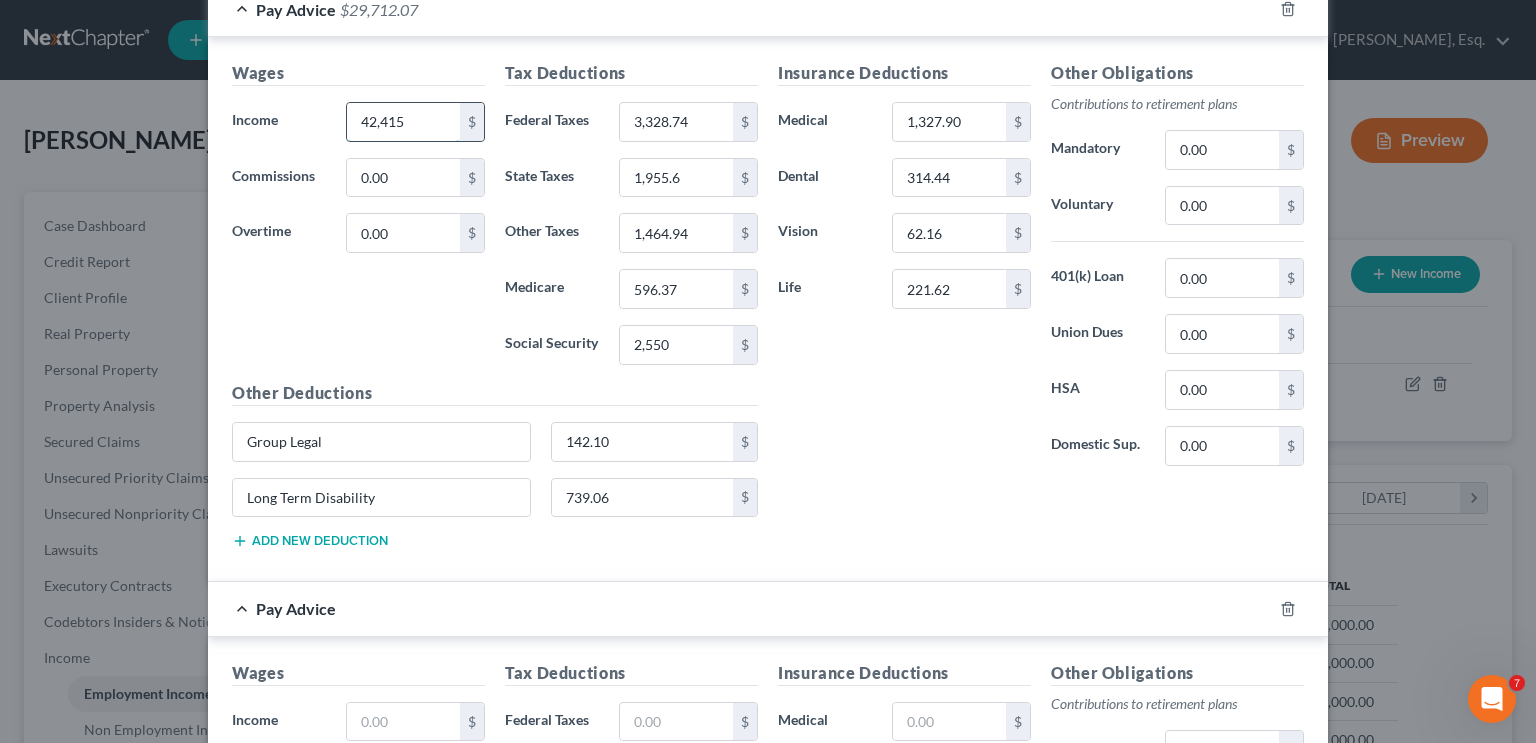 click on "42,415" at bounding box center [403, 122] 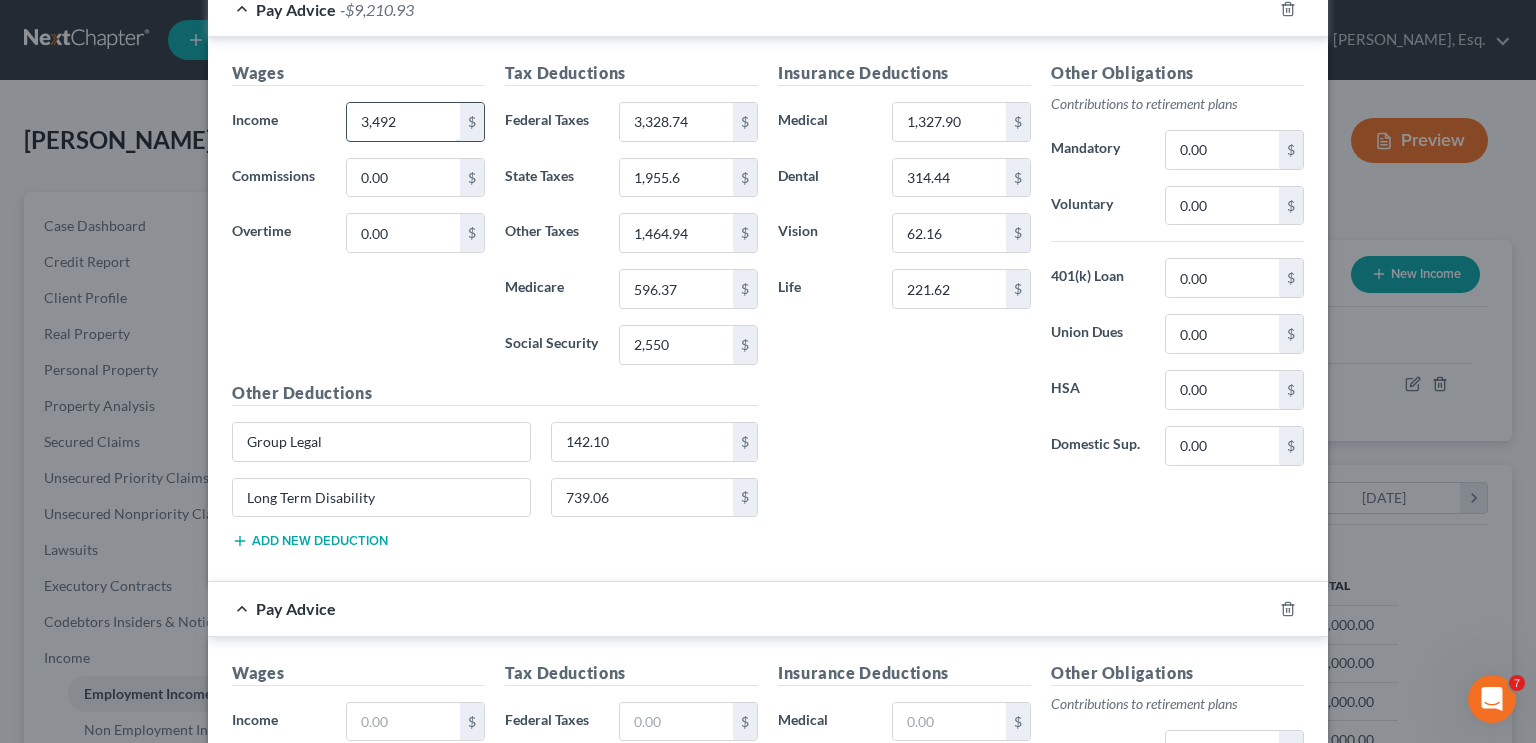 type on "3,492" 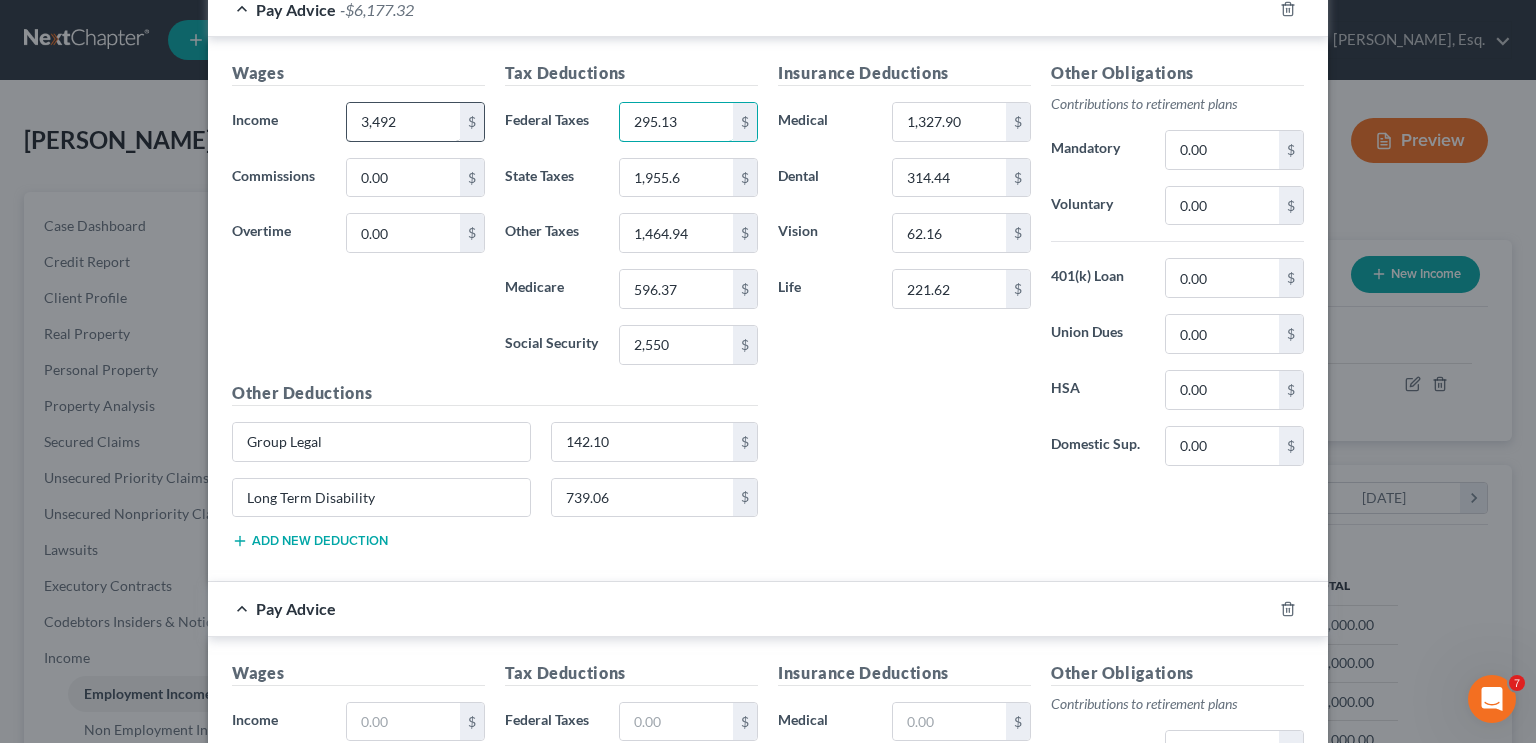 type on "295.13" 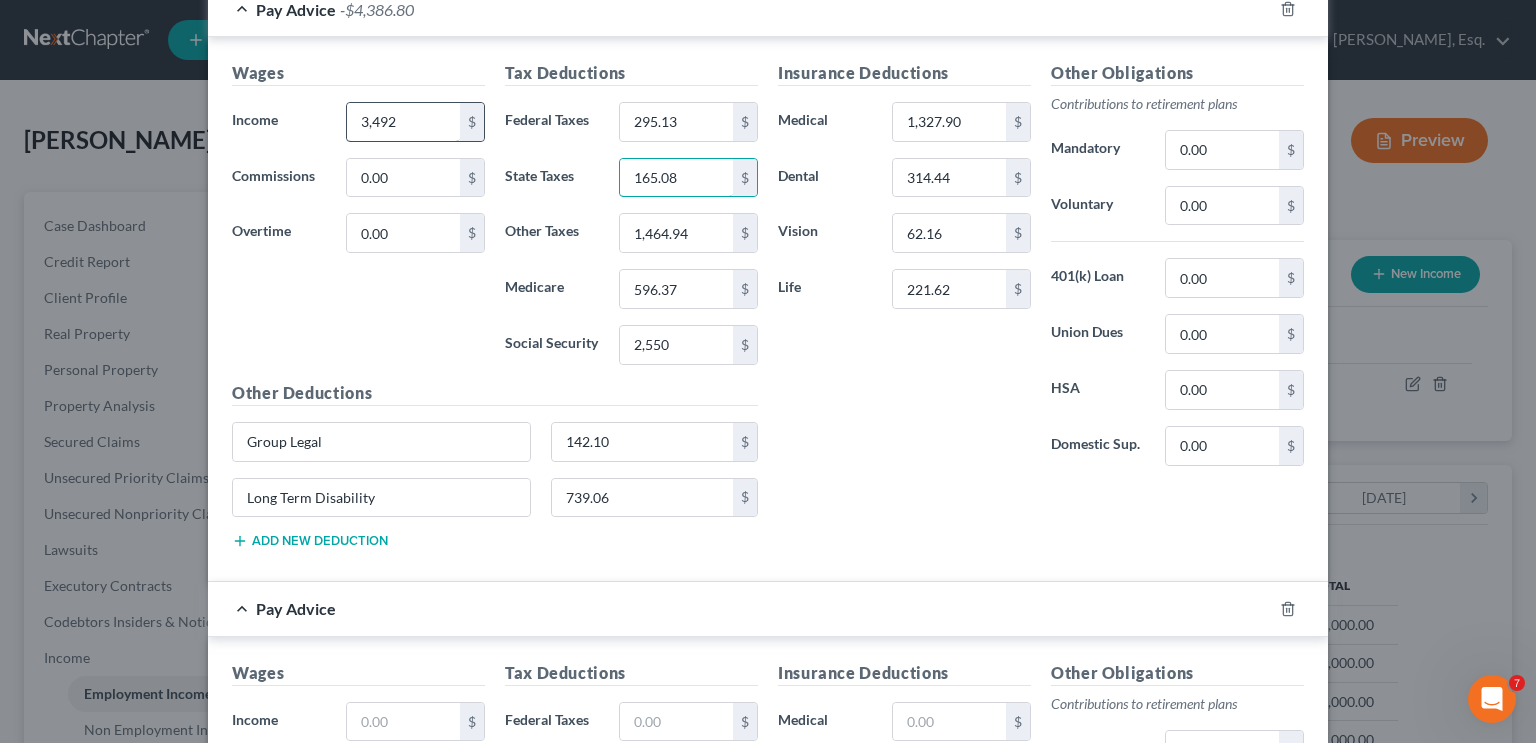 type on "165.08" 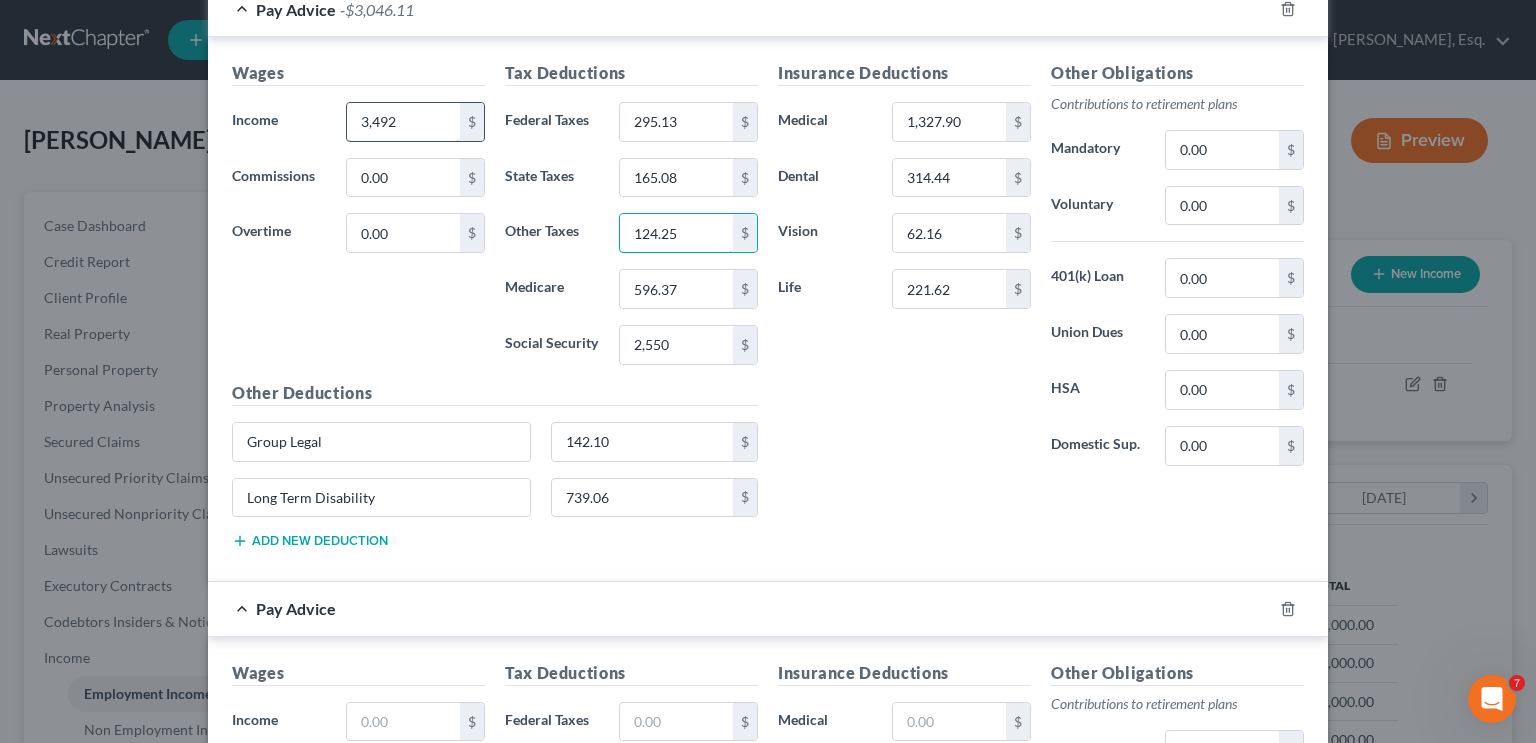 type on "124.25" 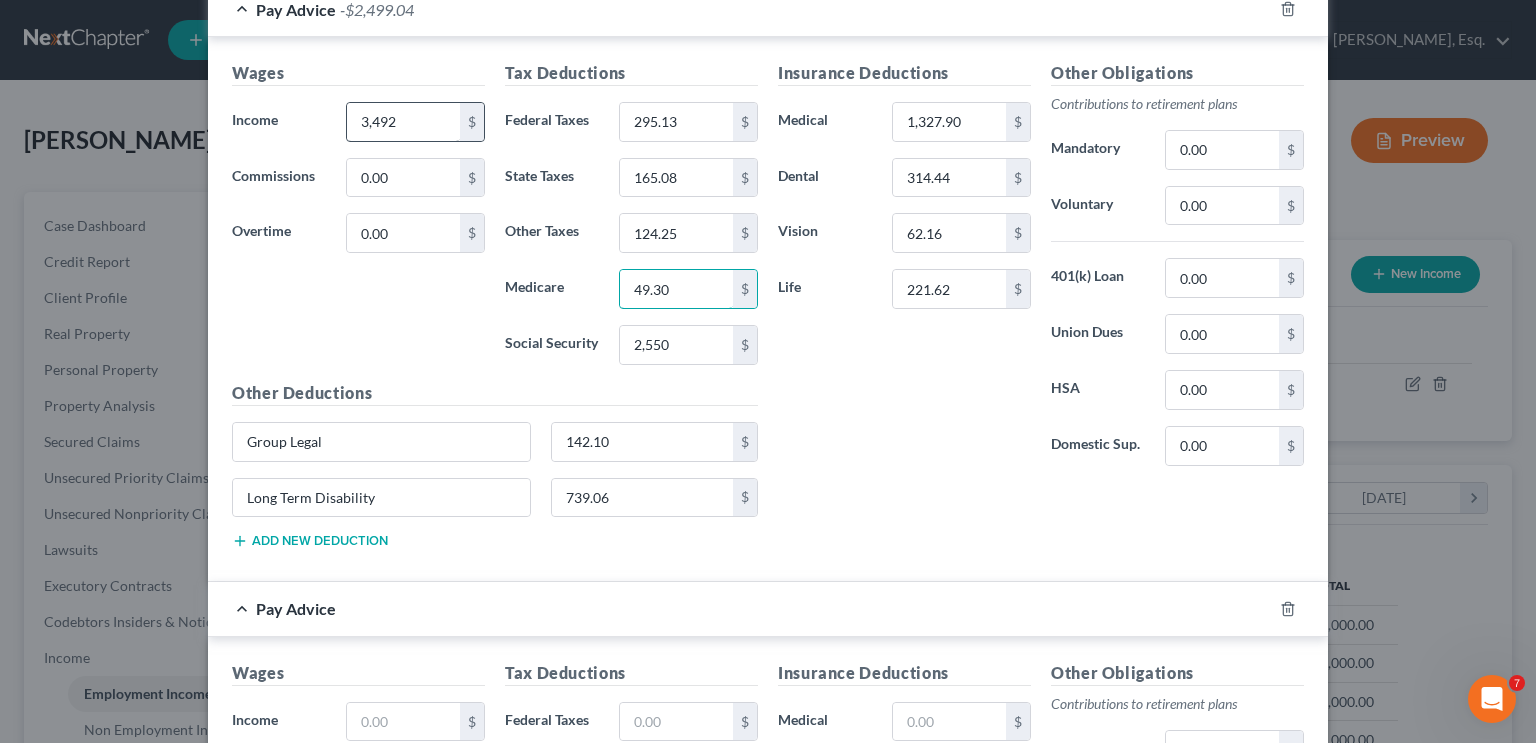 type on "49.30" 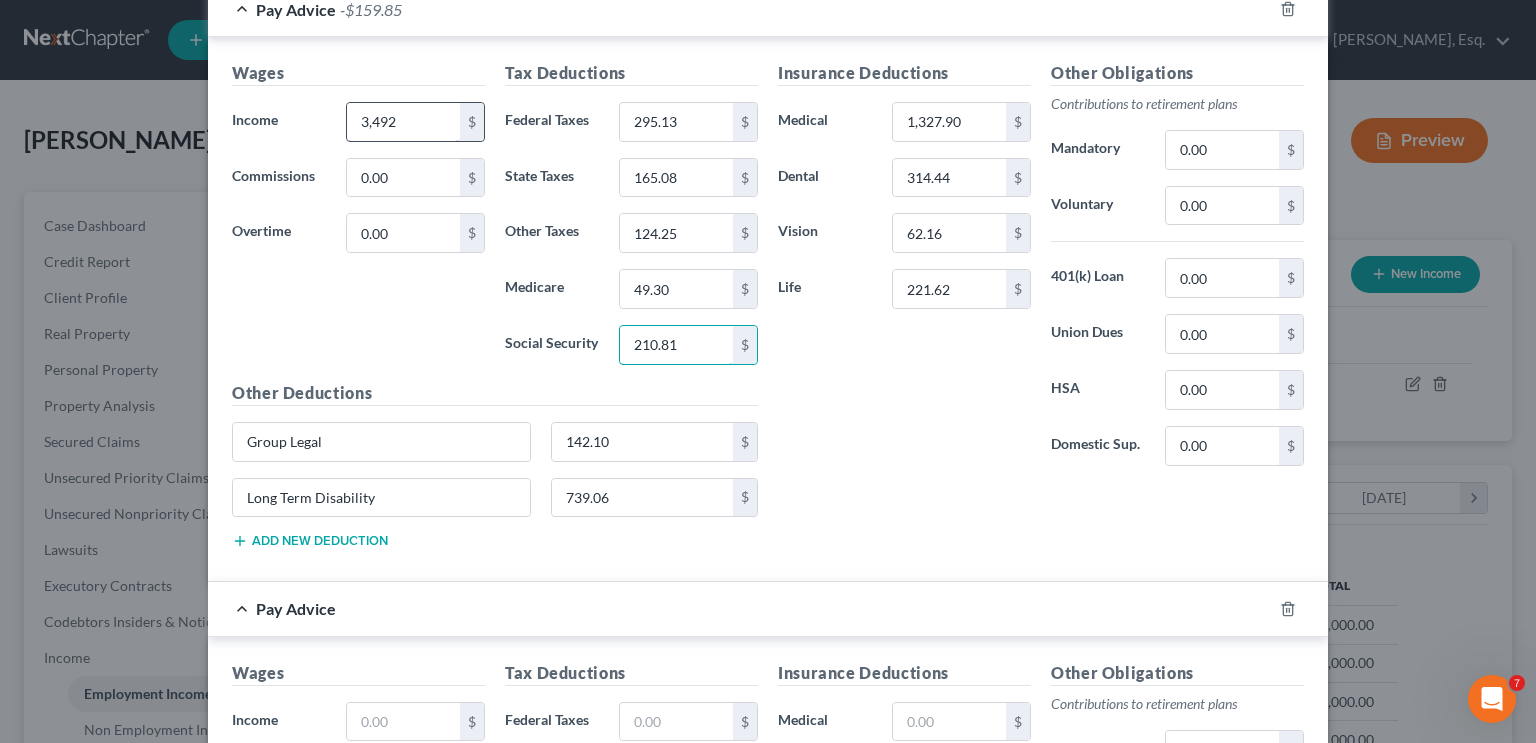 type on "210.81" 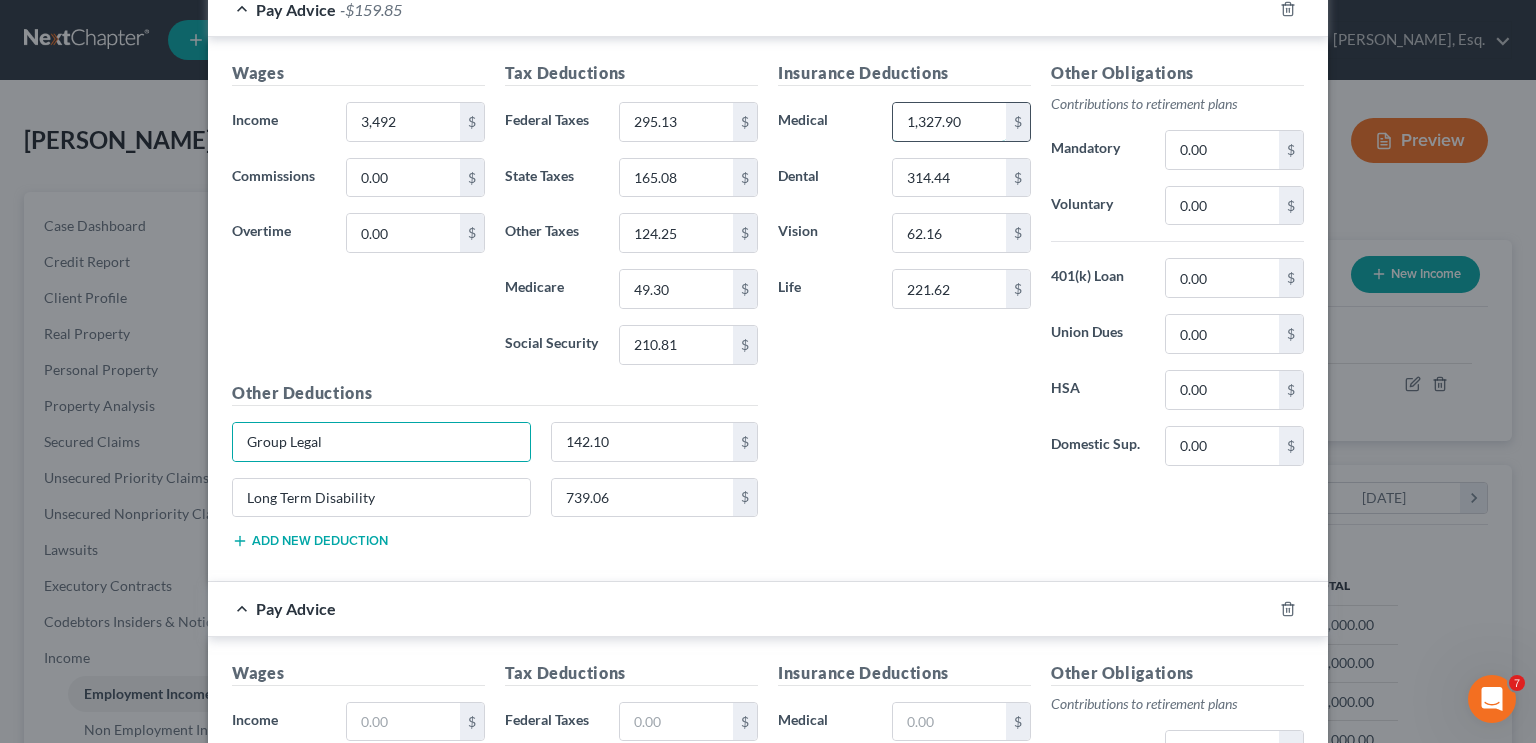 click on "1,327.90" at bounding box center [949, 122] 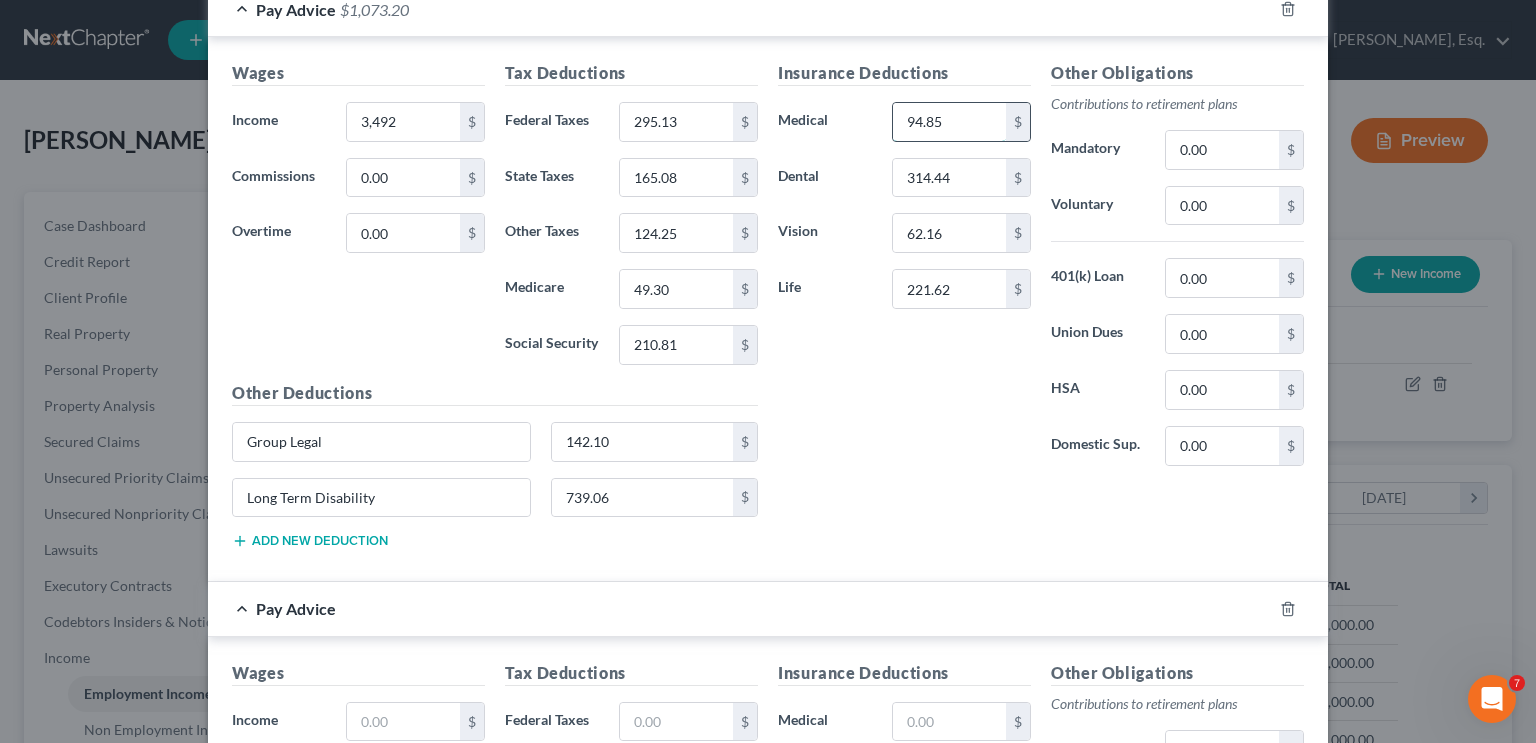 type on "94.85" 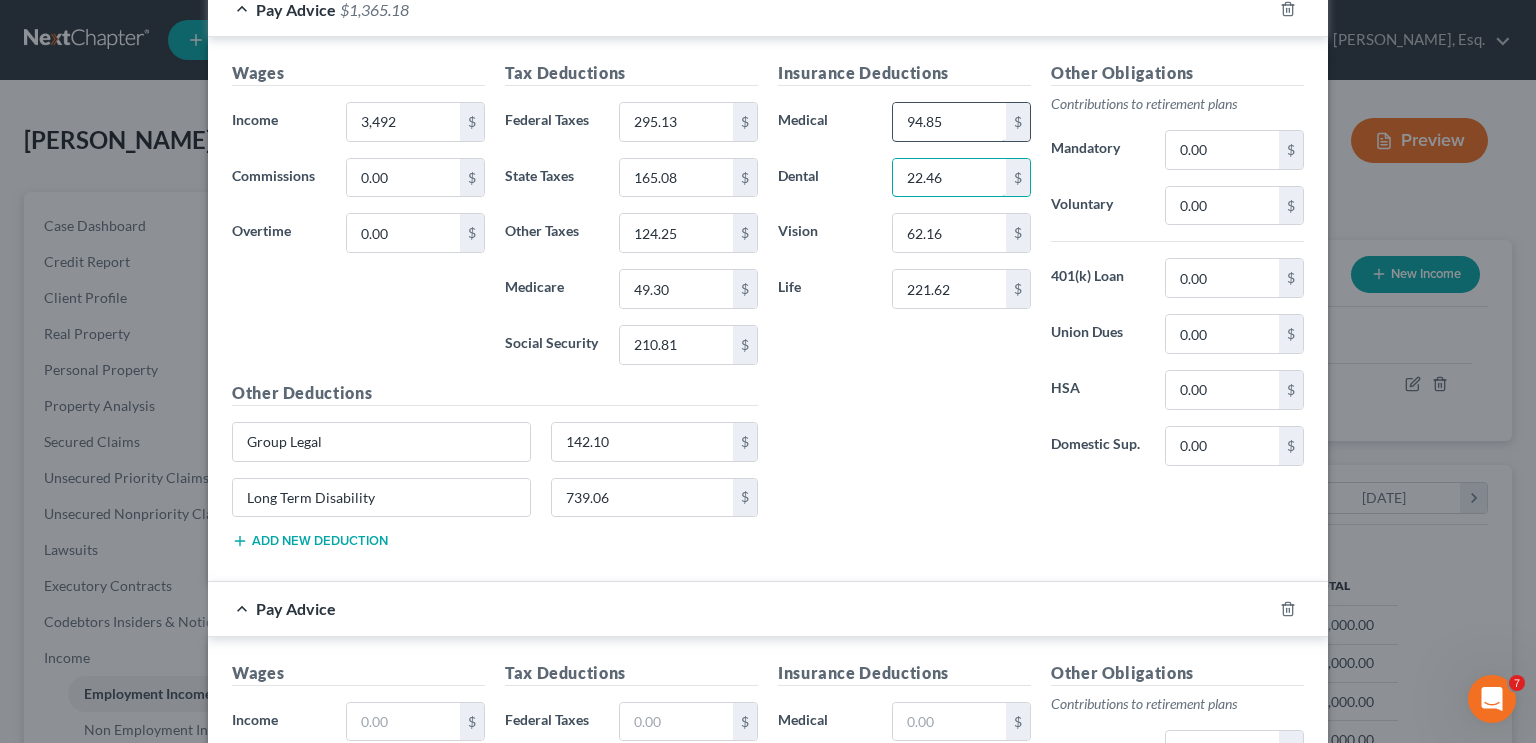 type on "22.46" 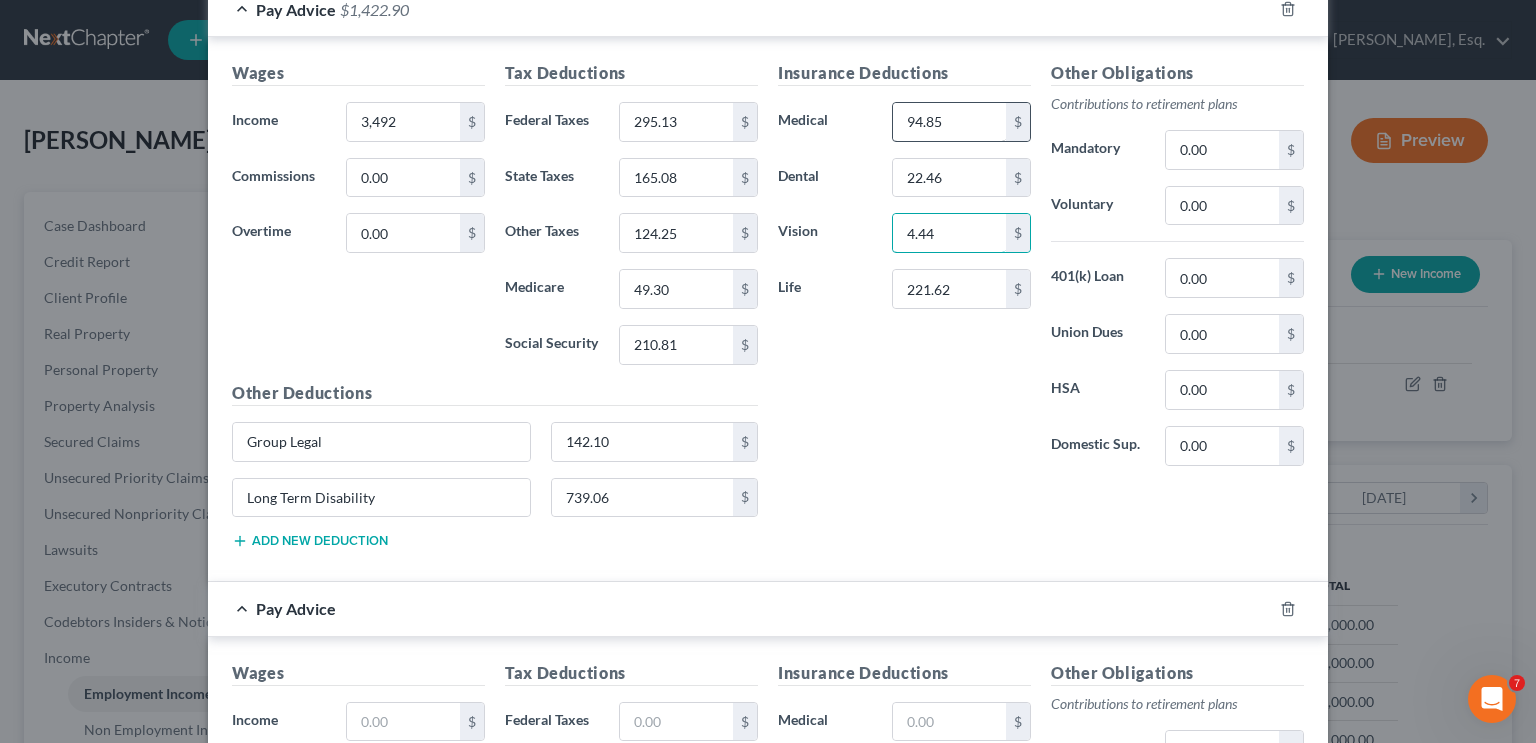 type on "4.44" 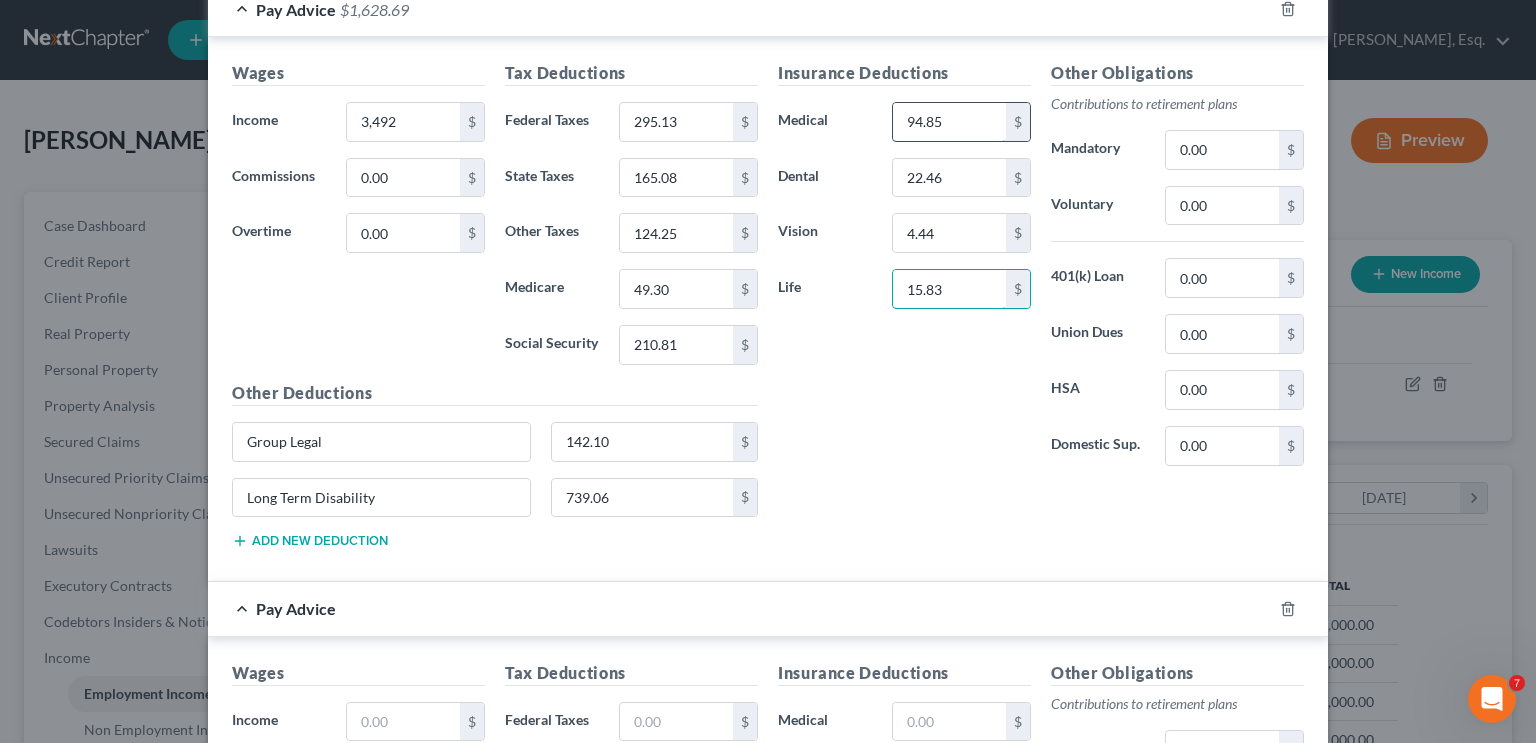 type on "15.83" 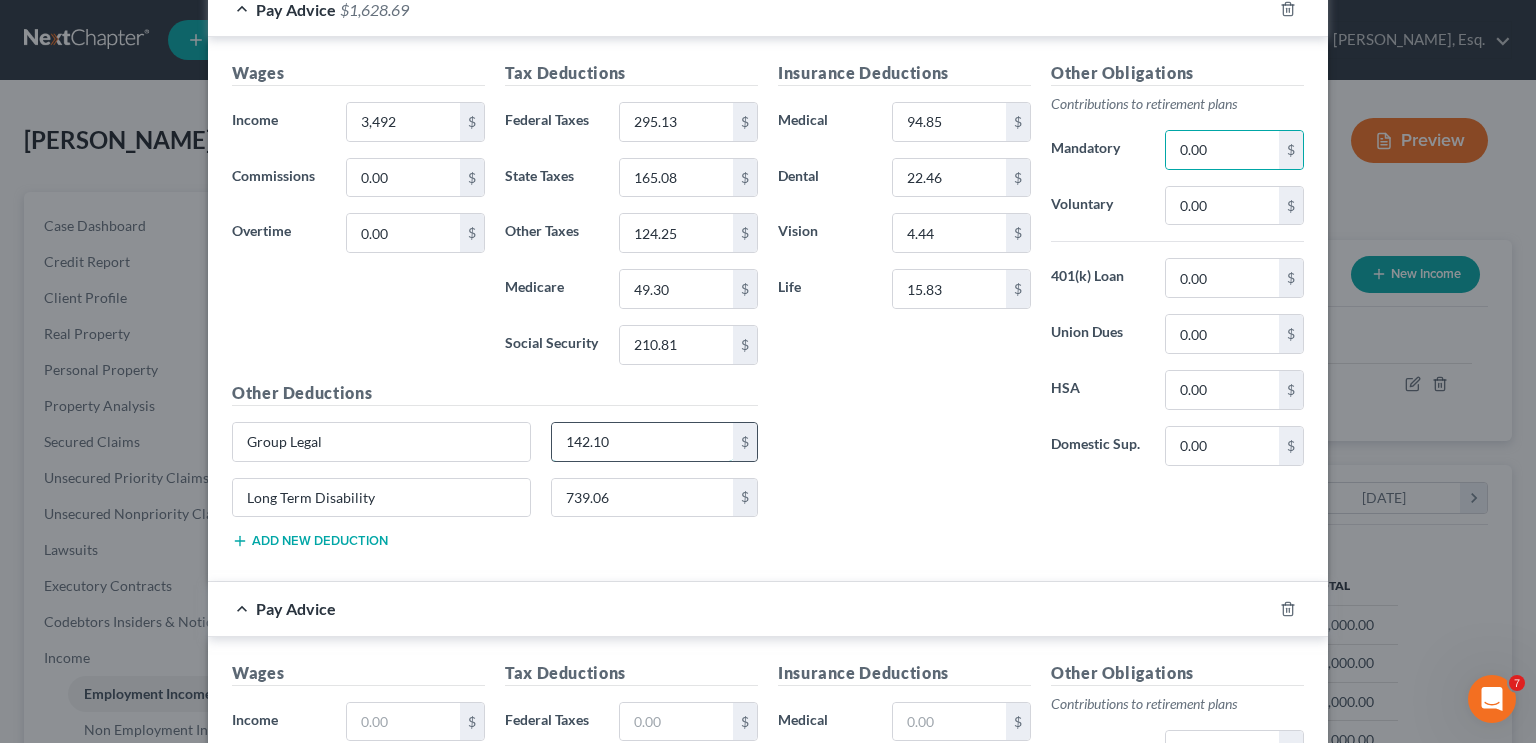 click on "142.10" at bounding box center [643, 442] 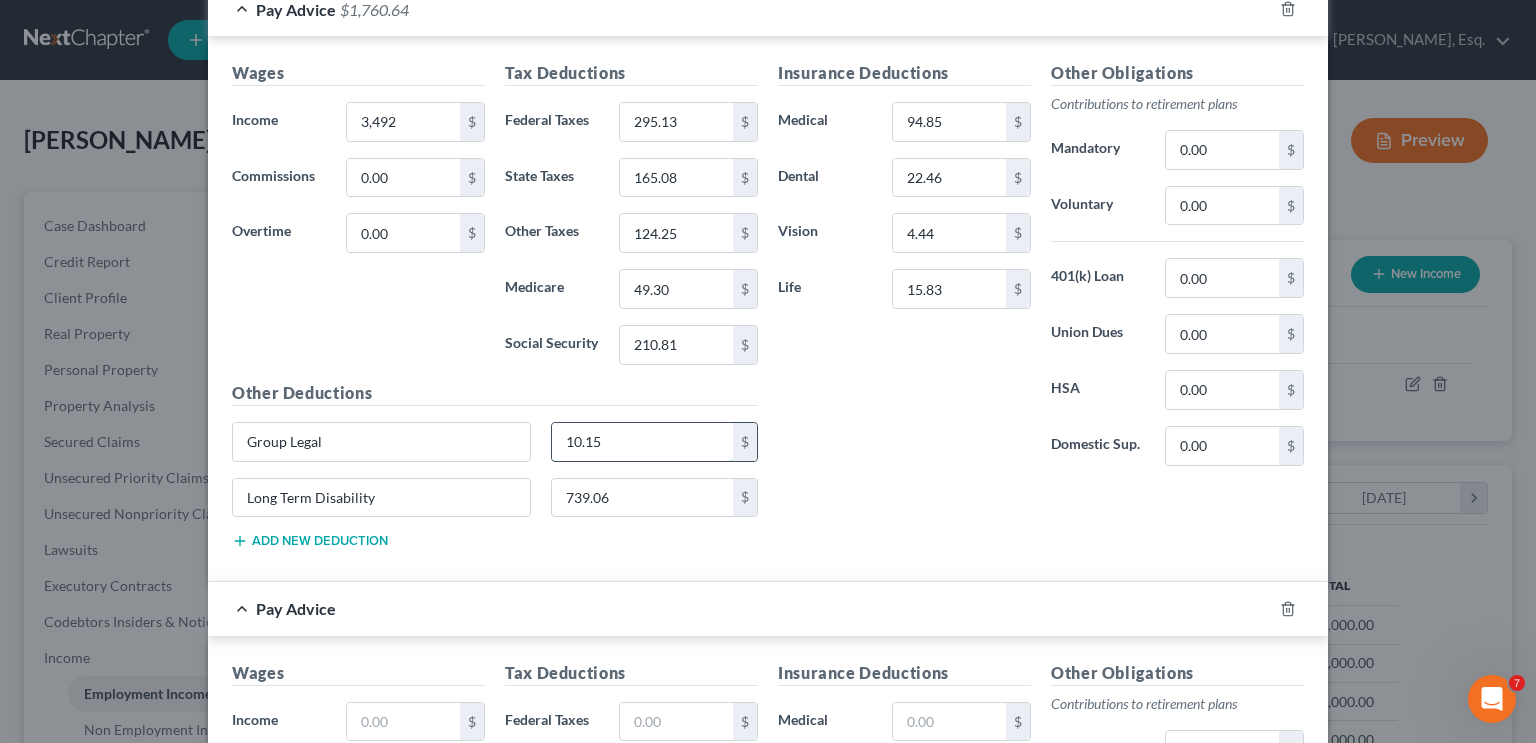 type on "10.15" 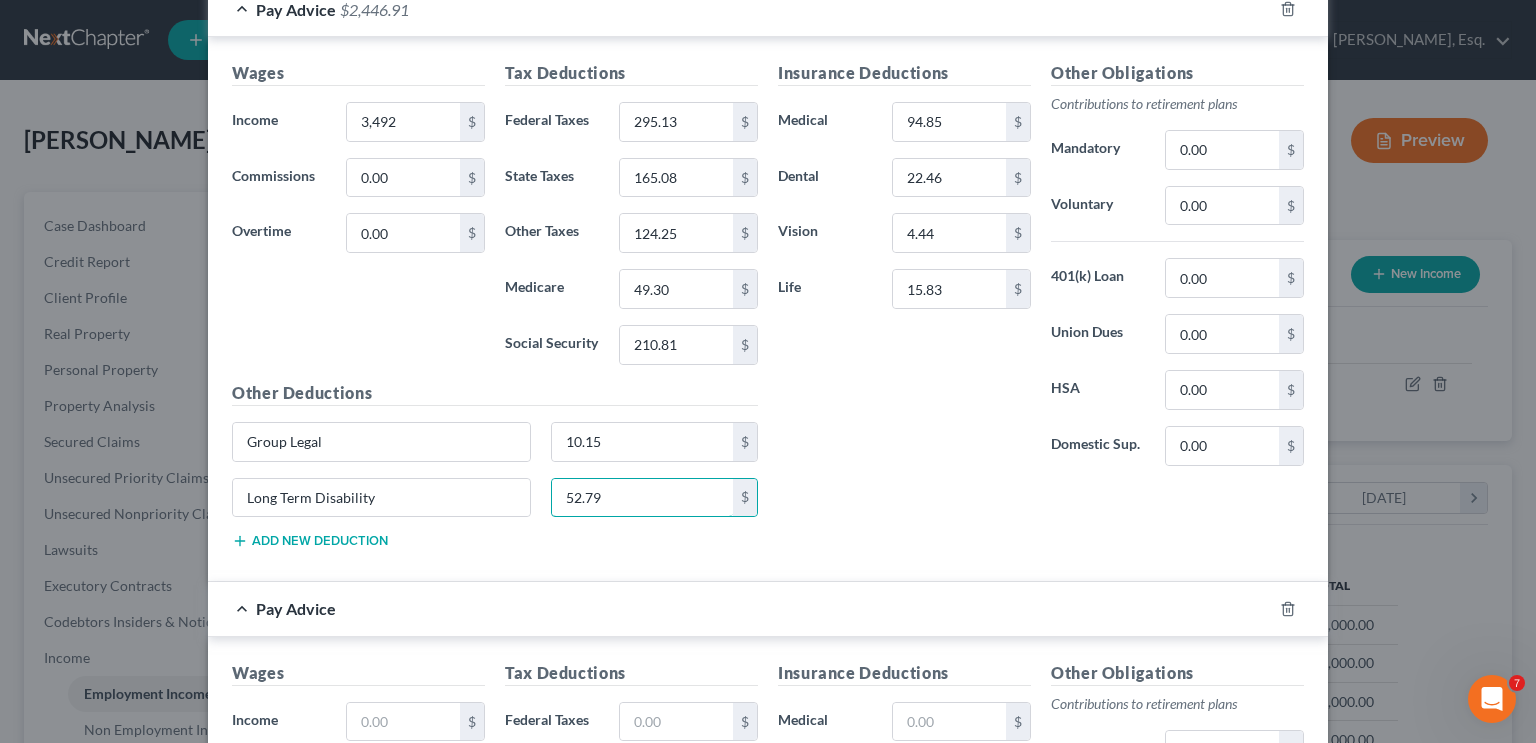 type on "52.79" 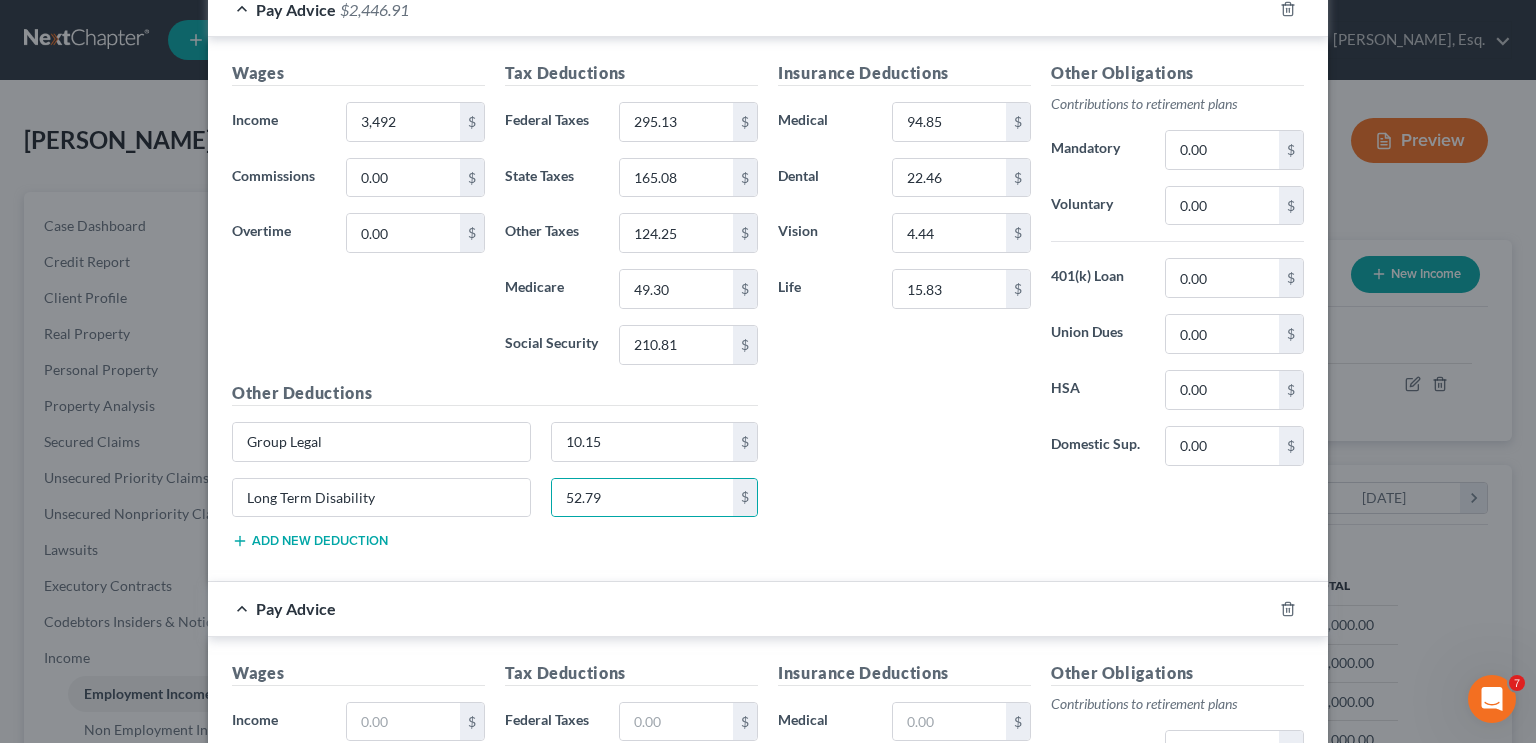click on "Insurance Deductions Medical 94.85 $ Dental 22.46 $ Vision 4.44 $ Life 15.83 $ Other Obligations Contributions to retirement plans Mandatory 0.00 $ Voluntary 0.00 $ 401(k) Loan 0.00 $ Union Dues 0.00 $ HSA 0.00 $ Domestic Sup. 0.00 $" at bounding box center (1041, 313) 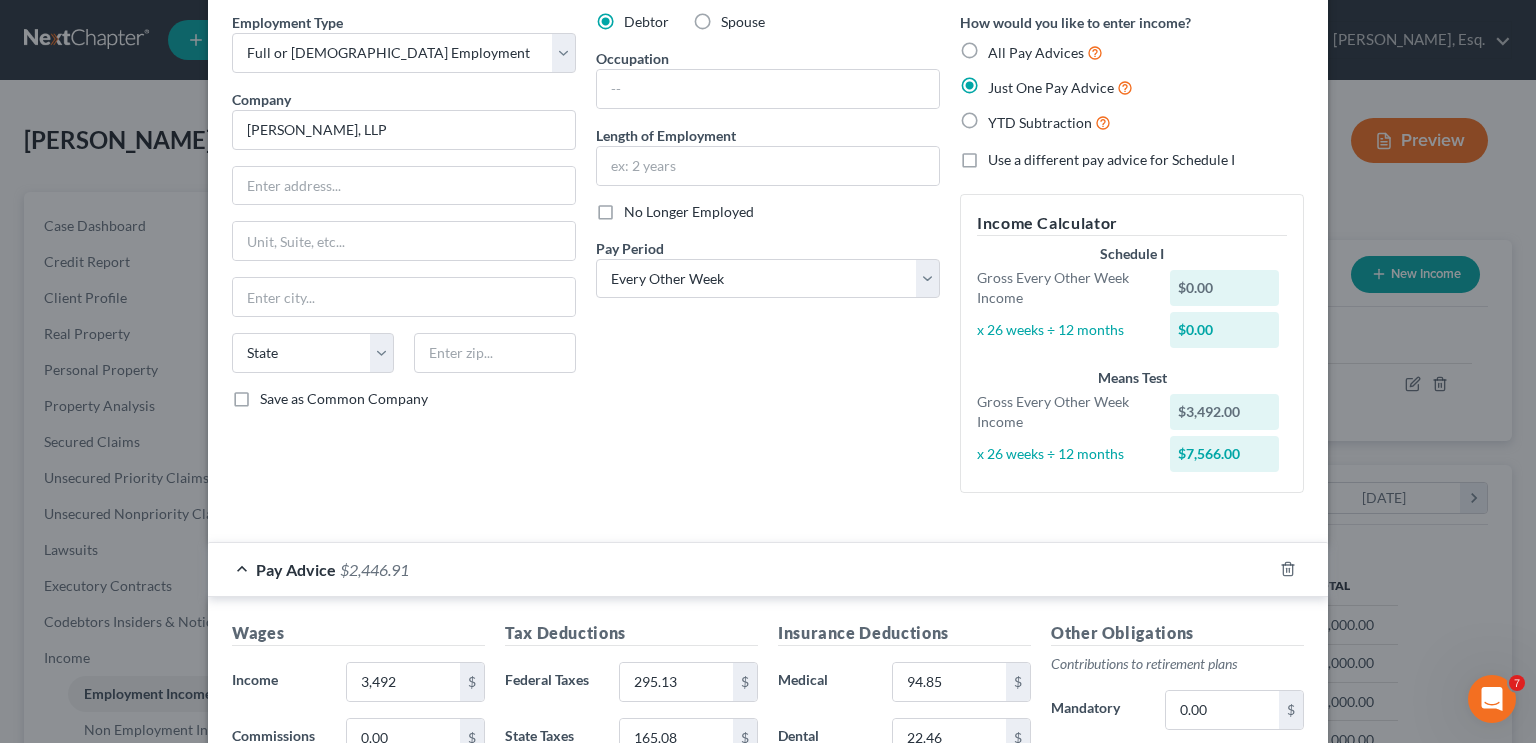 scroll, scrollTop: 0, scrollLeft: 0, axis: both 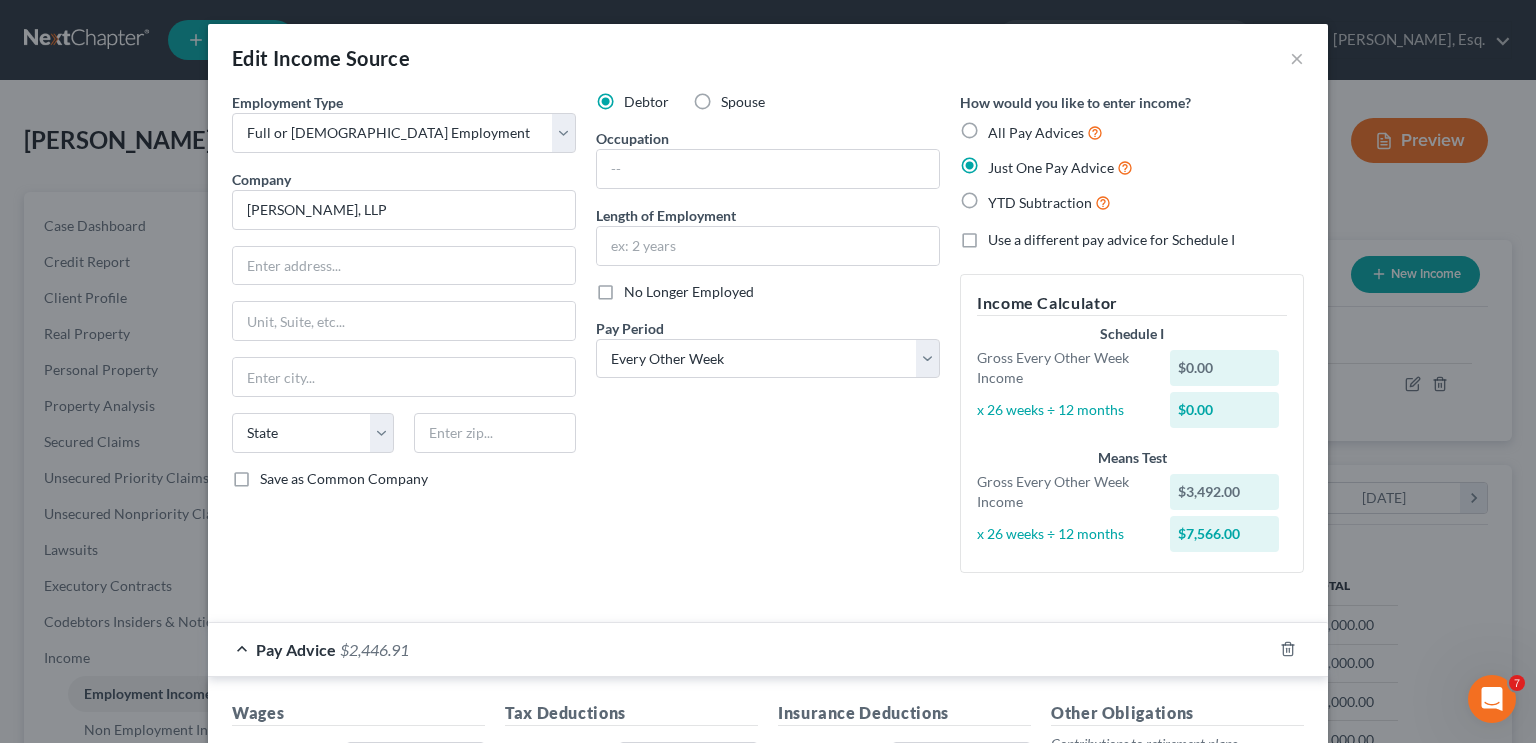 click on "Debtor Spouse Occupation Length of Employment No Longer Employed
Pay Period
*
Select Monthly Twice Monthly Every Other Week Weekly" at bounding box center [768, 340] 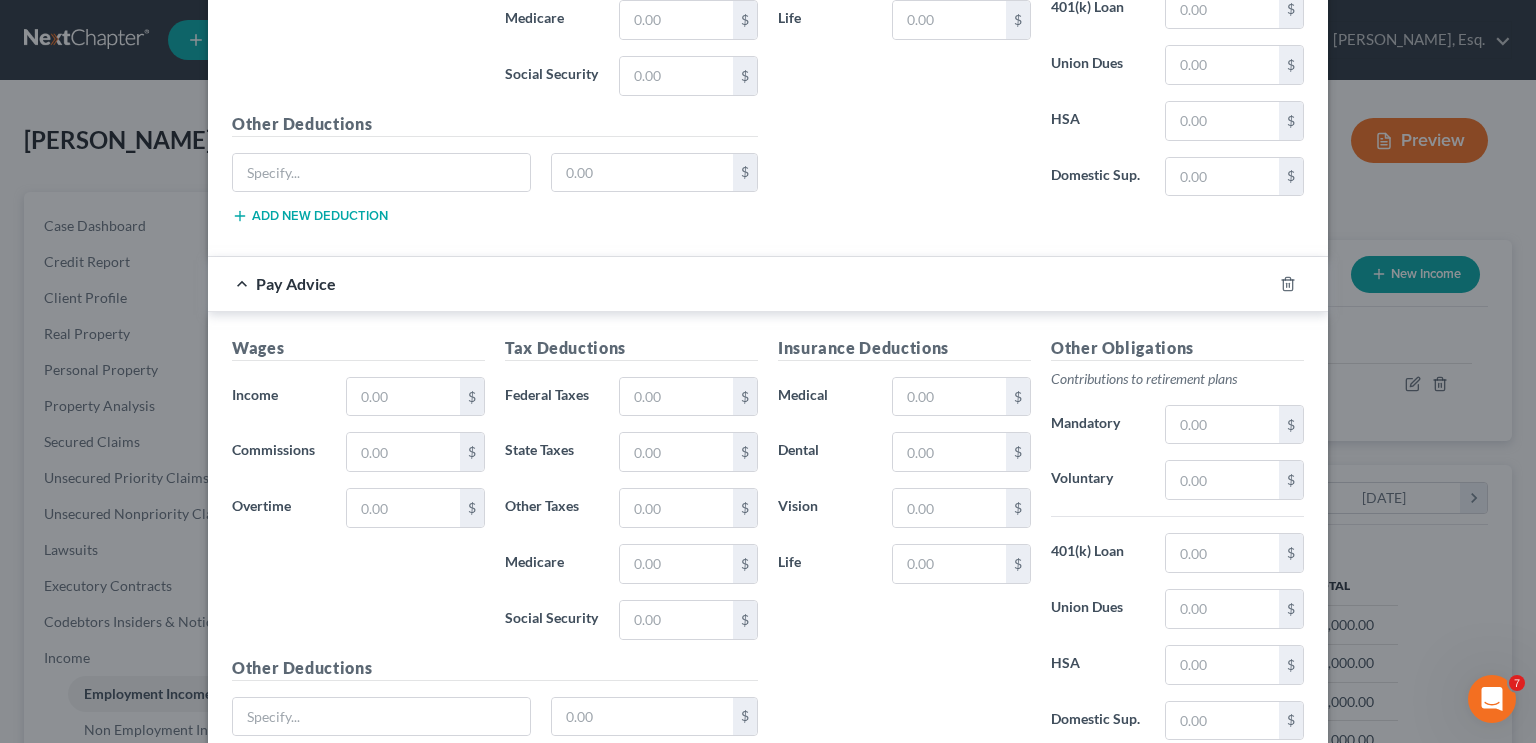 scroll, scrollTop: 1600, scrollLeft: 0, axis: vertical 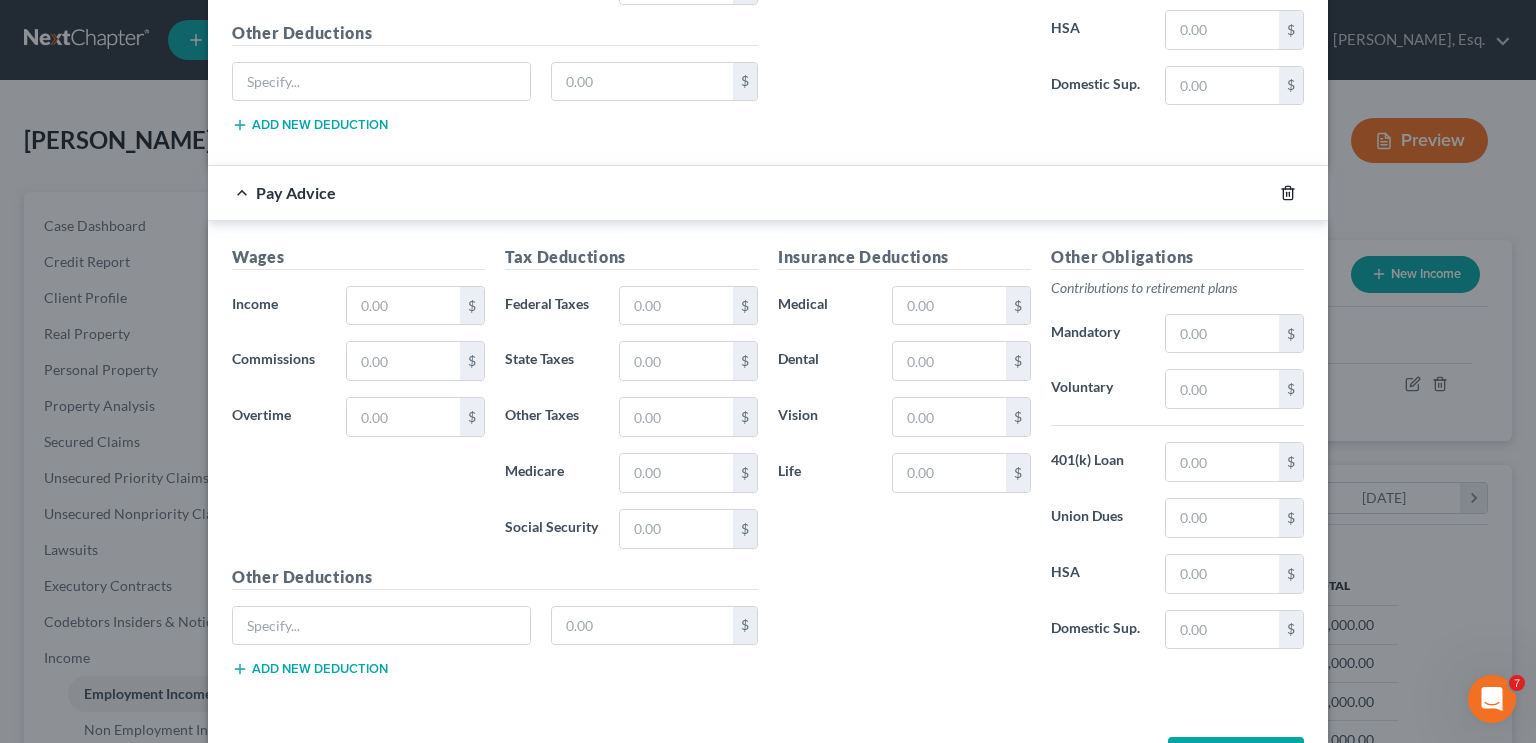 click 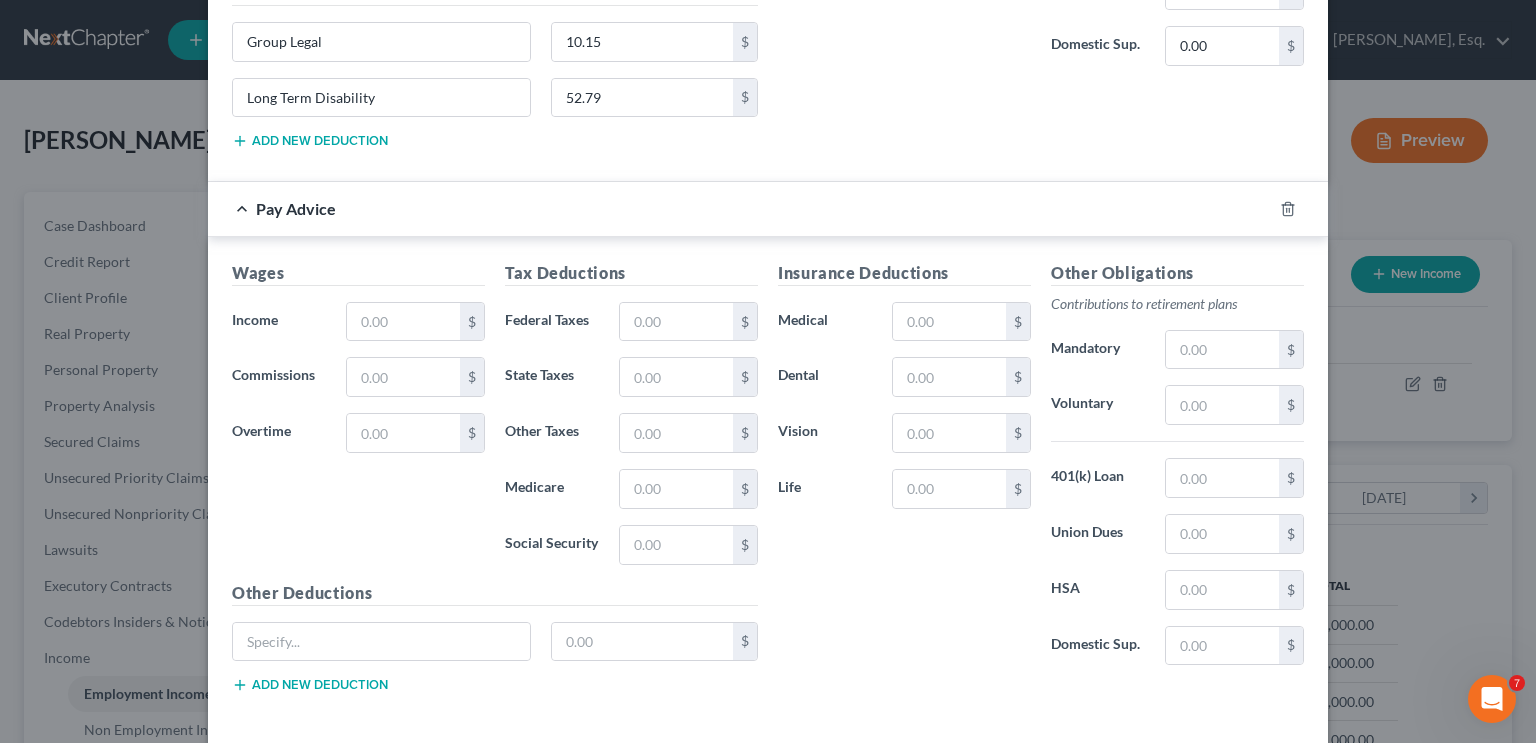 scroll, scrollTop: 1044, scrollLeft: 0, axis: vertical 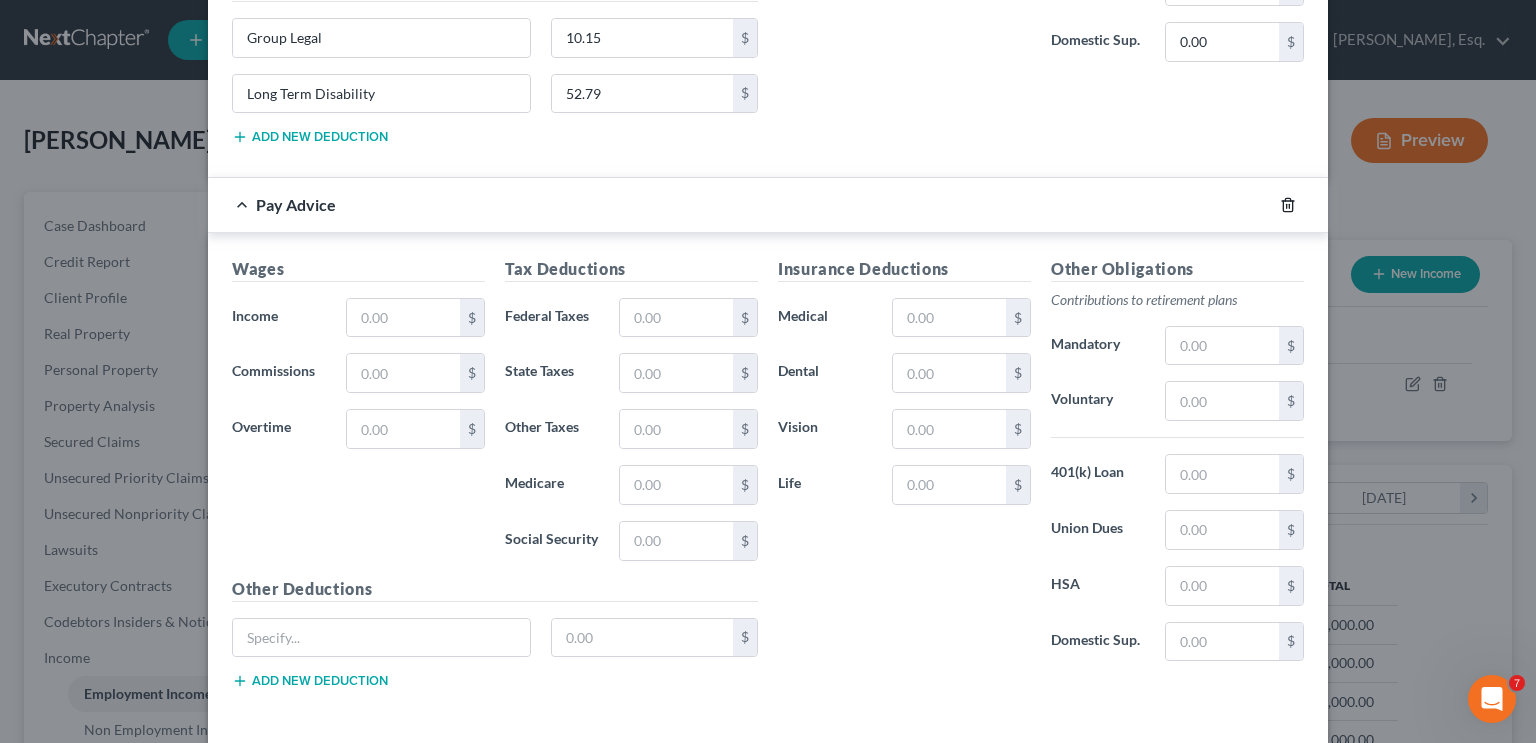 click 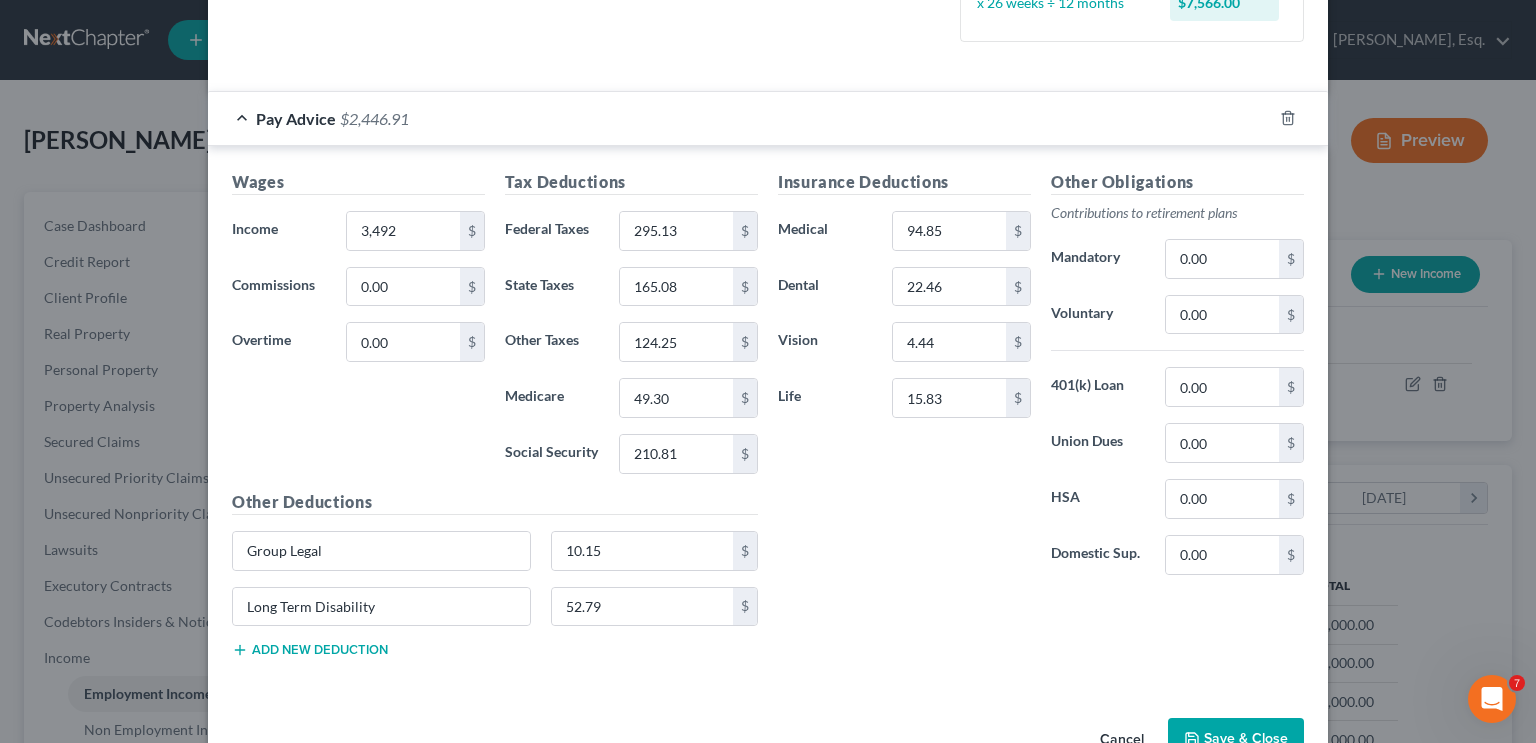 scroll, scrollTop: 584, scrollLeft: 0, axis: vertical 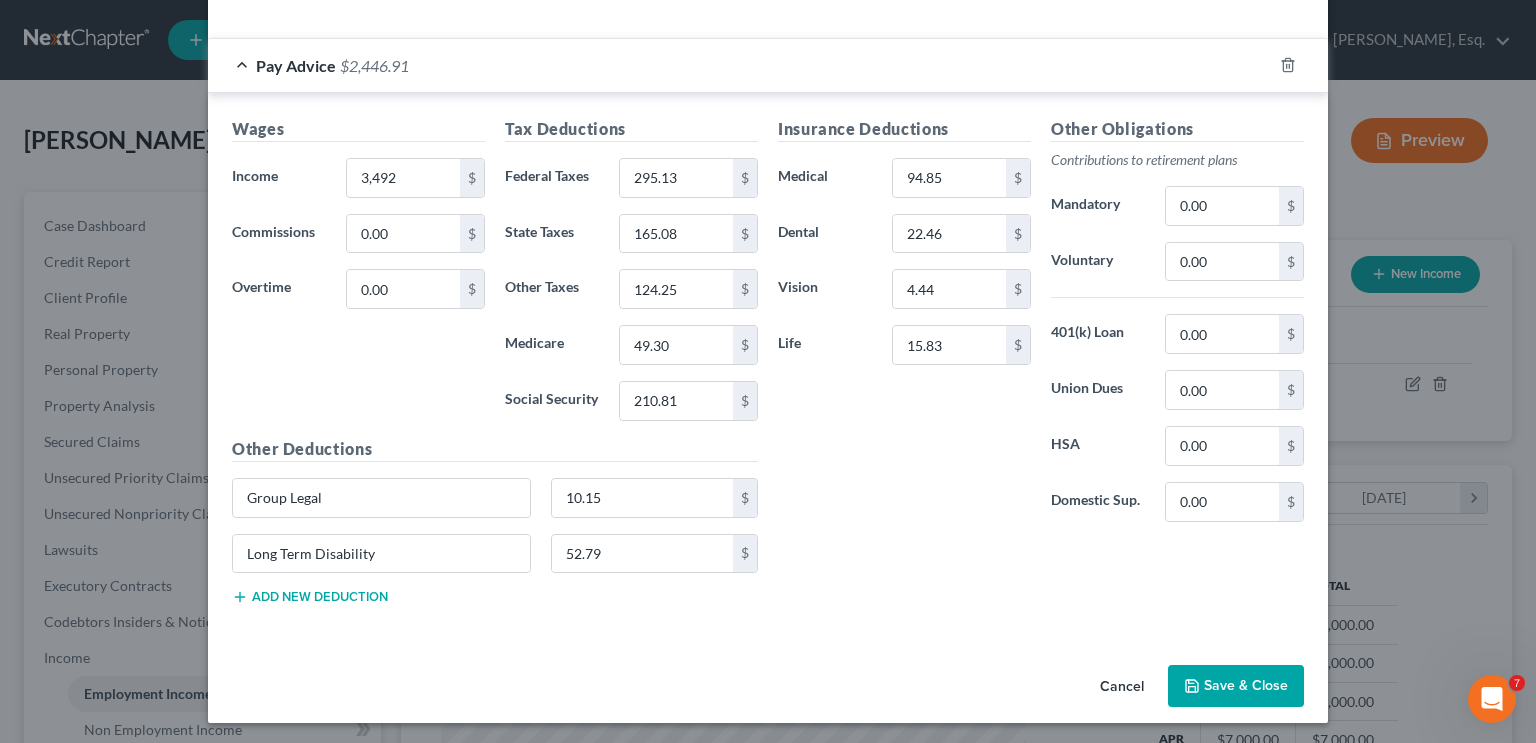 click on "Save & Close" at bounding box center [1236, 686] 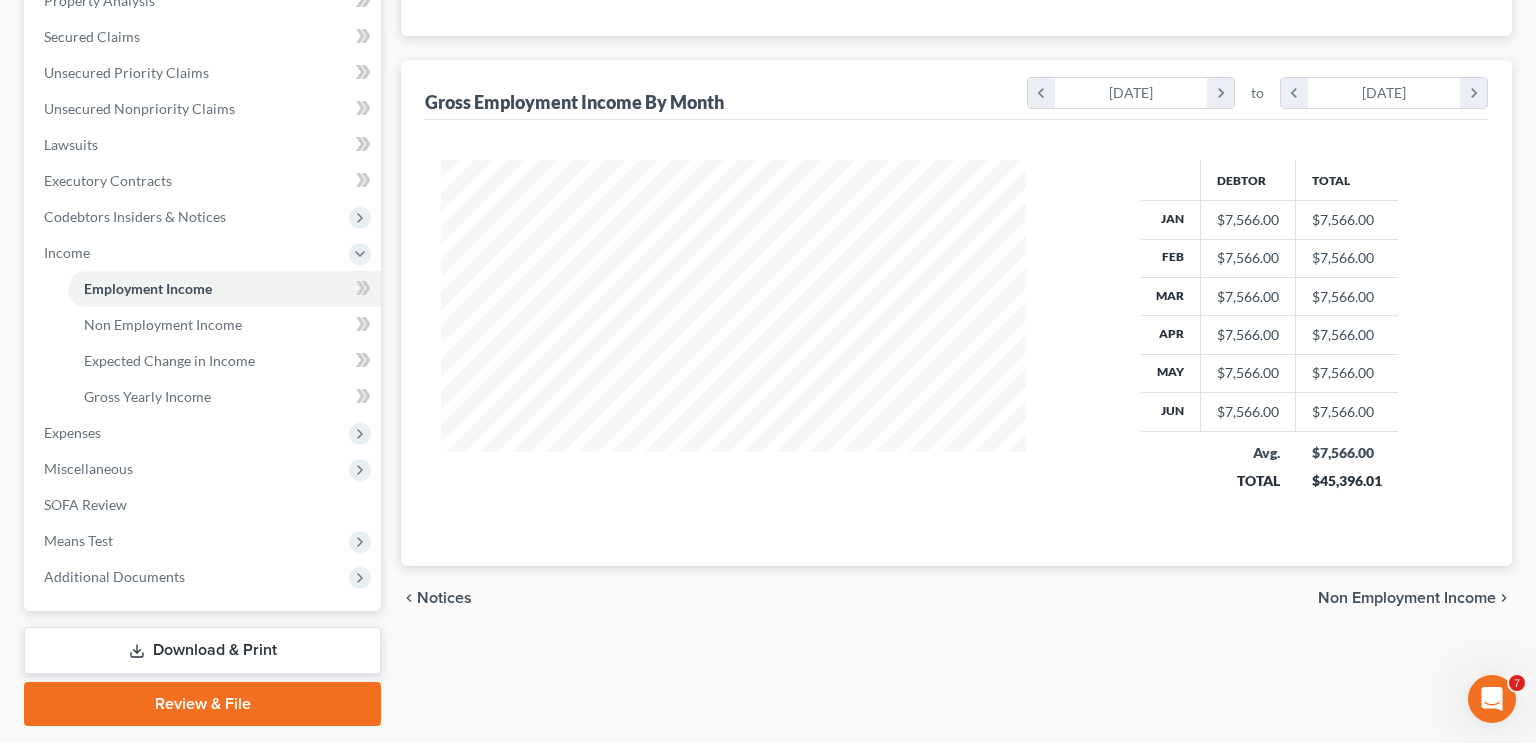 scroll, scrollTop: 408, scrollLeft: 0, axis: vertical 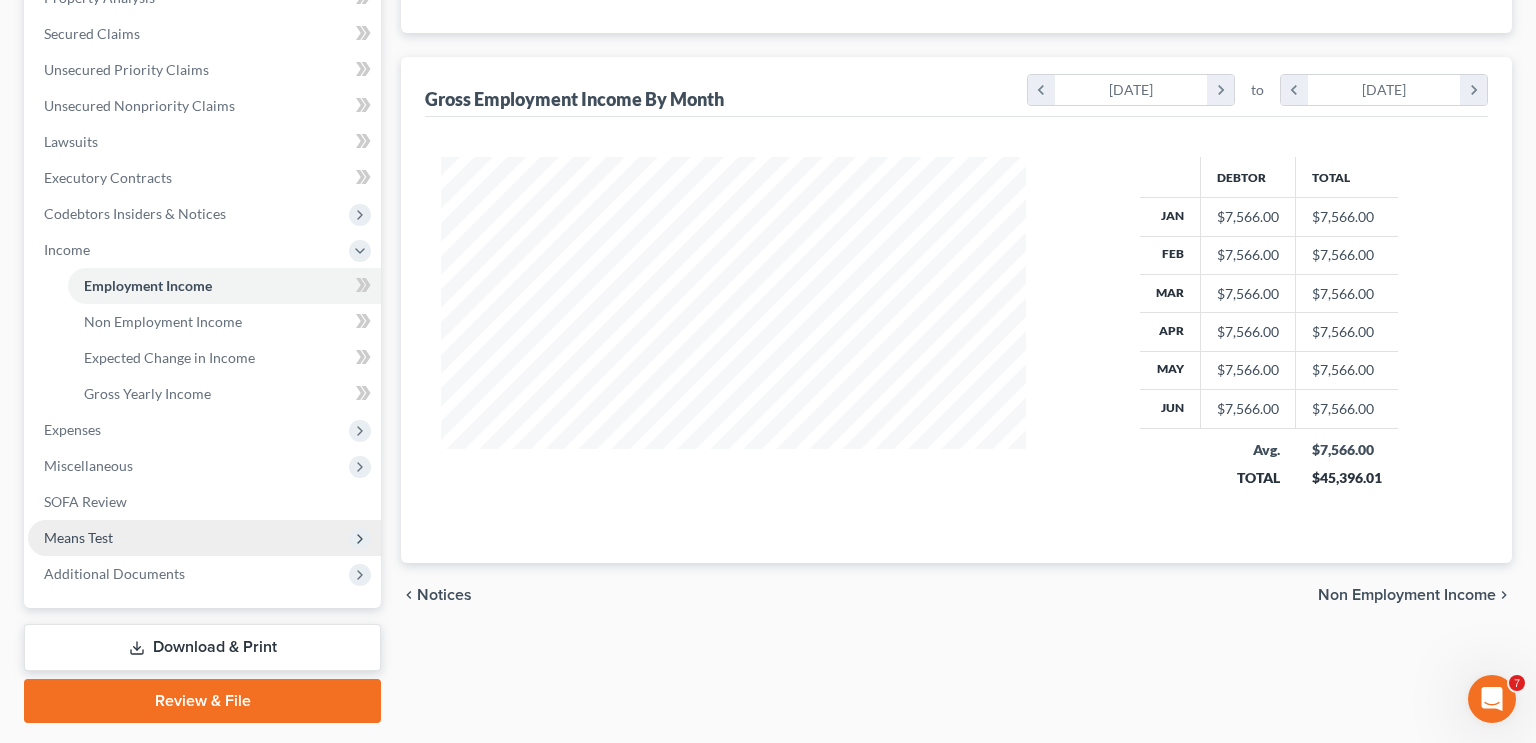 click on "Means Test" at bounding box center [78, 537] 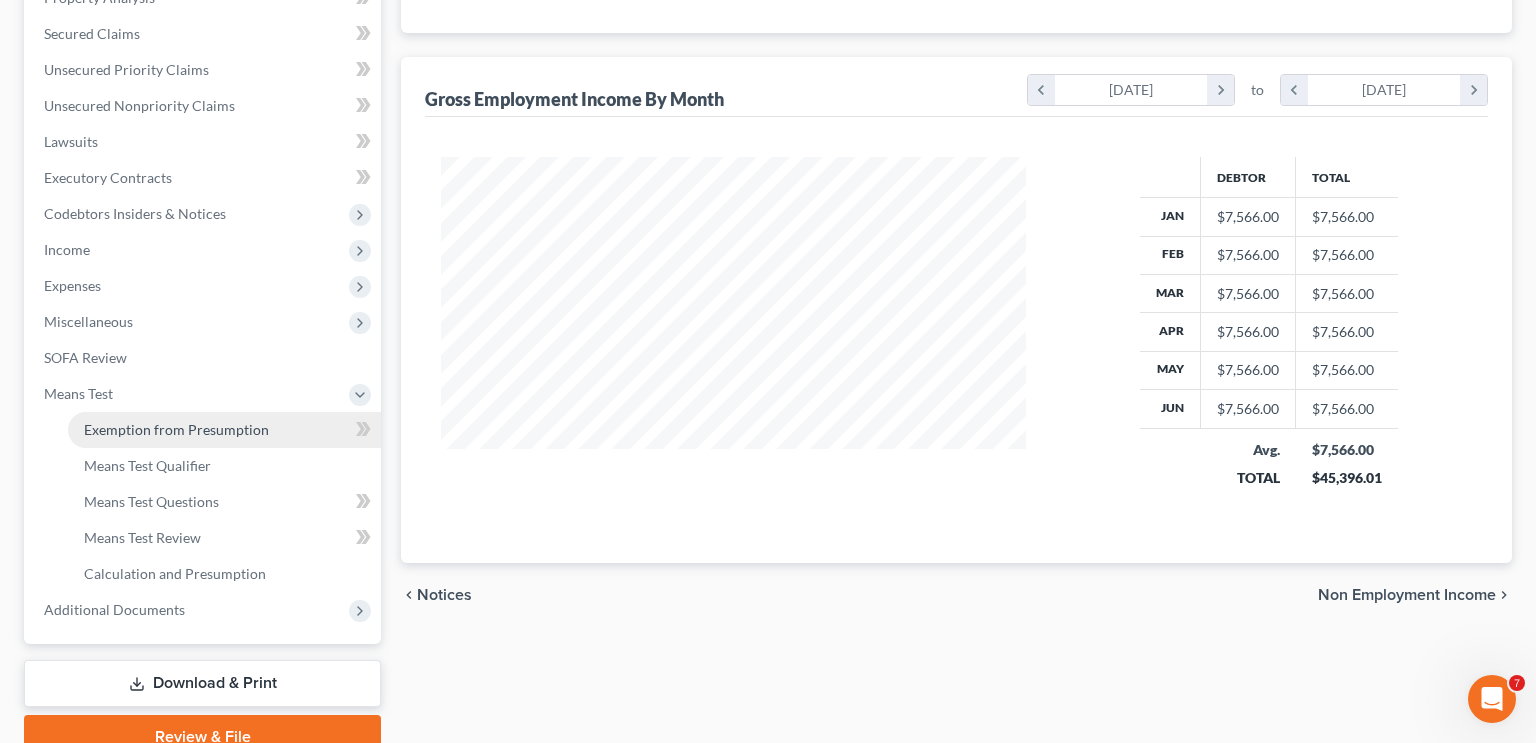 click on "Exemption from Presumption" at bounding box center (176, 429) 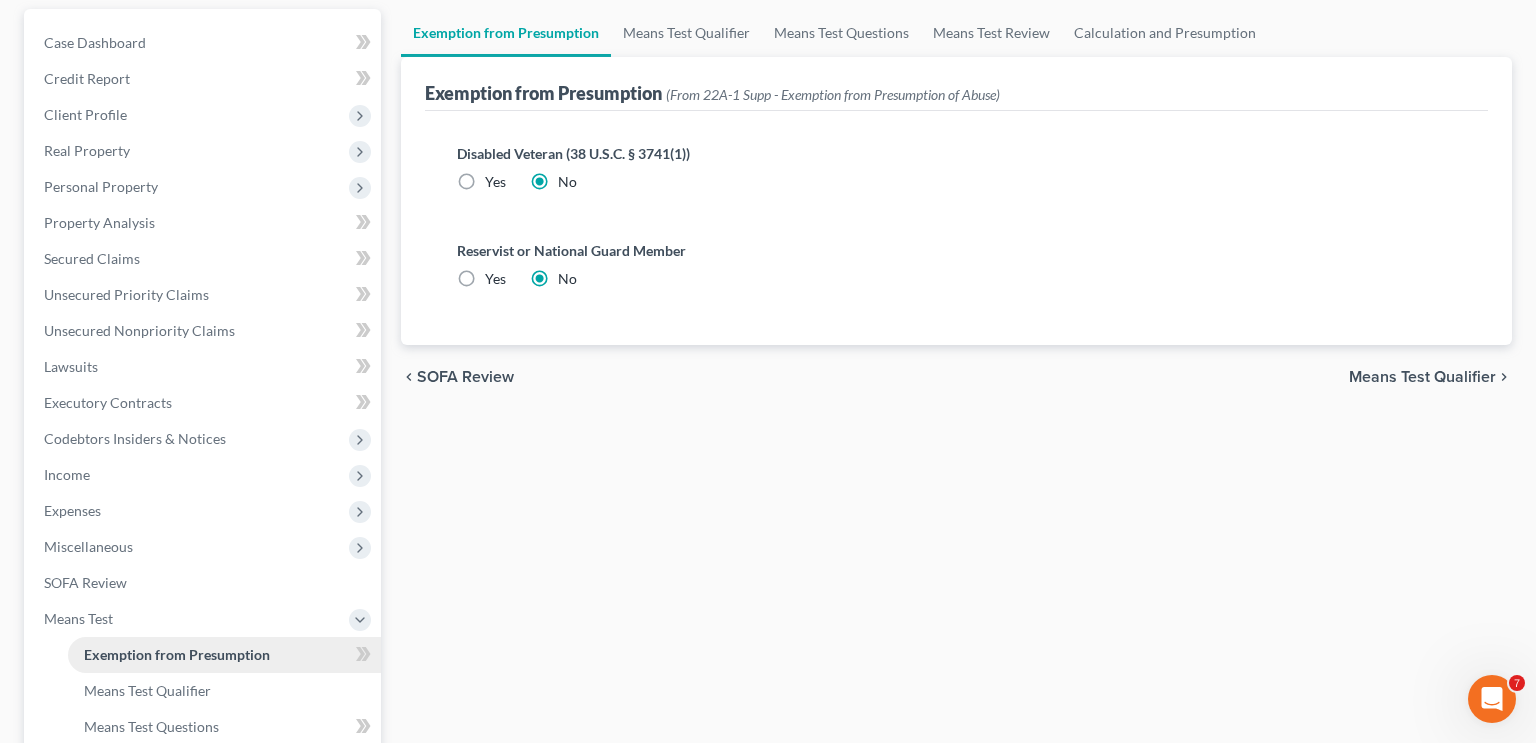 scroll, scrollTop: 0, scrollLeft: 0, axis: both 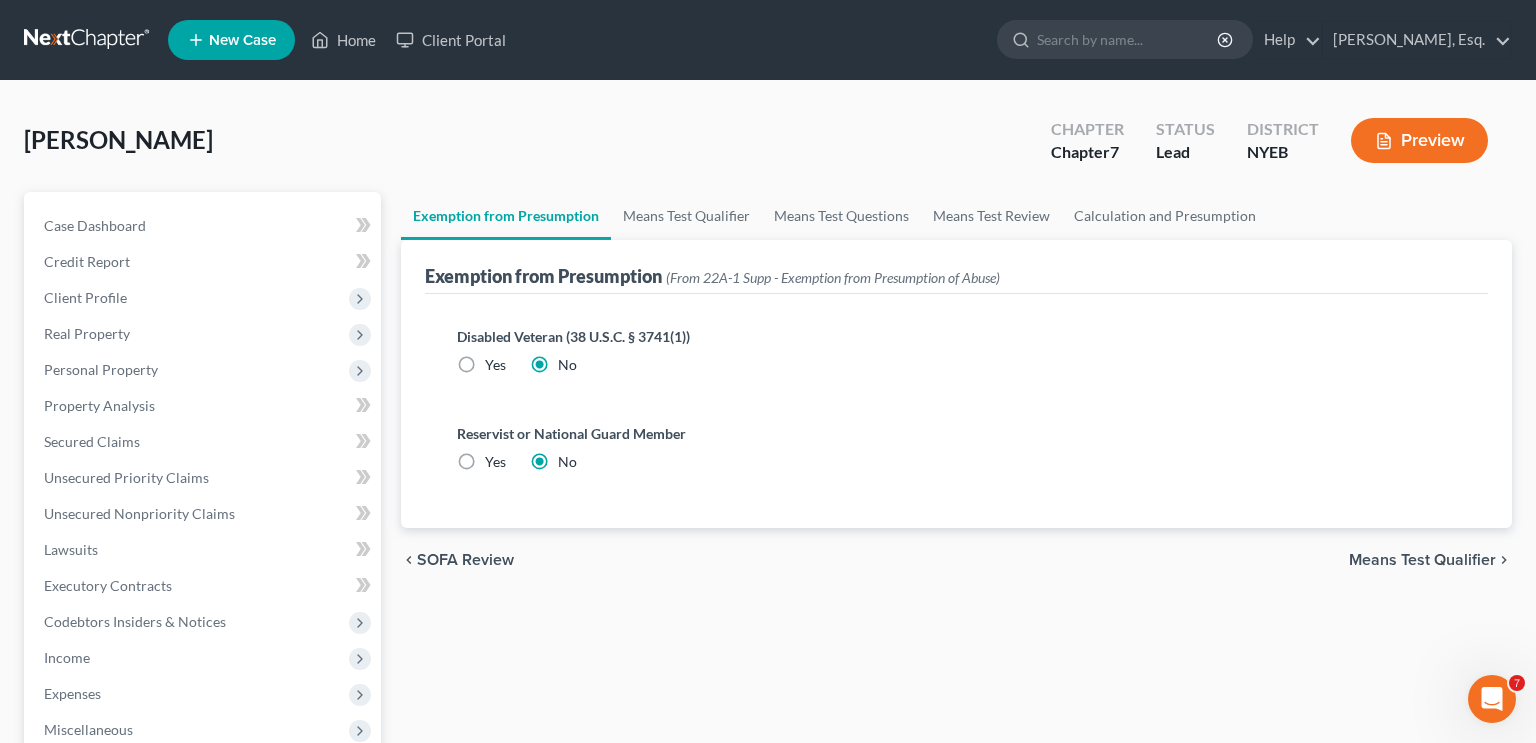 click on "Means Test Qualifier" at bounding box center [1422, 560] 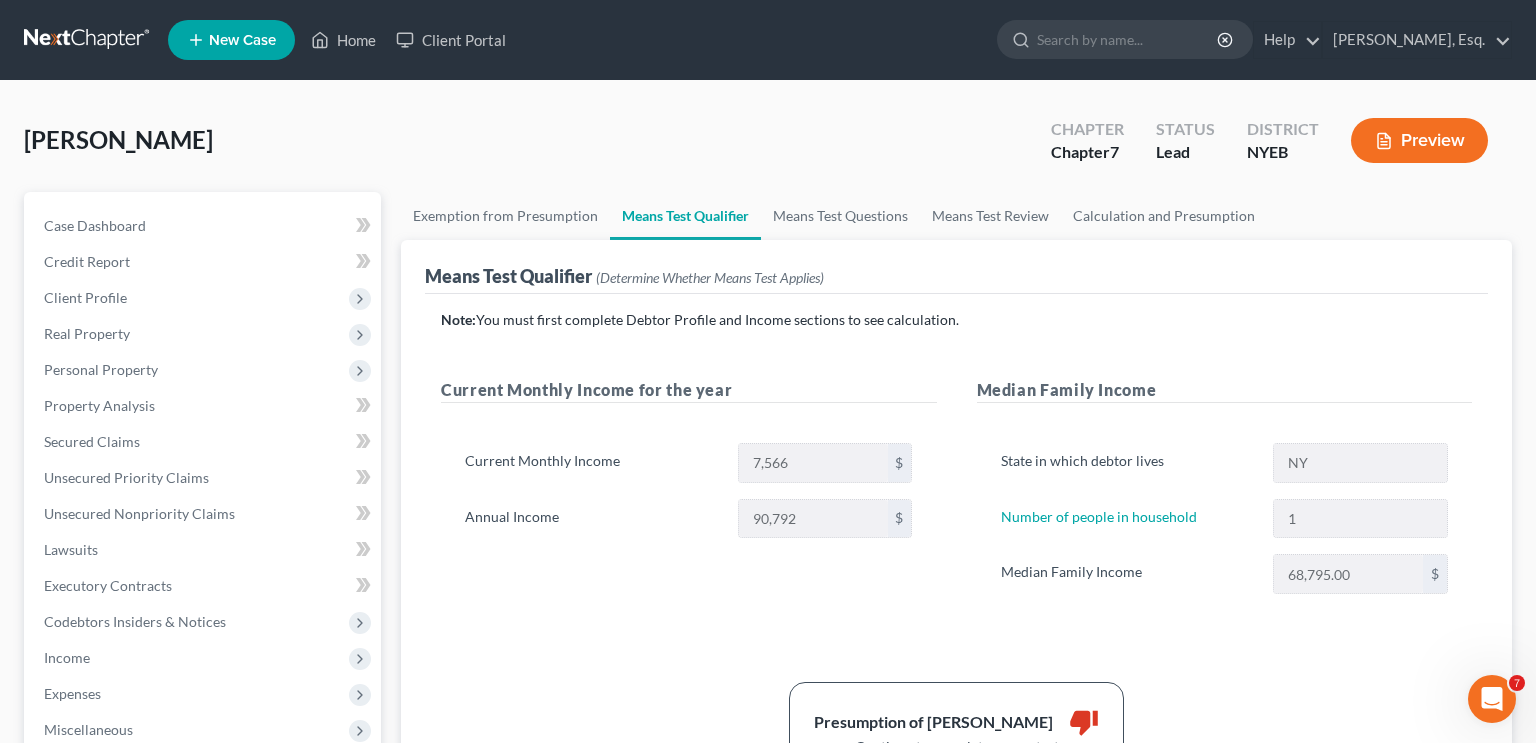 click on "Note:  You must first complete Debtor Profile and Income sections to see calculation. Current Monthly Income for the year Current Monthly Income 7,566 $ Annual Income 90,792 $ Median Family Income State in which debtor lives NY Number of people in household 1 Median Family Income 68,795.00 $ Presumption of Abuse Arises thumb_down Continue to complete means test" at bounding box center [956, 546] 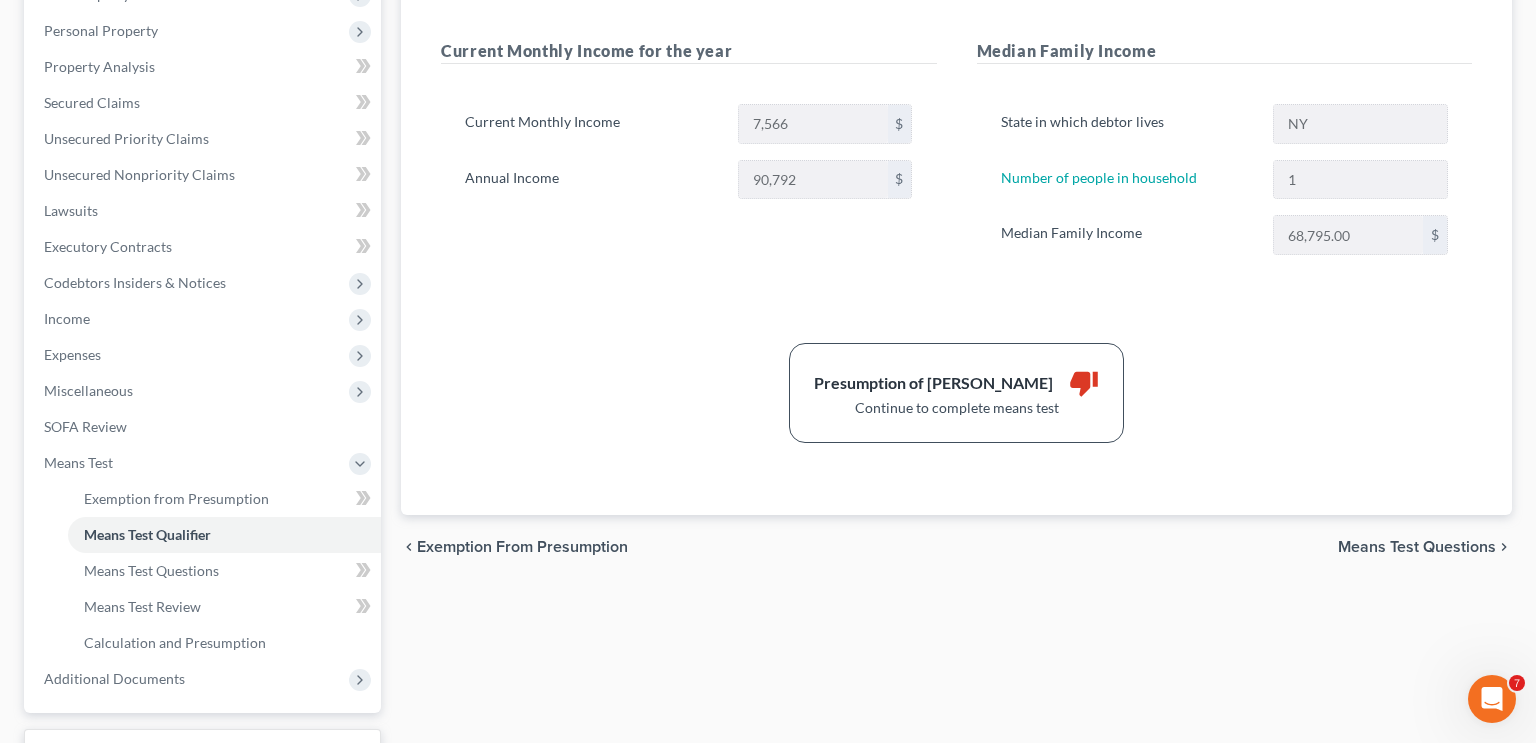 scroll, scrollTop: 342, scrollLeft: 0, axis: vertical 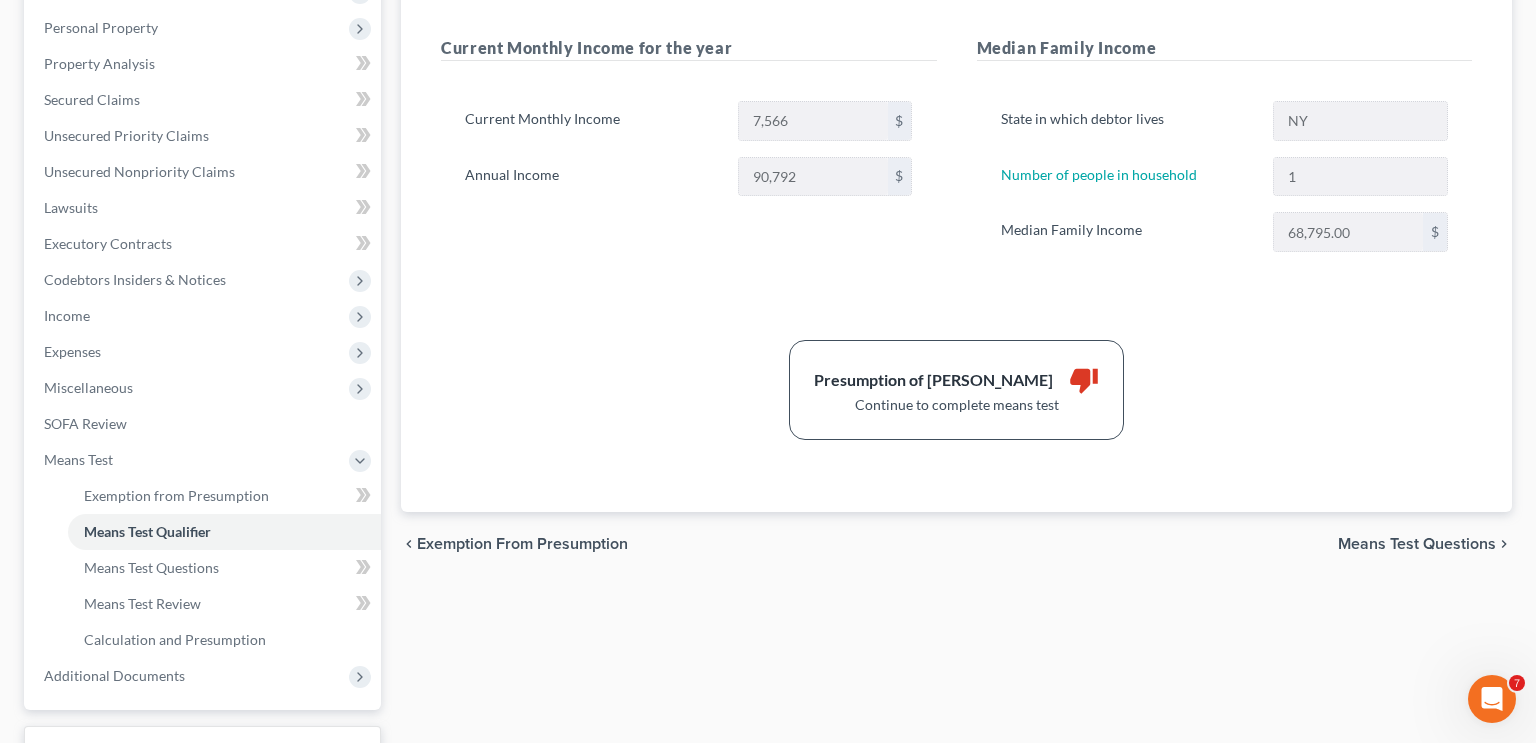 click on "Means Test Questions" at bounding box center [1417, 544] 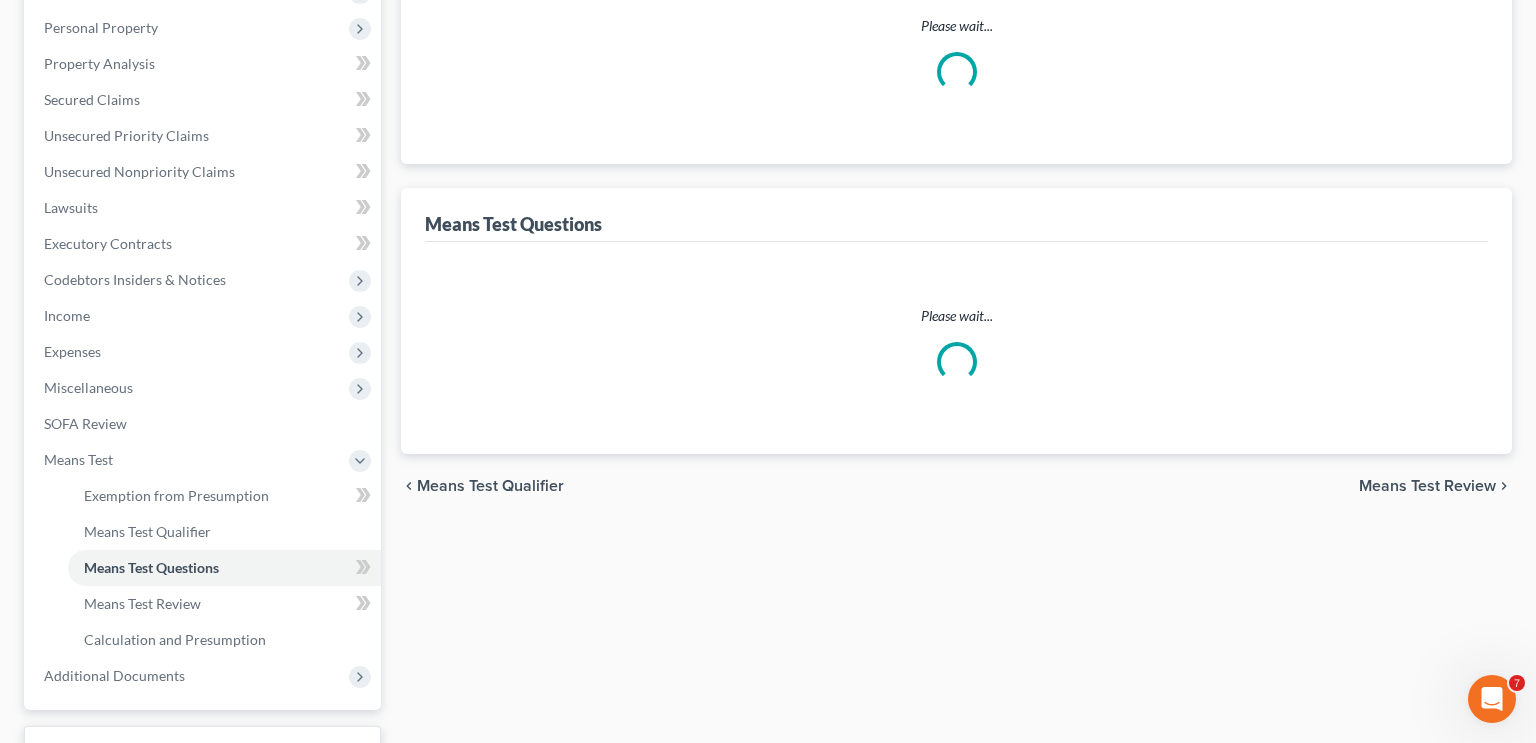 scroll, scrollTop: 336, scrollLeft: 0, axis: vertical 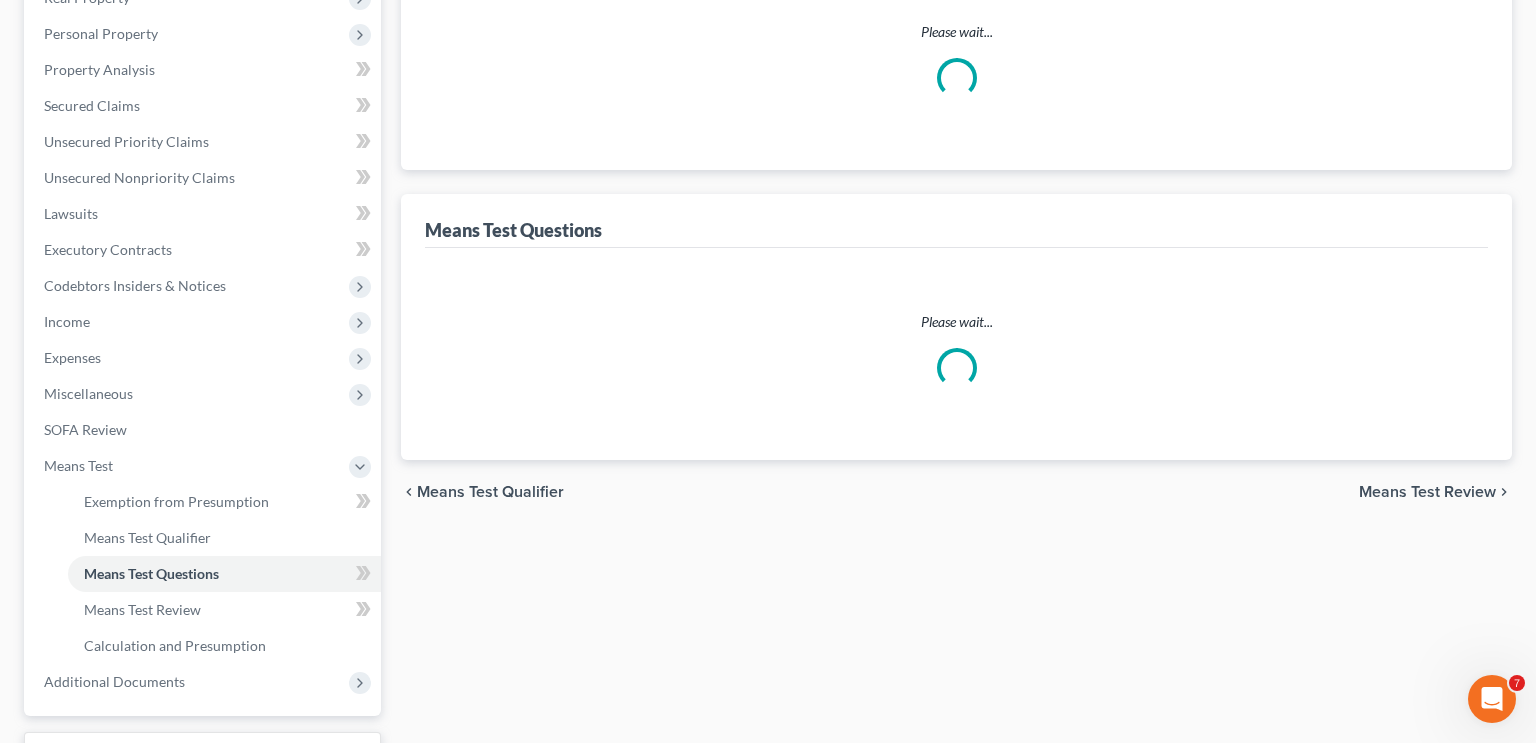 select on "0" 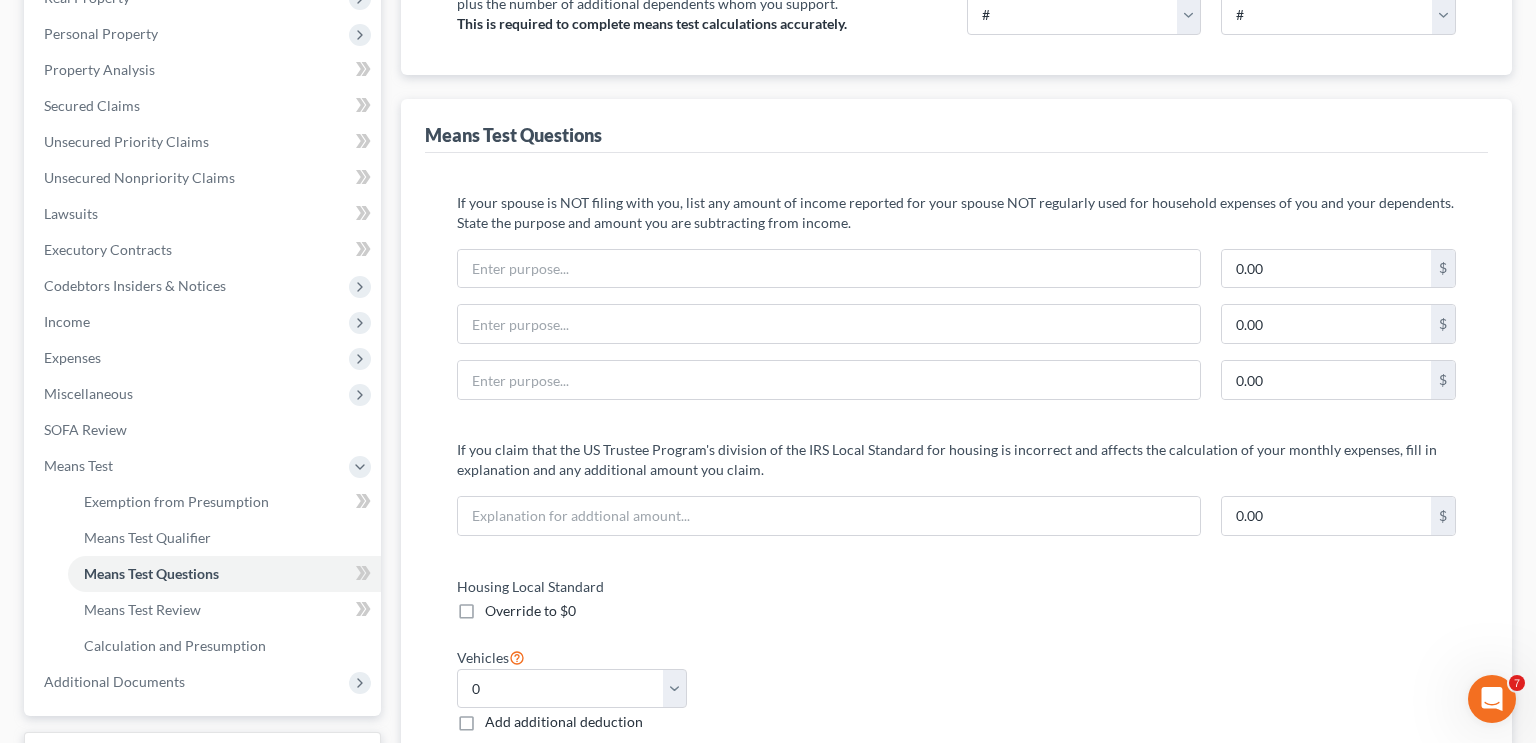 scroll, scrollTop: 0, scrollLeft: 0, axis: both 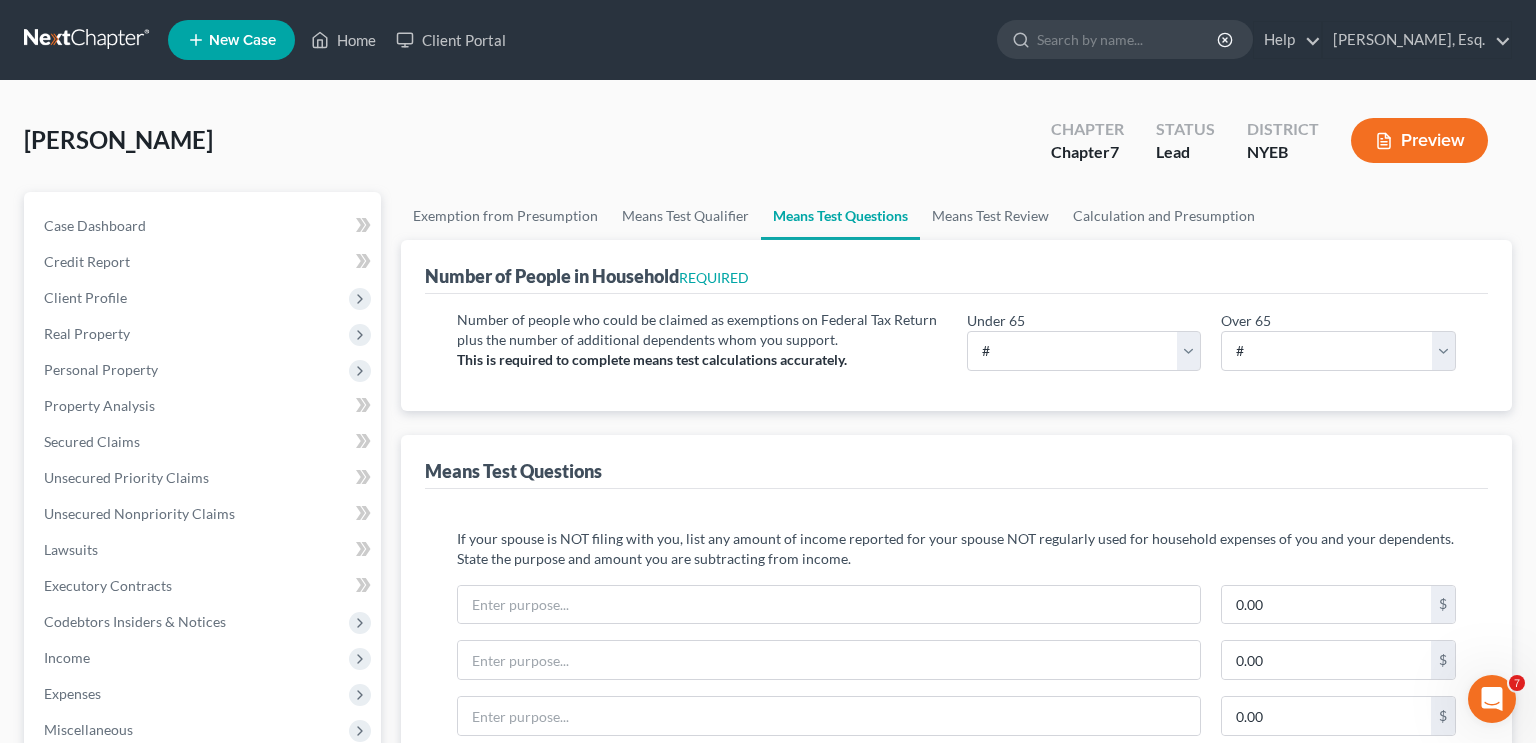 type 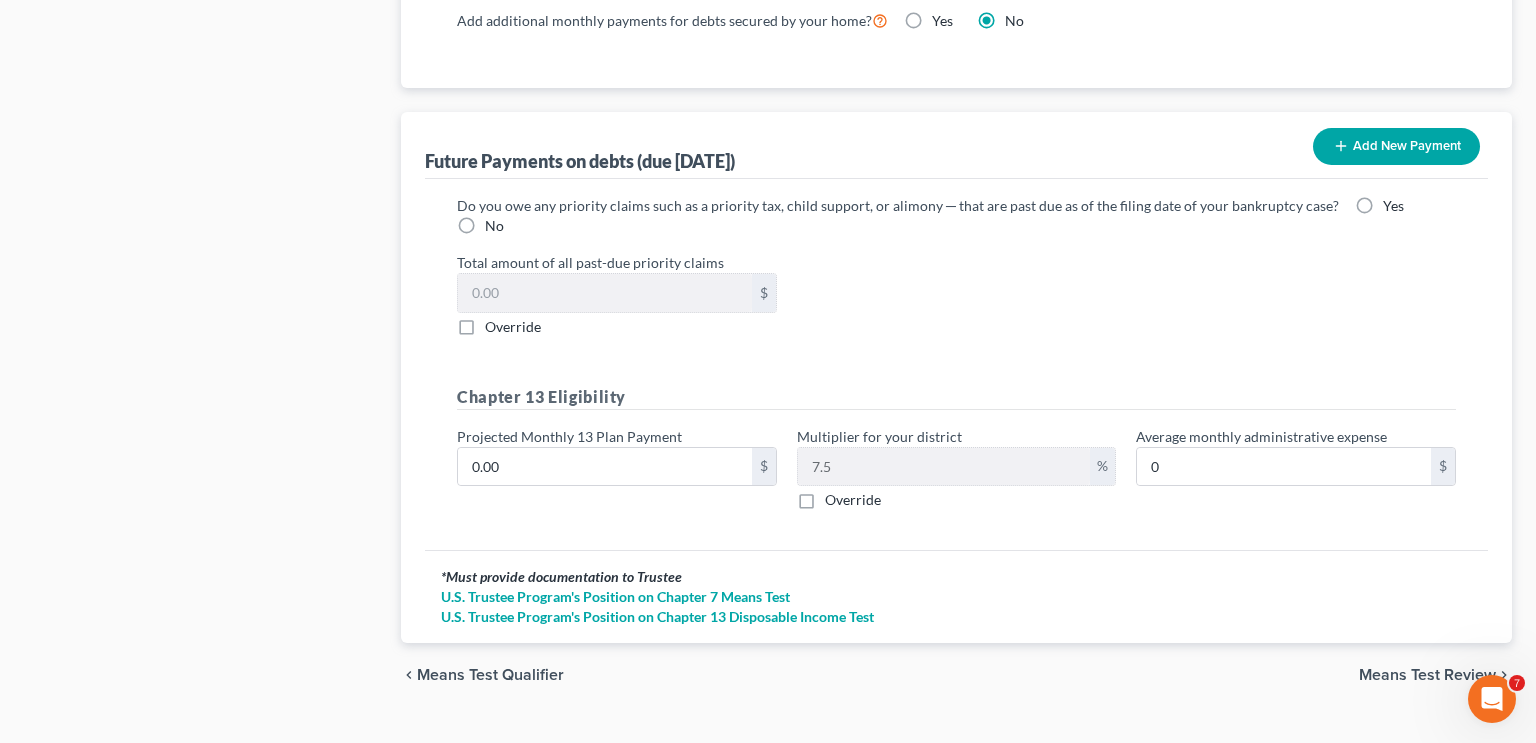 scroll, scrollTop: 1952, scrollLeft: 0, axis: vertical 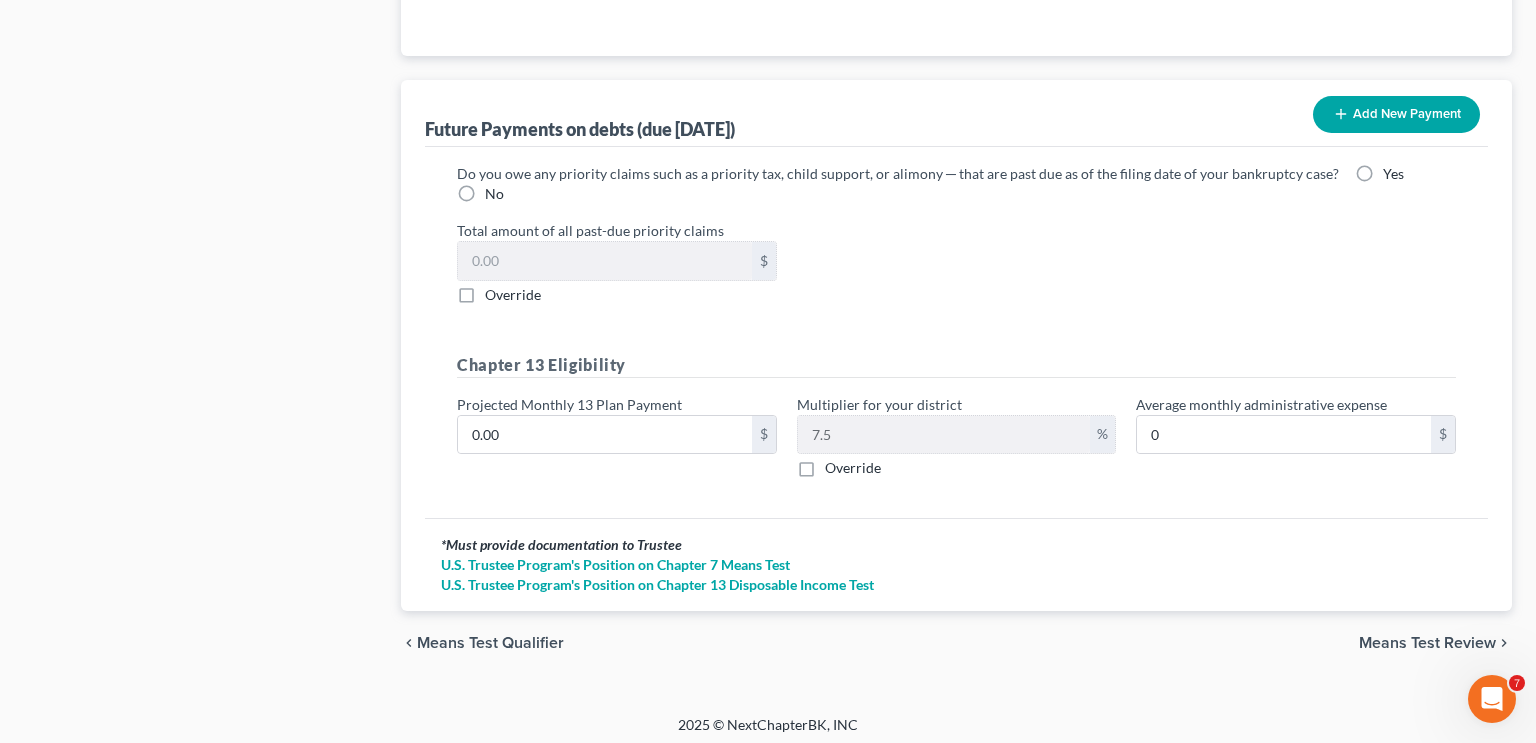 click on "No" at bounding box center [494, 194] 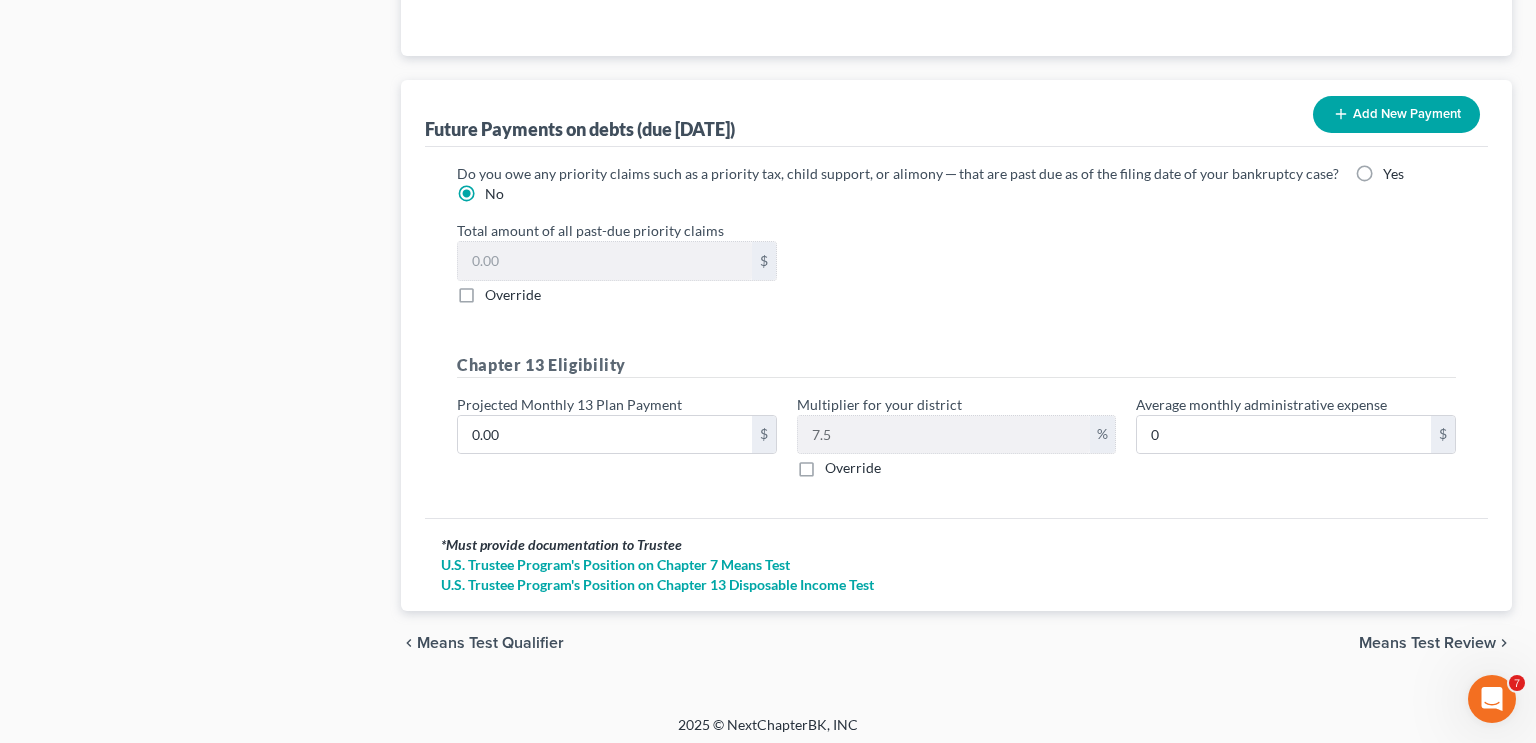 click on "Means Test Review" at bounding box center (1427, 643) 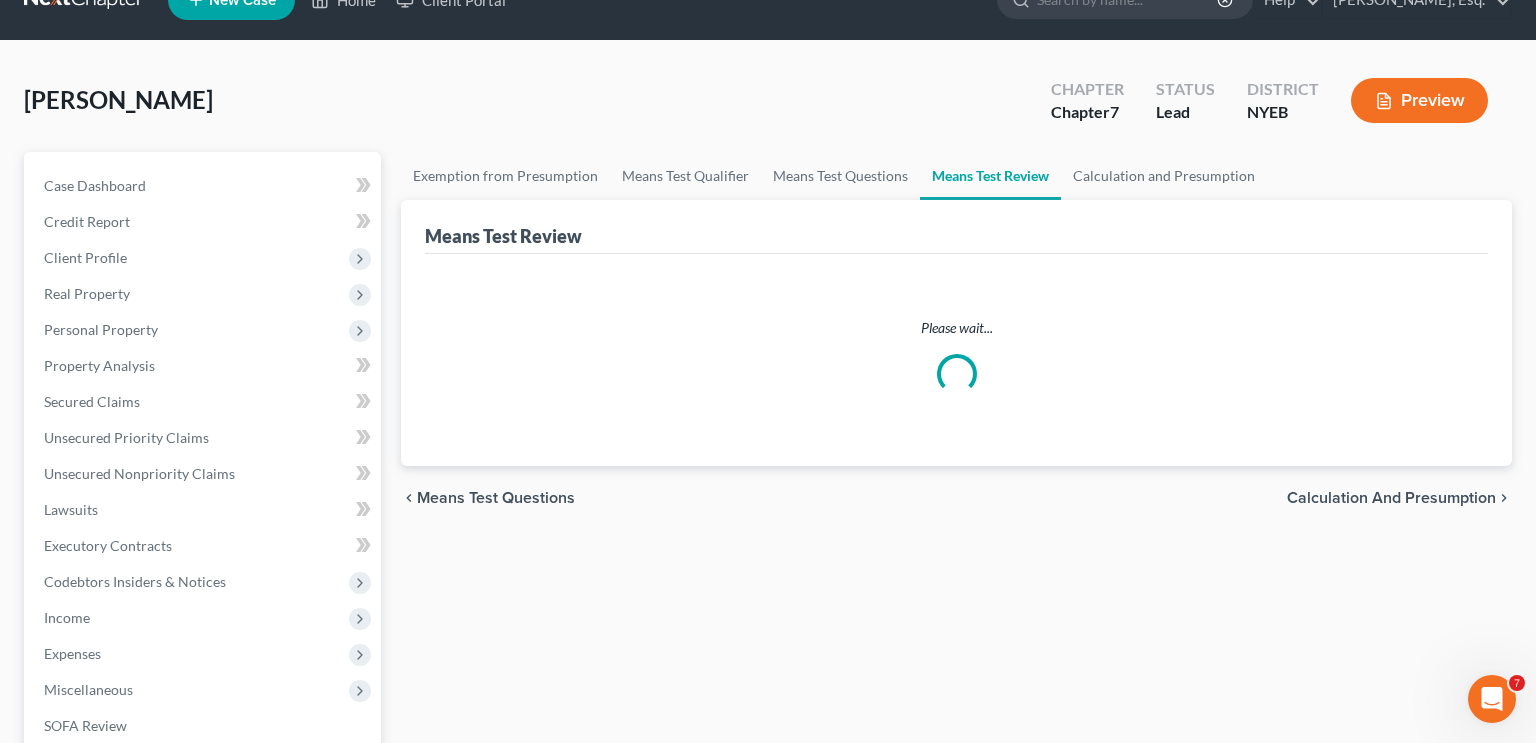 scroll, scrollTop: 0, scrollLeft: 0, axis: both 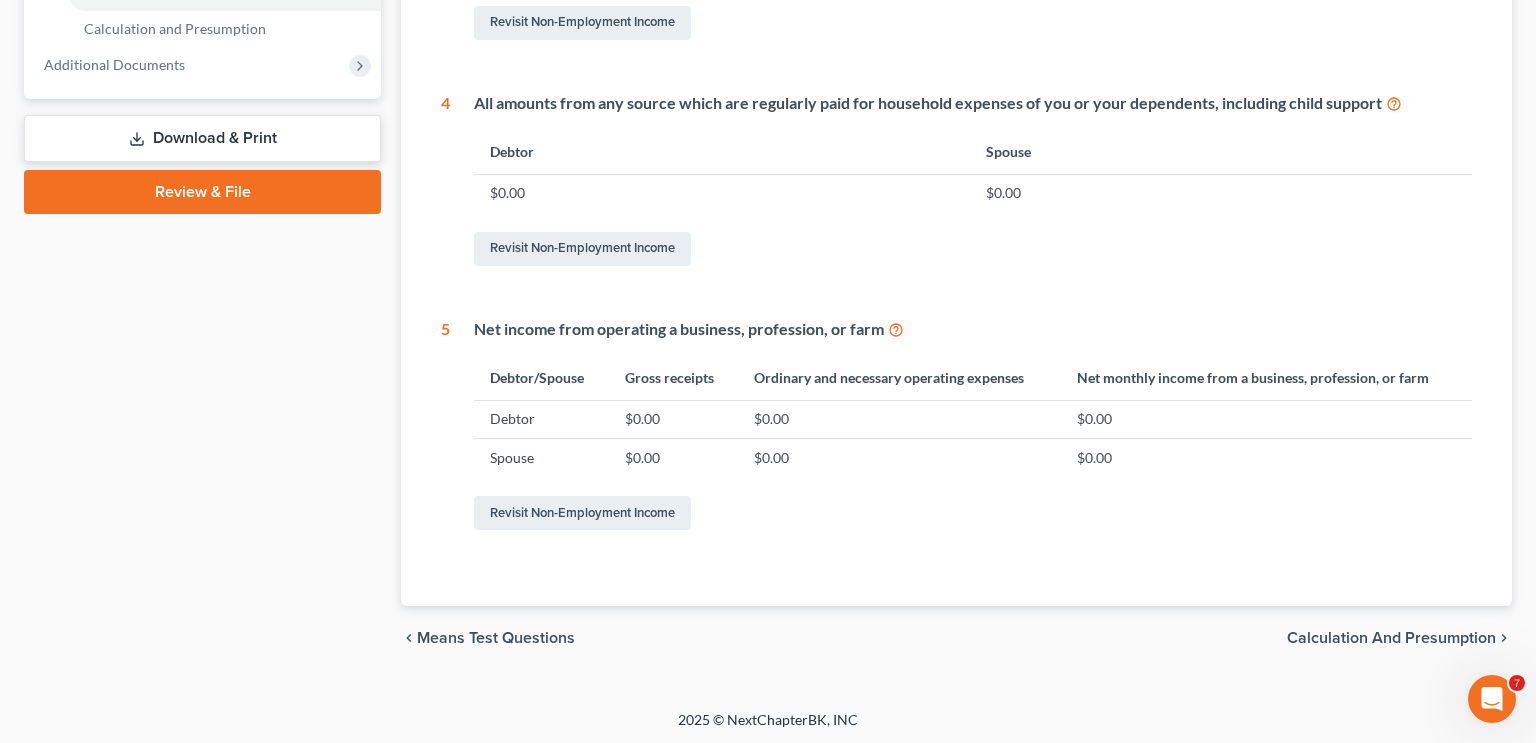 click on "Calculation and Presumption" at bounding box center (1391, 638) 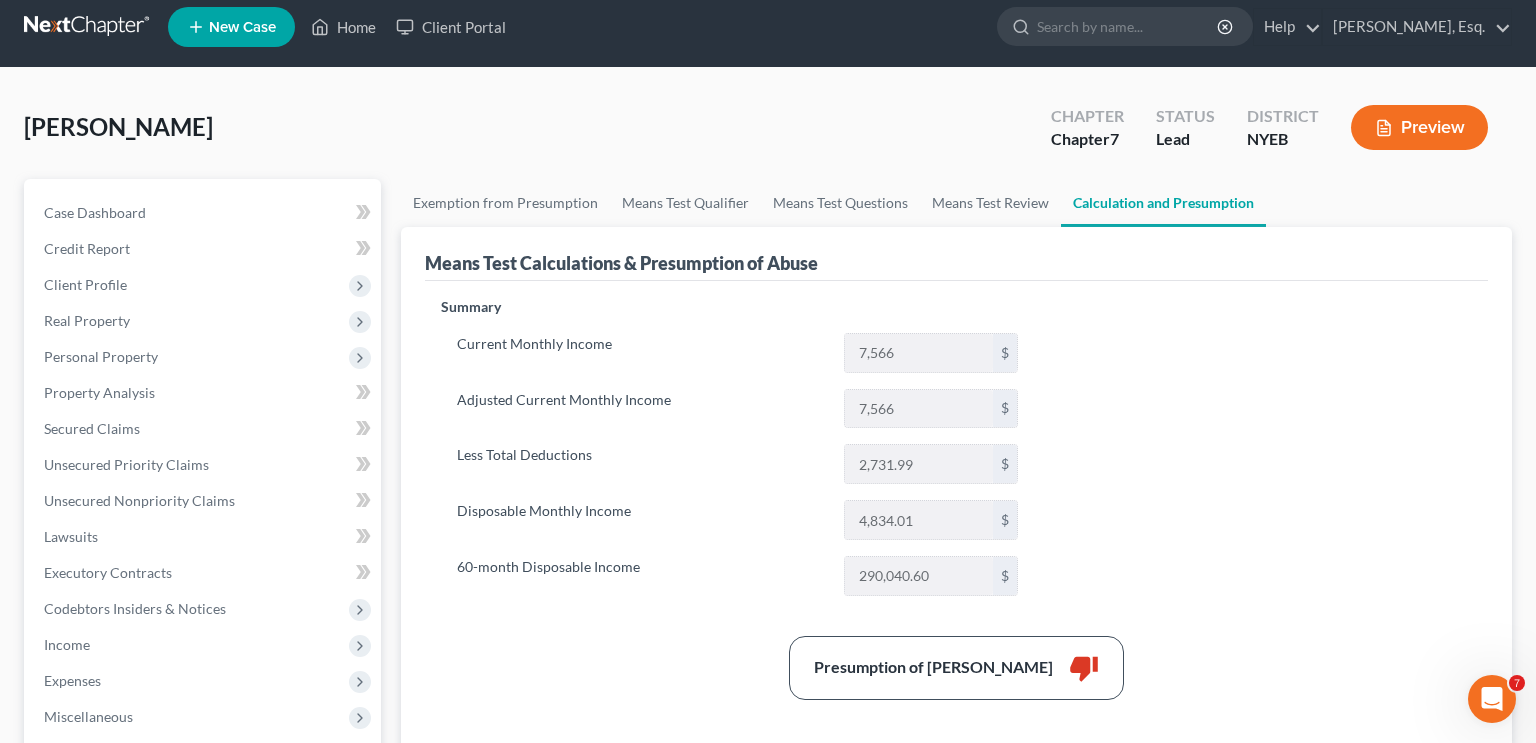 scroll, scrollTop: 0, scrollLeft: 0, axis: both 